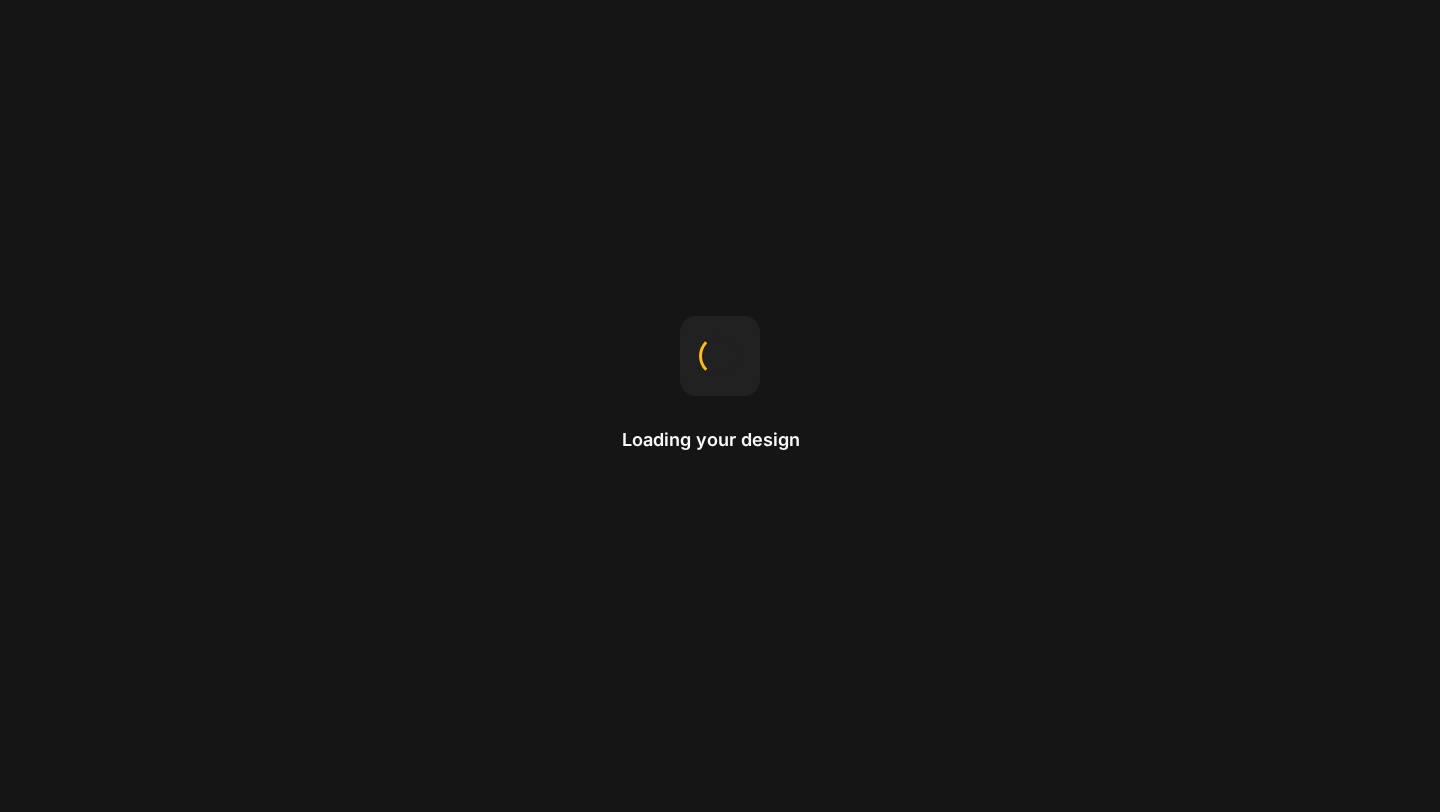 scroll, scrollTop: 0, scrollLeft: 0, axis: both 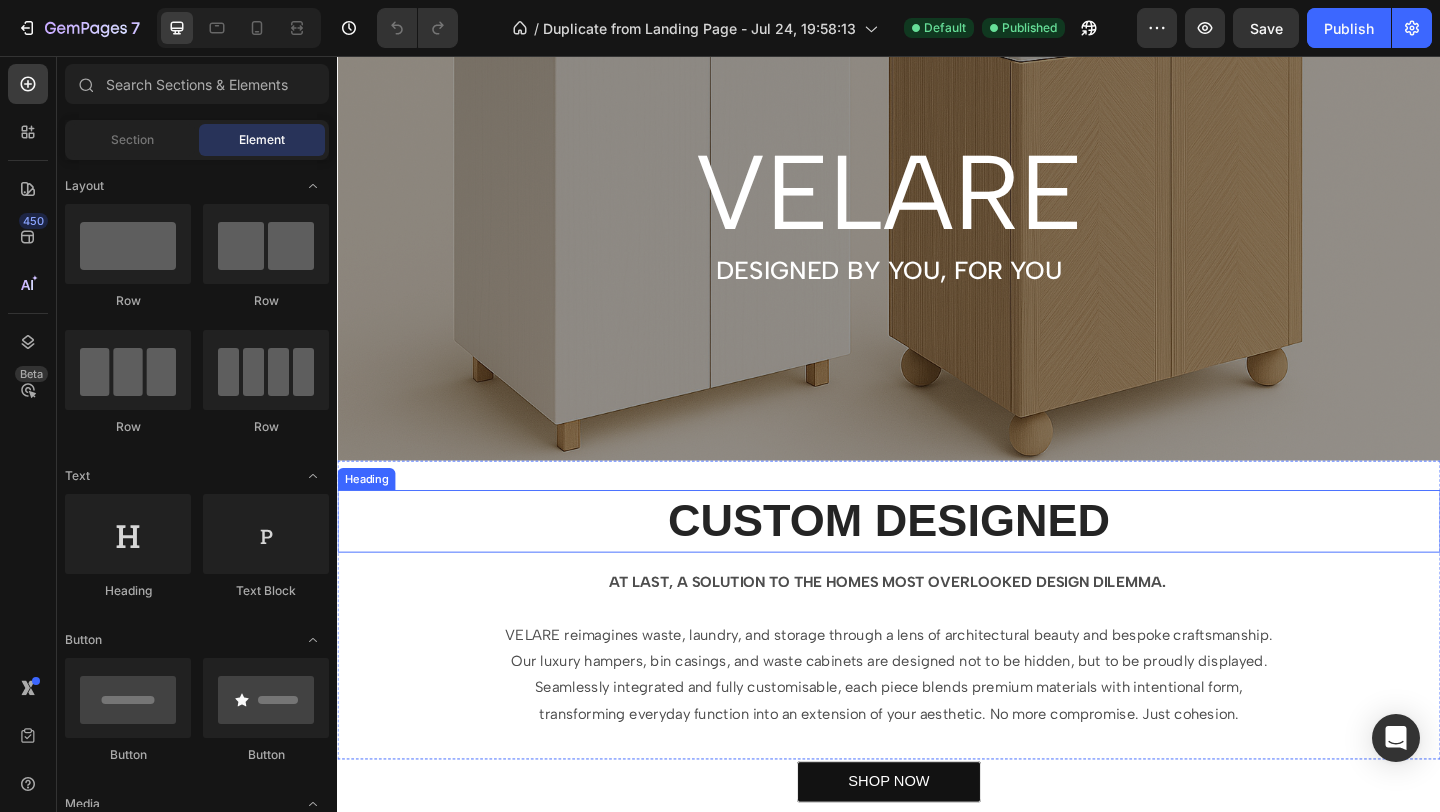click on "CUSTOM DESIGNED" at bounding box center (937, 561) 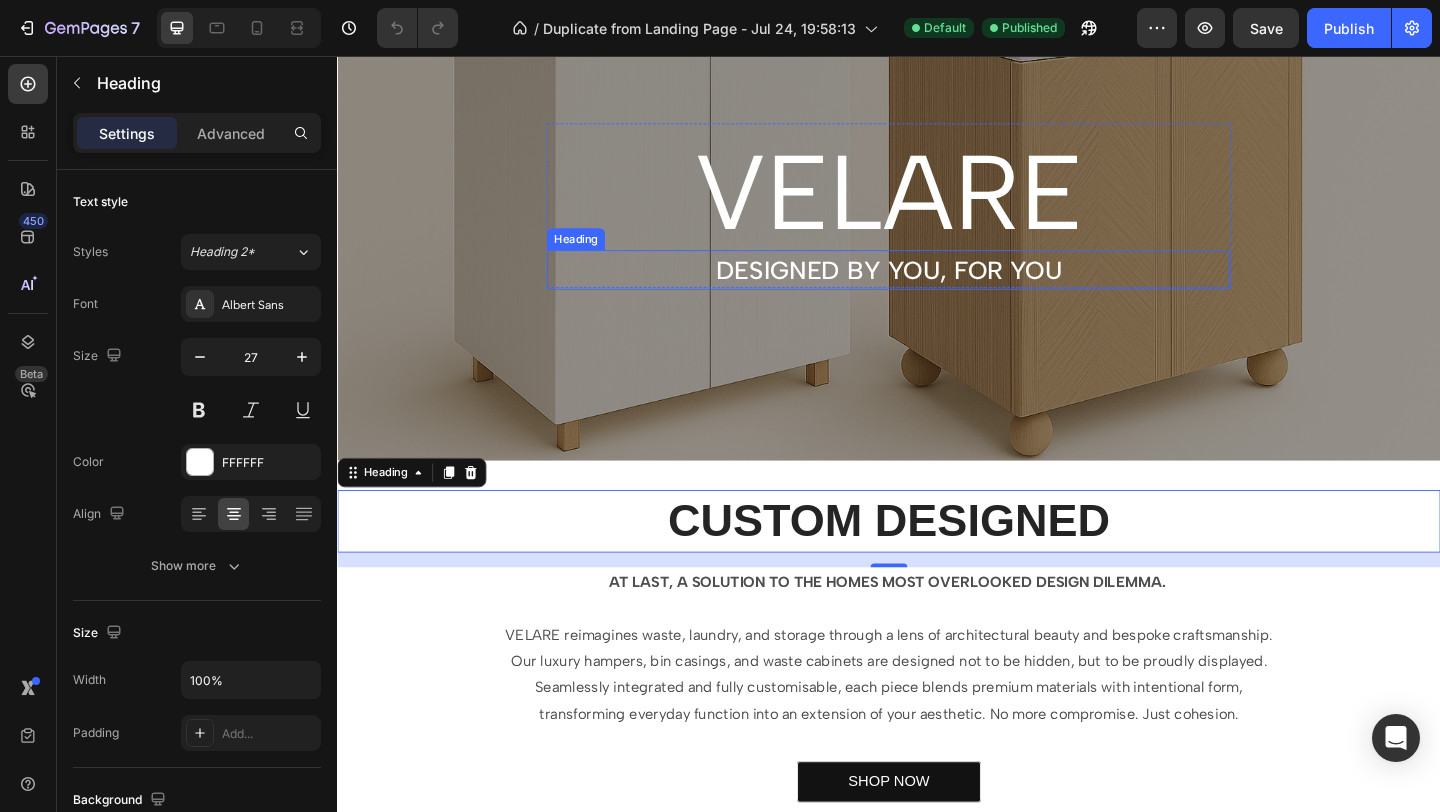 click on "DESIGNED BY YOU, FOR YOU" at bounding box center [937, 288] 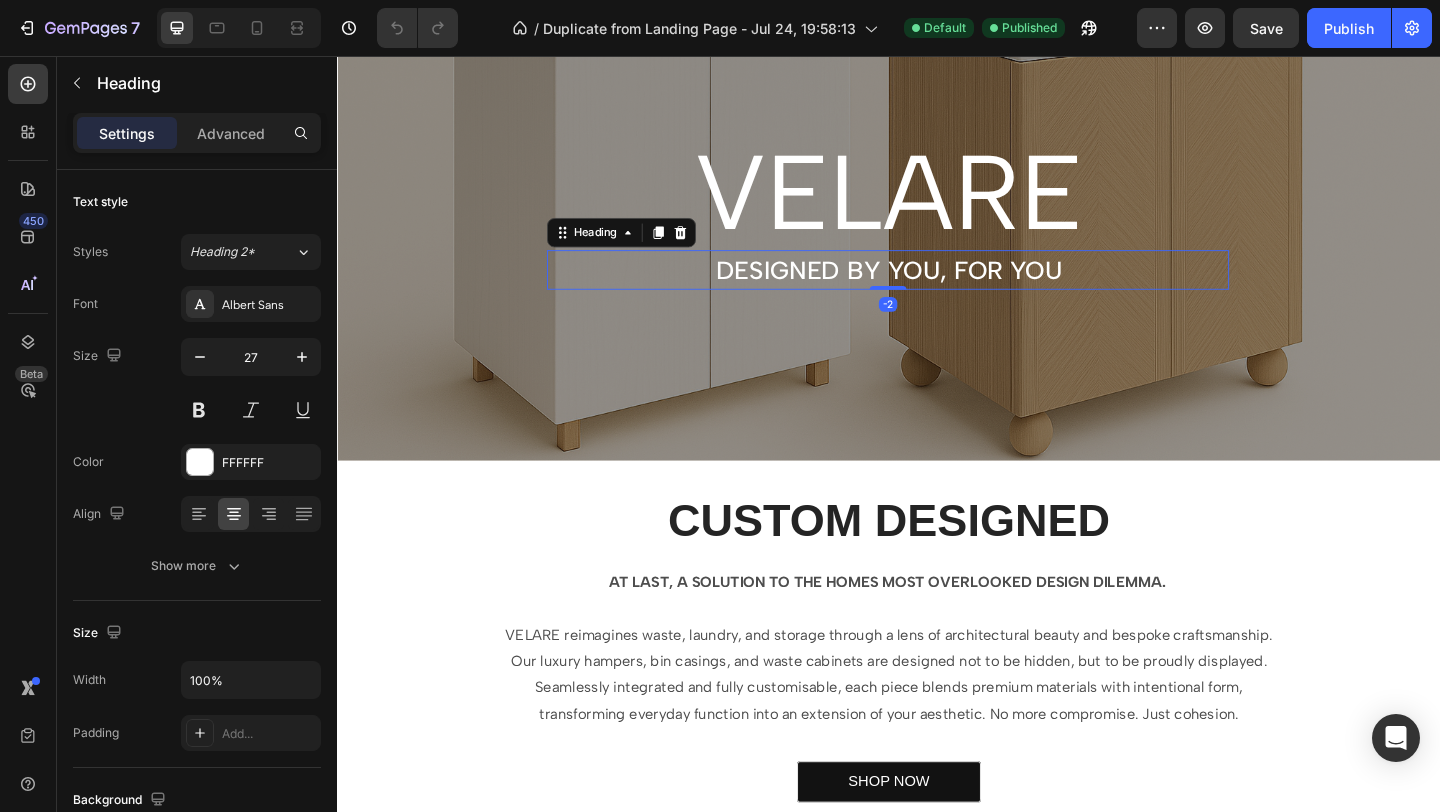 scroll, scrollTop: 0, scrollLeft: 0, axis: both 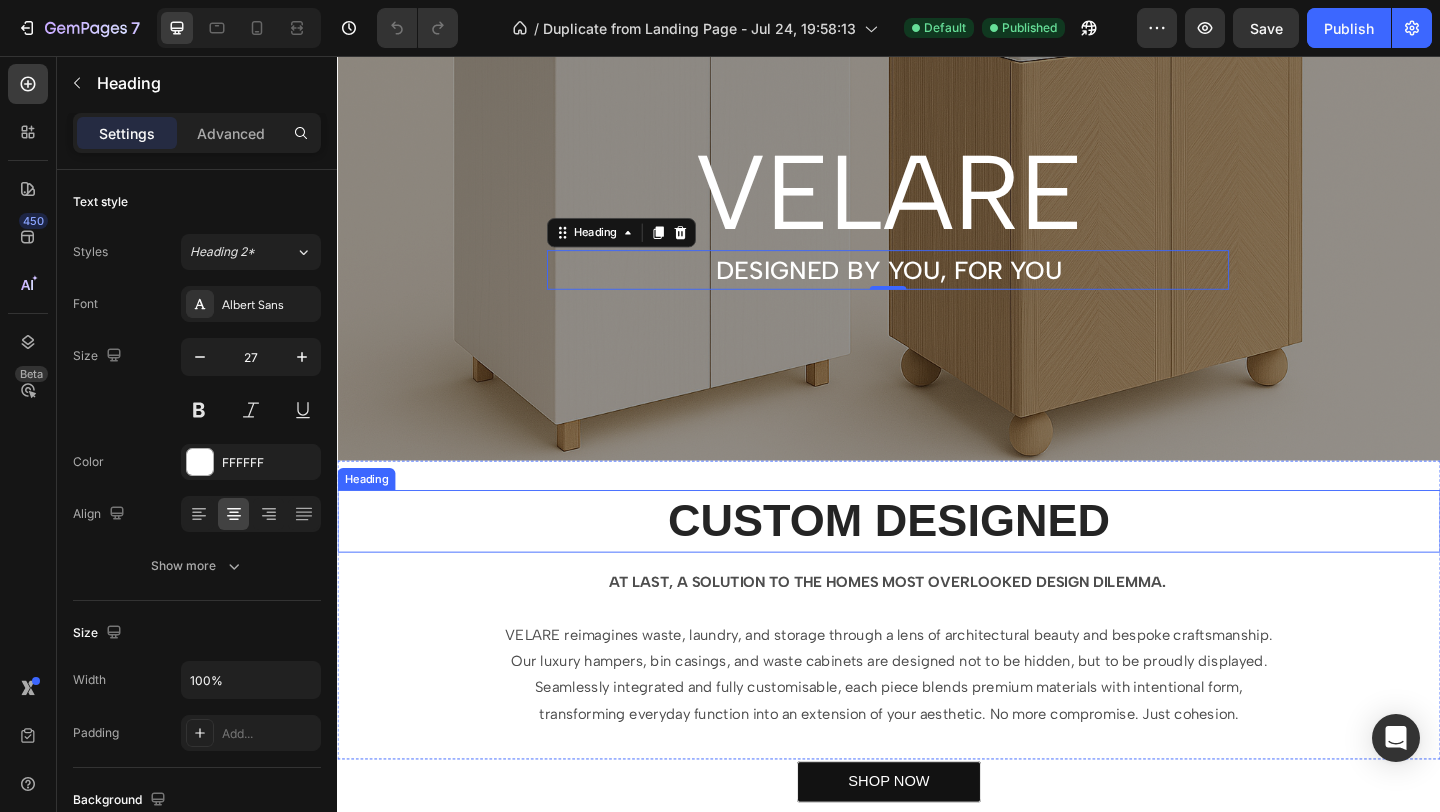 click on "CUSTOM DESIGNED" at bounding box center (937, 561) 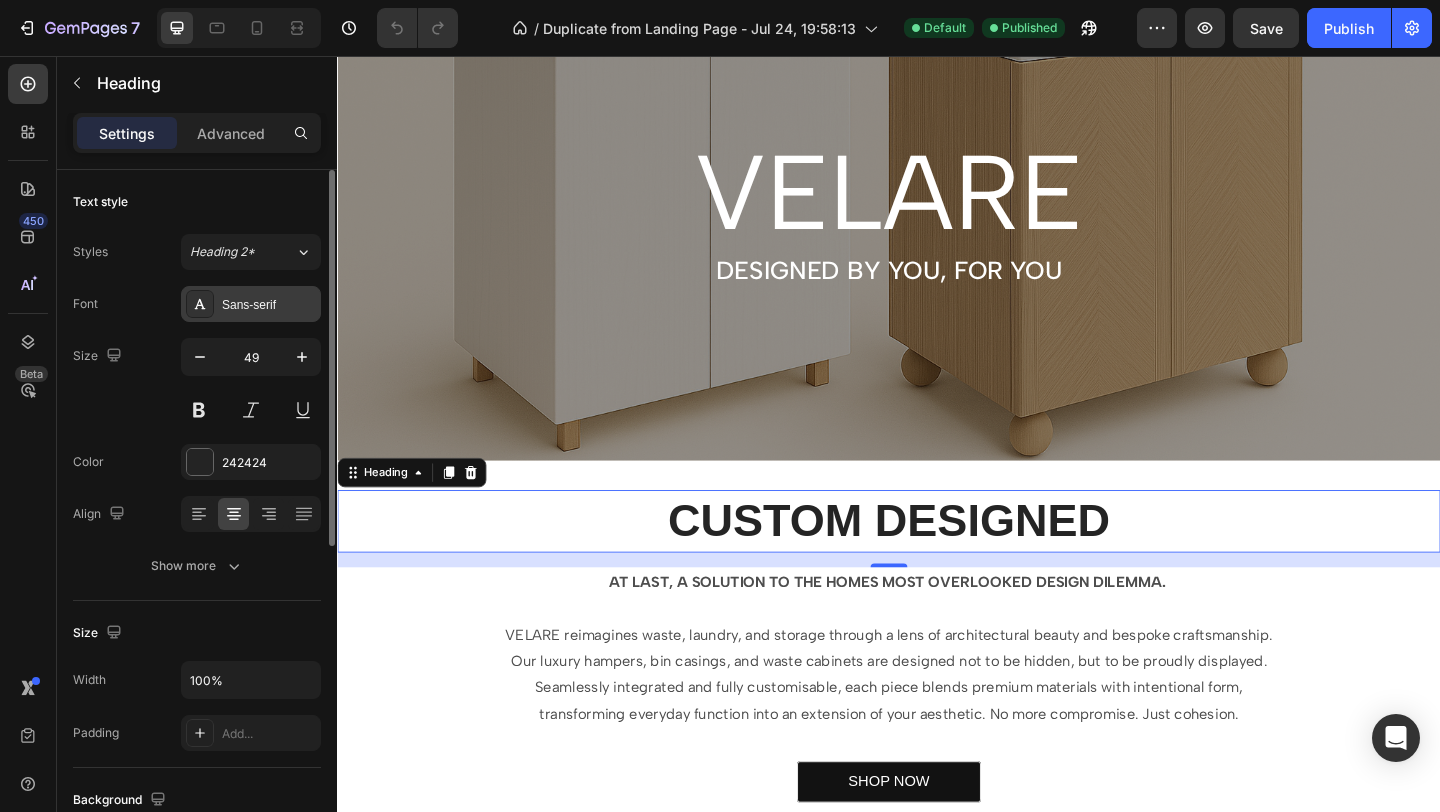 click on "Sans-serif" at bounding box center (269, 305) 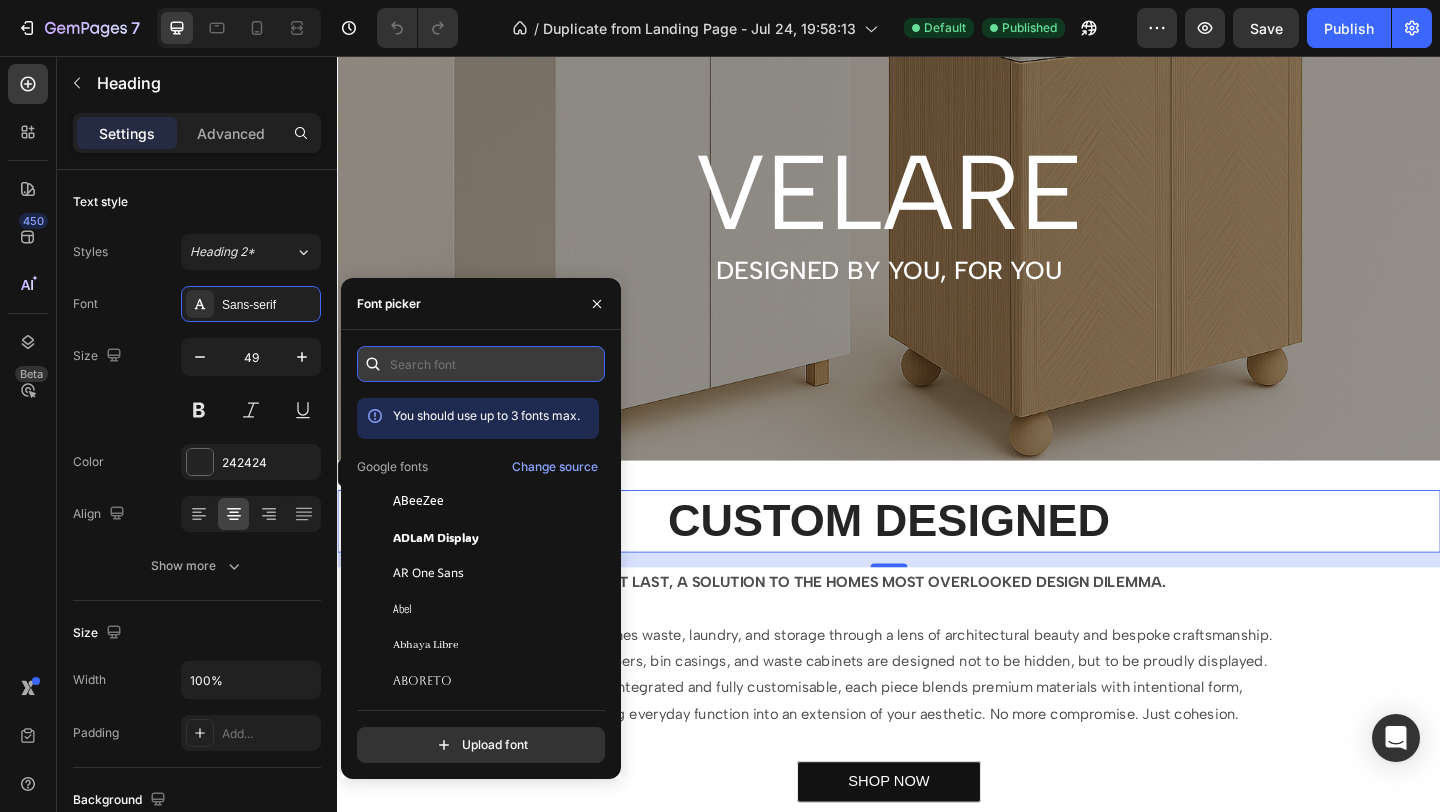 click at bounding box center [481, 364] 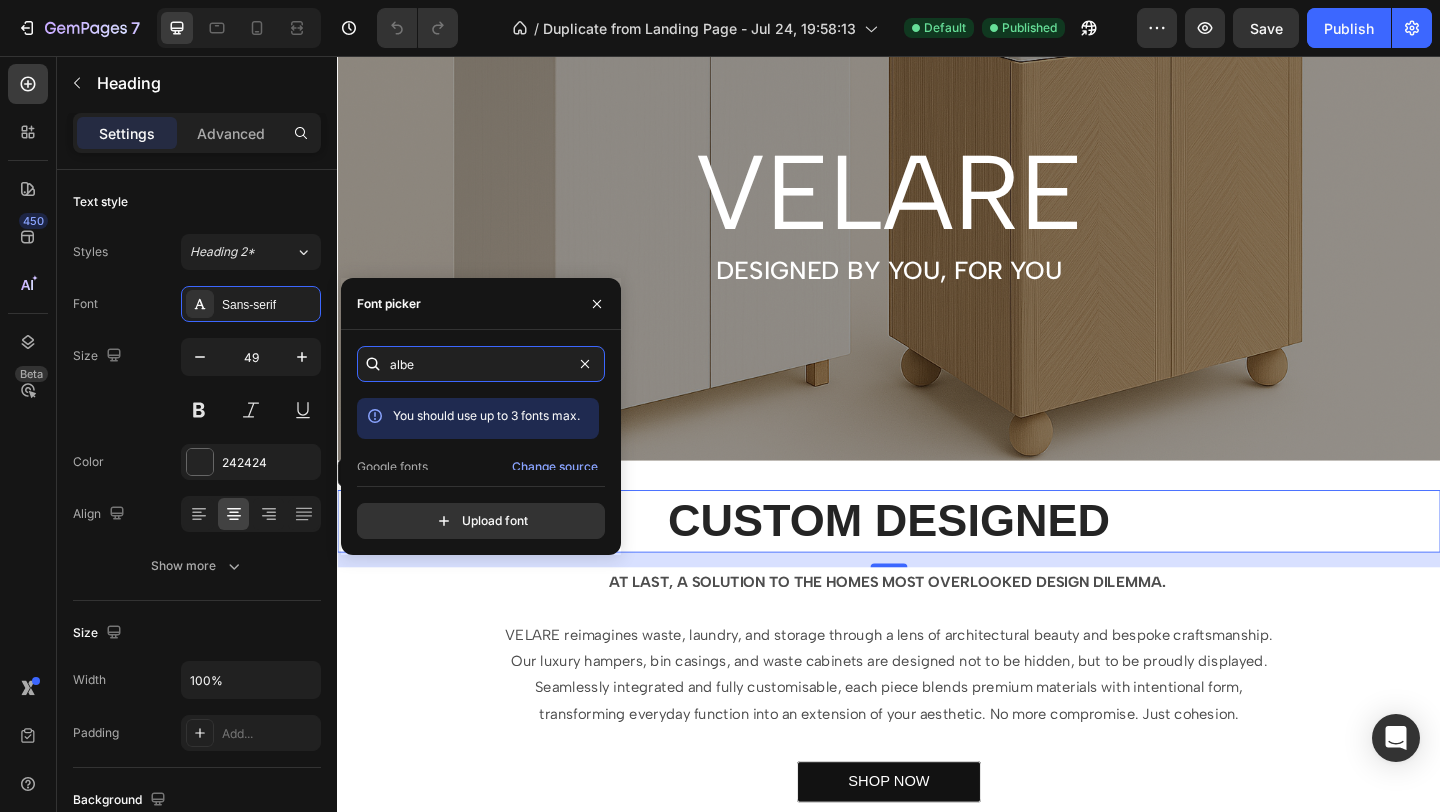scroll, scrollTop: 49, scrollLeft: 0, axis: vertical 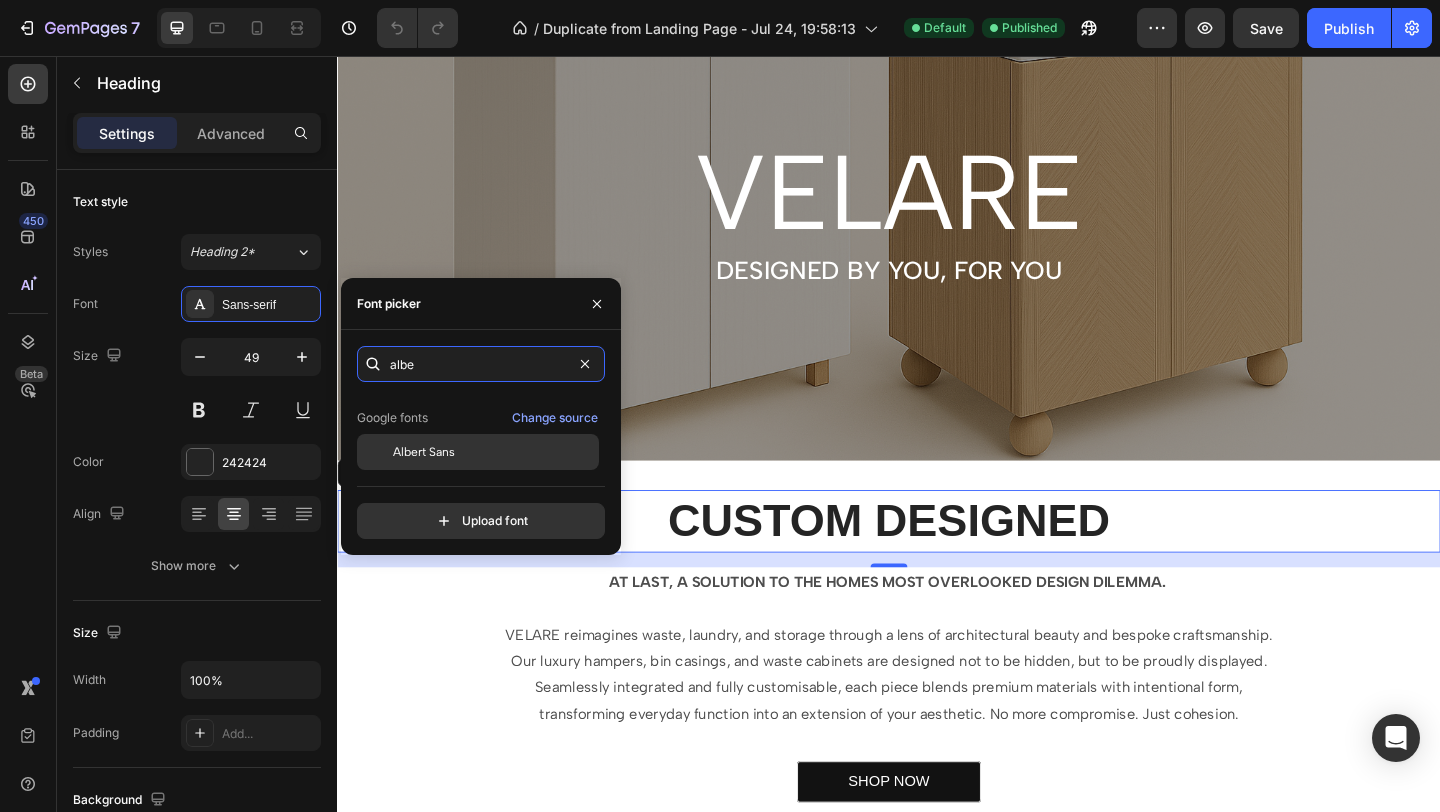 type on "albe" 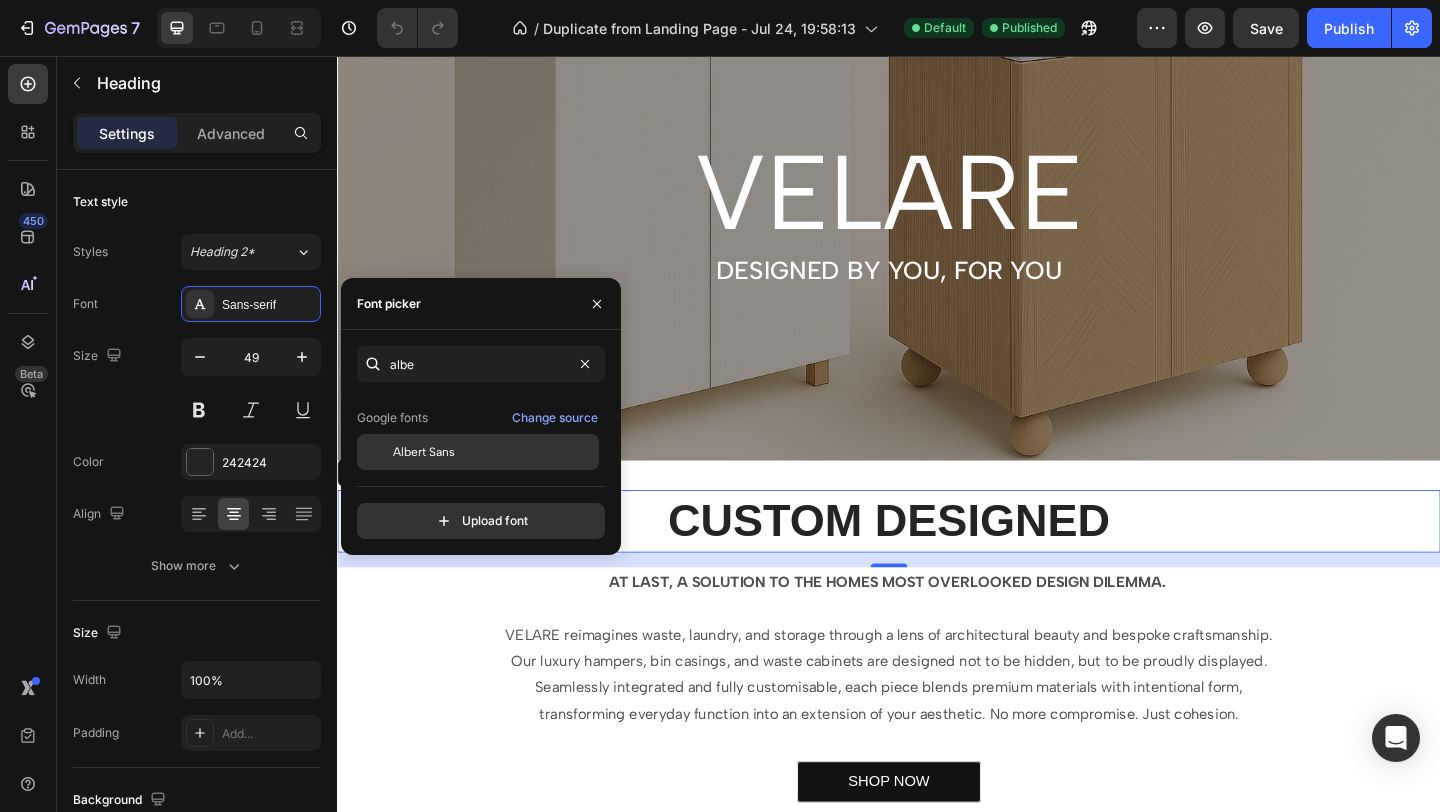 click on "Albert Sans" at bounding box center (424, 452) 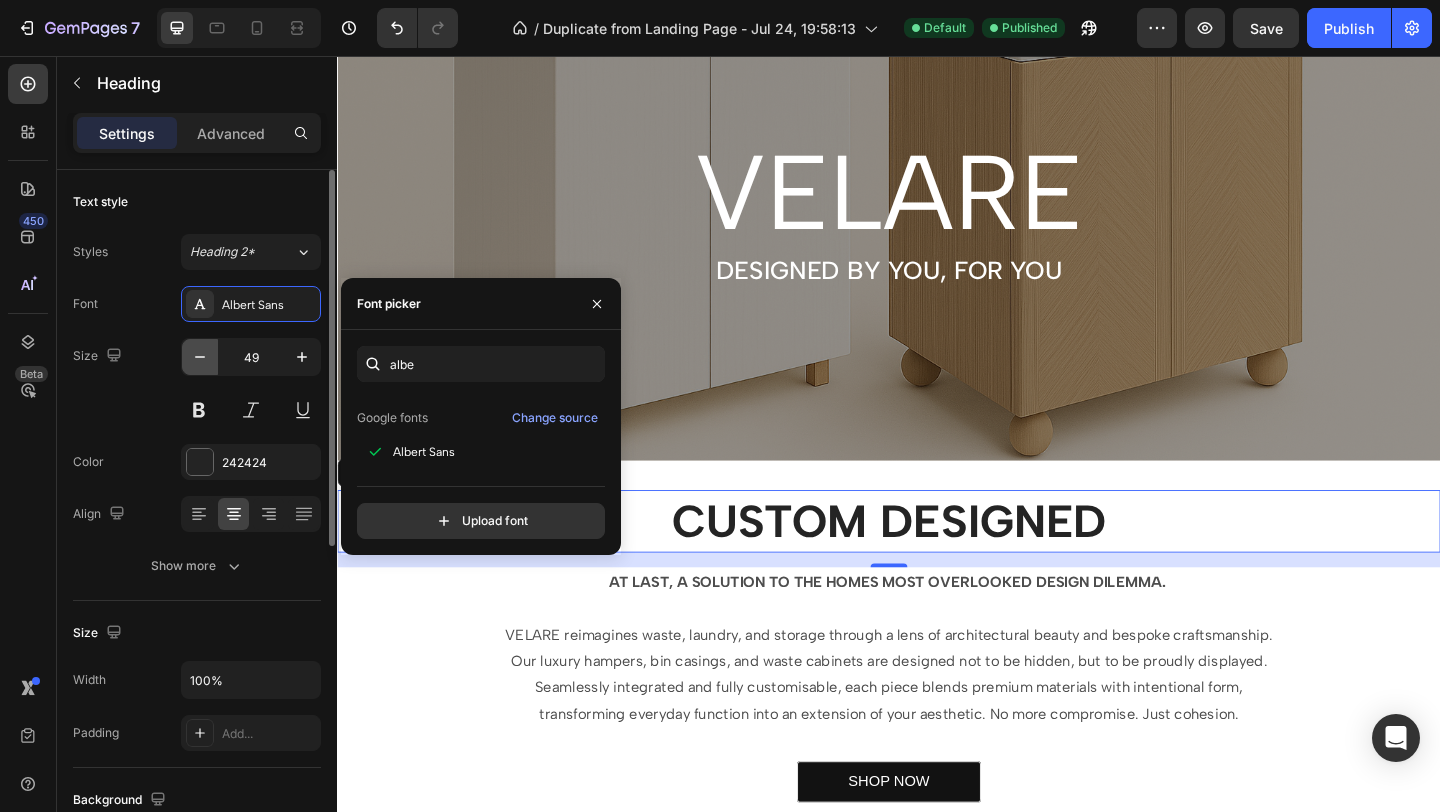 click at bounding box center [200, 357] 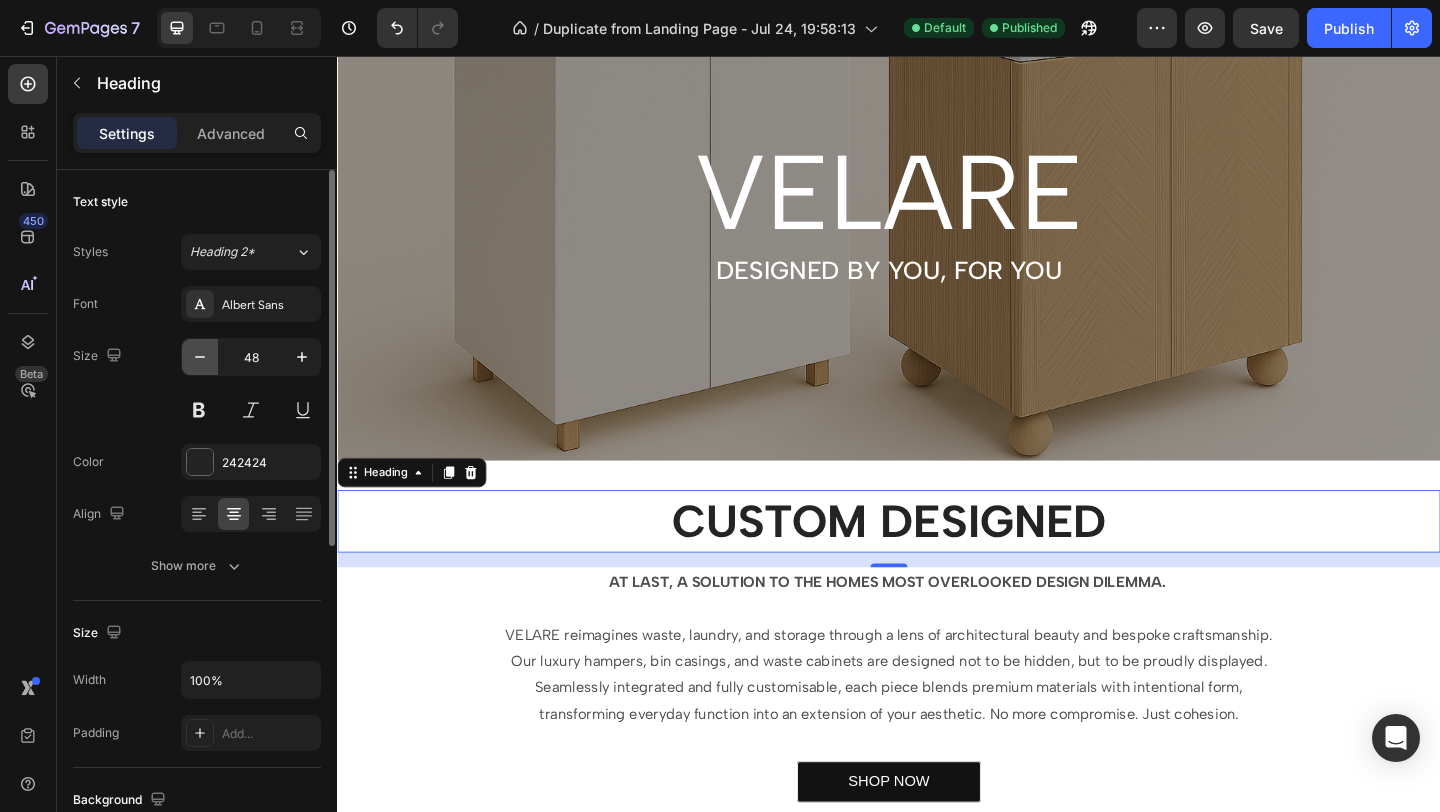 click at bounding box center [200, 357] 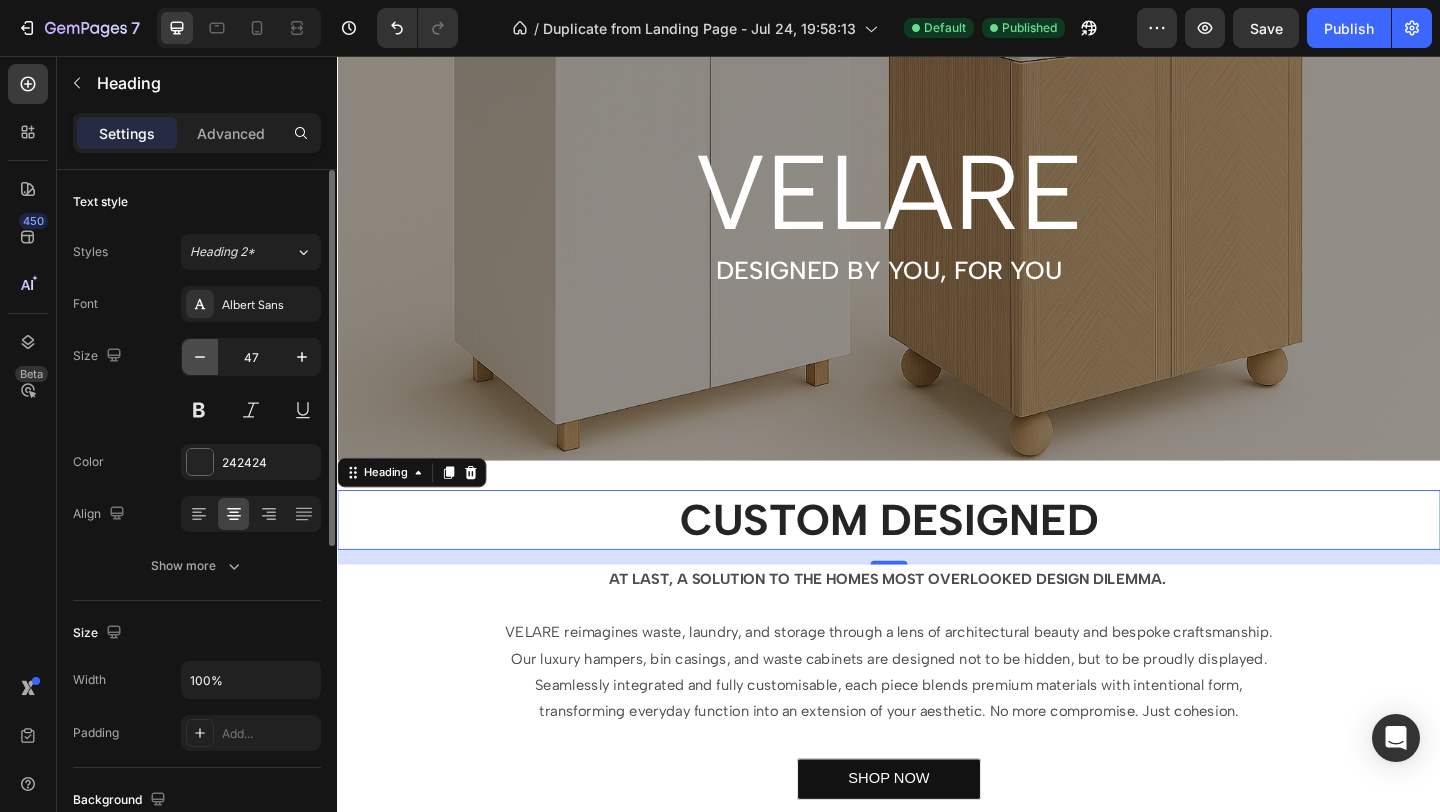 click at bounding box center (200, 357) 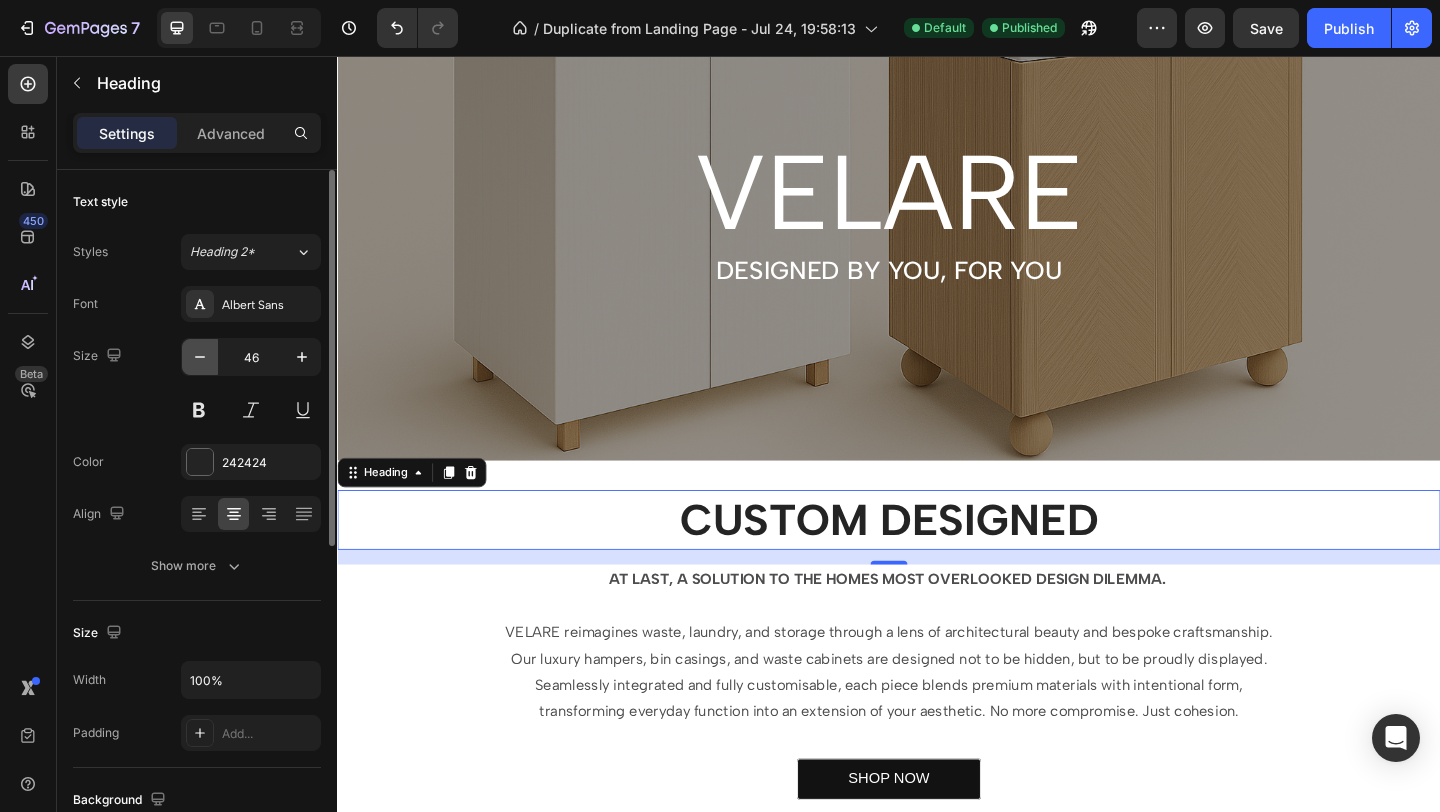 click at bounding box center [200, 357] 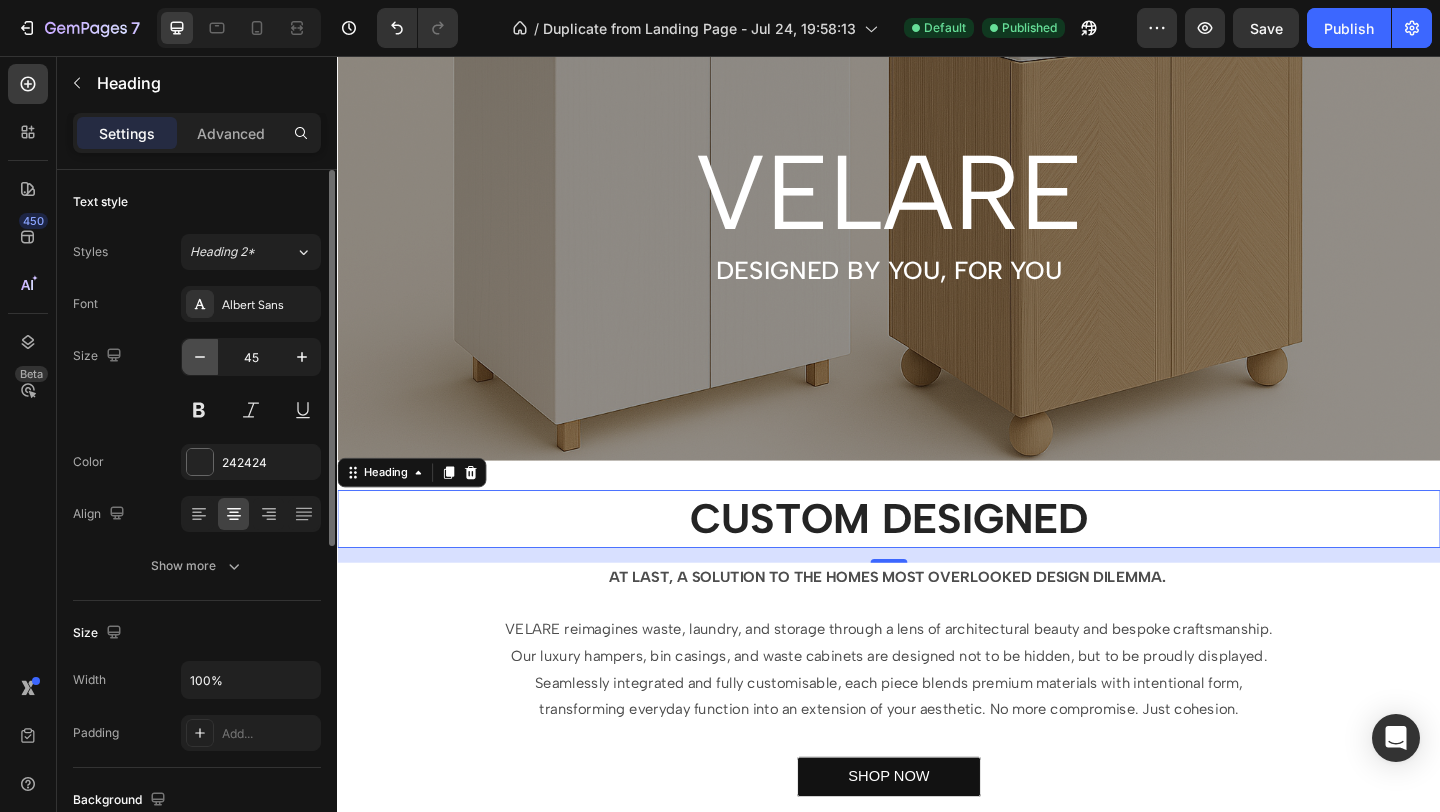 click at bounding box center (200, 357) 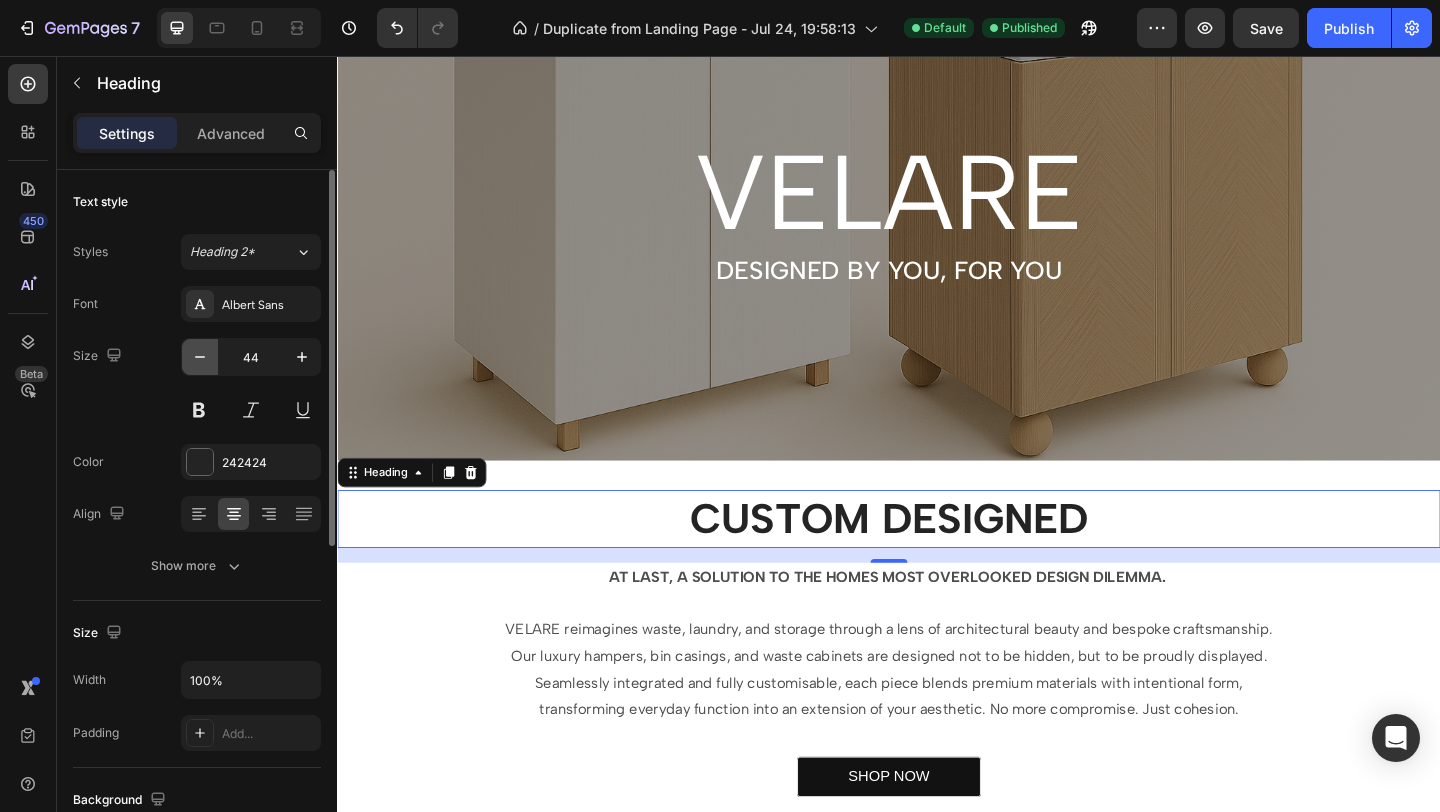 click at bounding box center (200, 357) 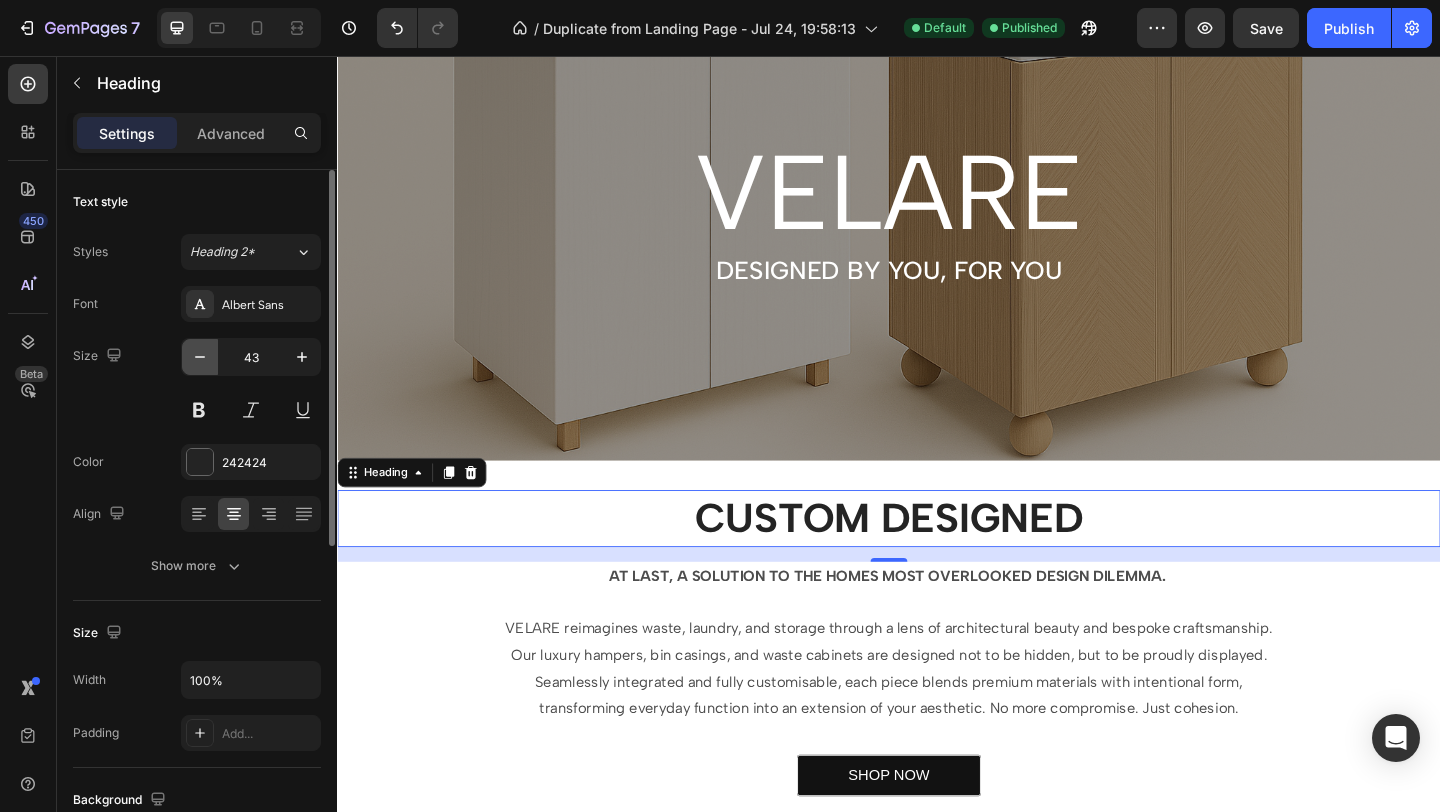click at bounding box center (200, 357) 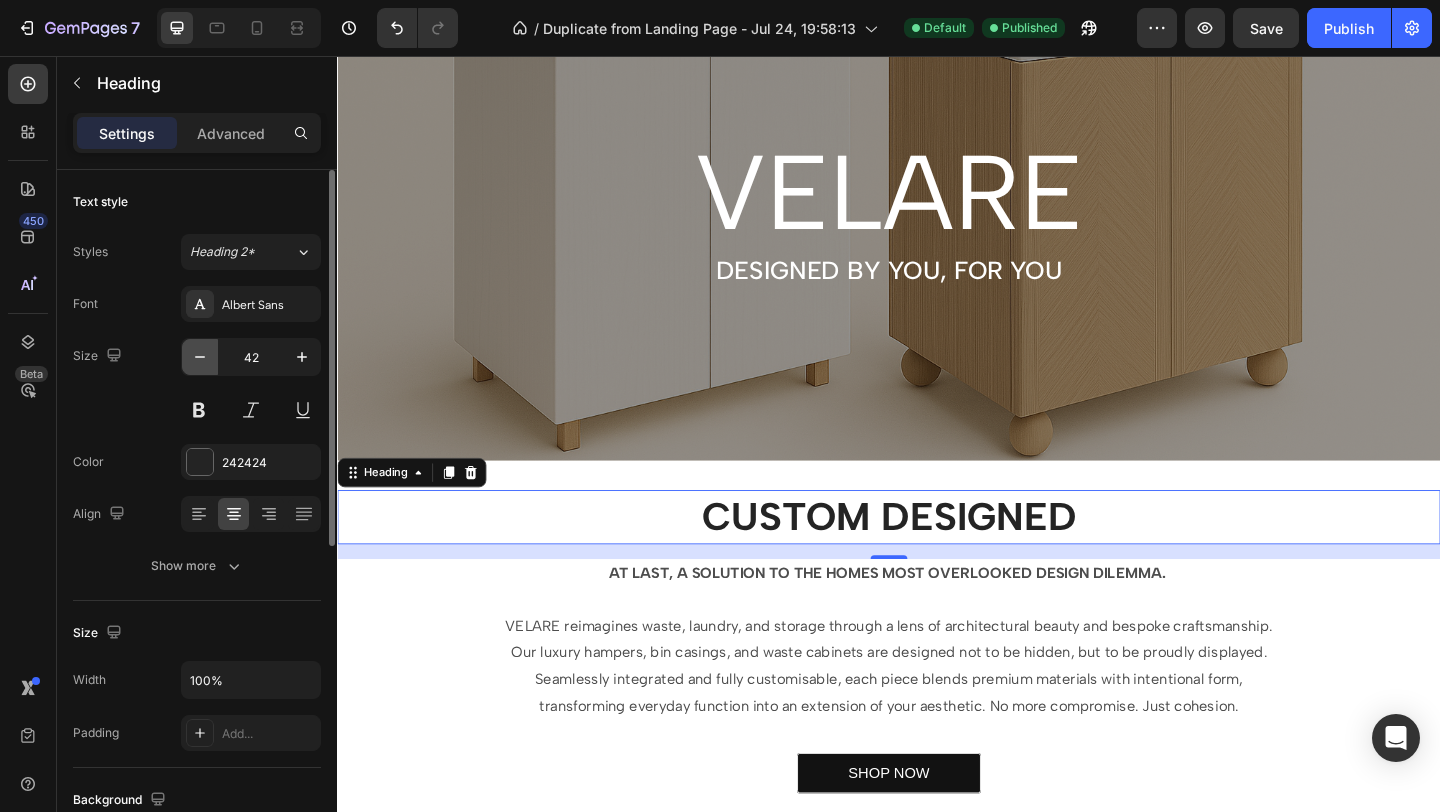 click at bounding box center (200, 357) 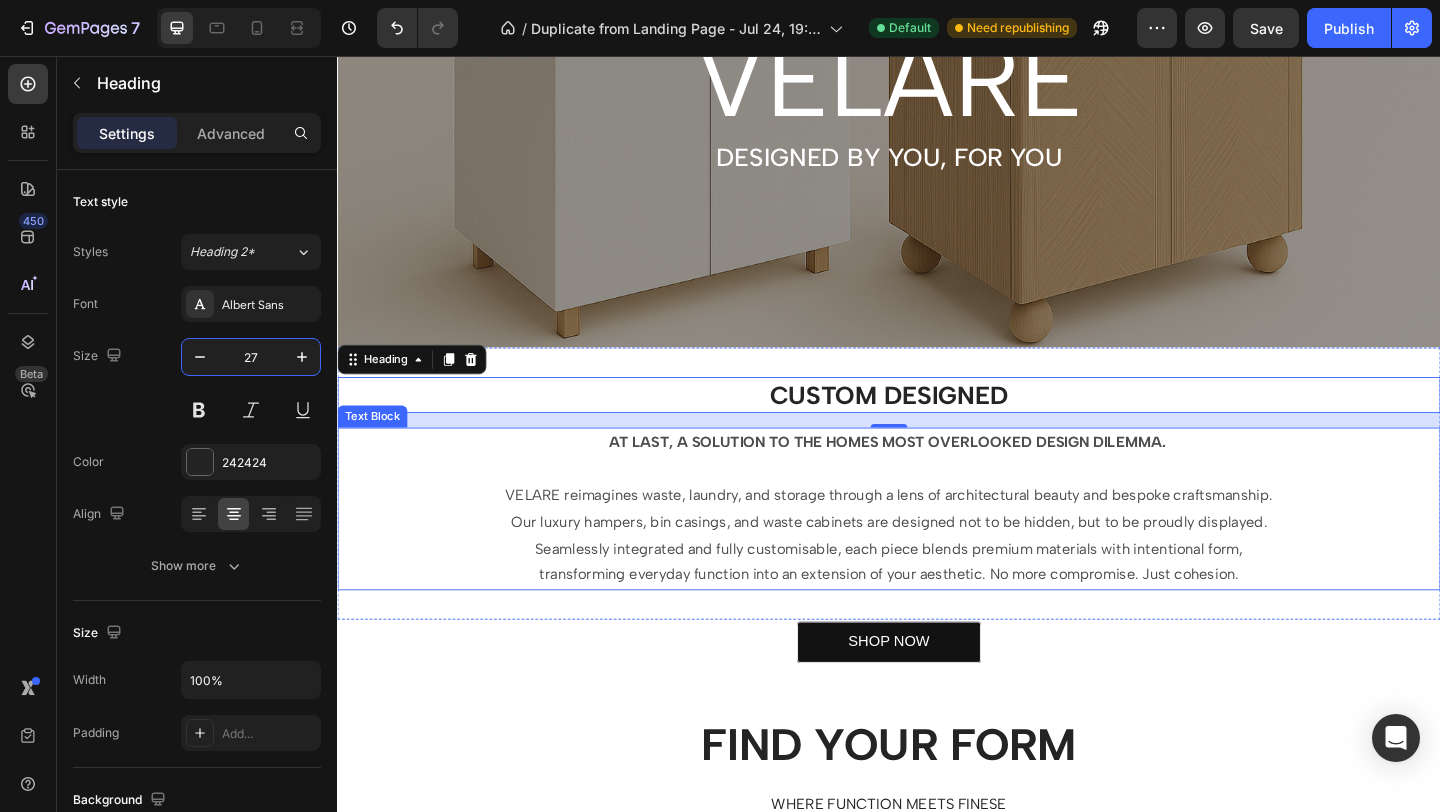 scroll, scrollTop: 280, scrollLeft: 0, axis: vertical 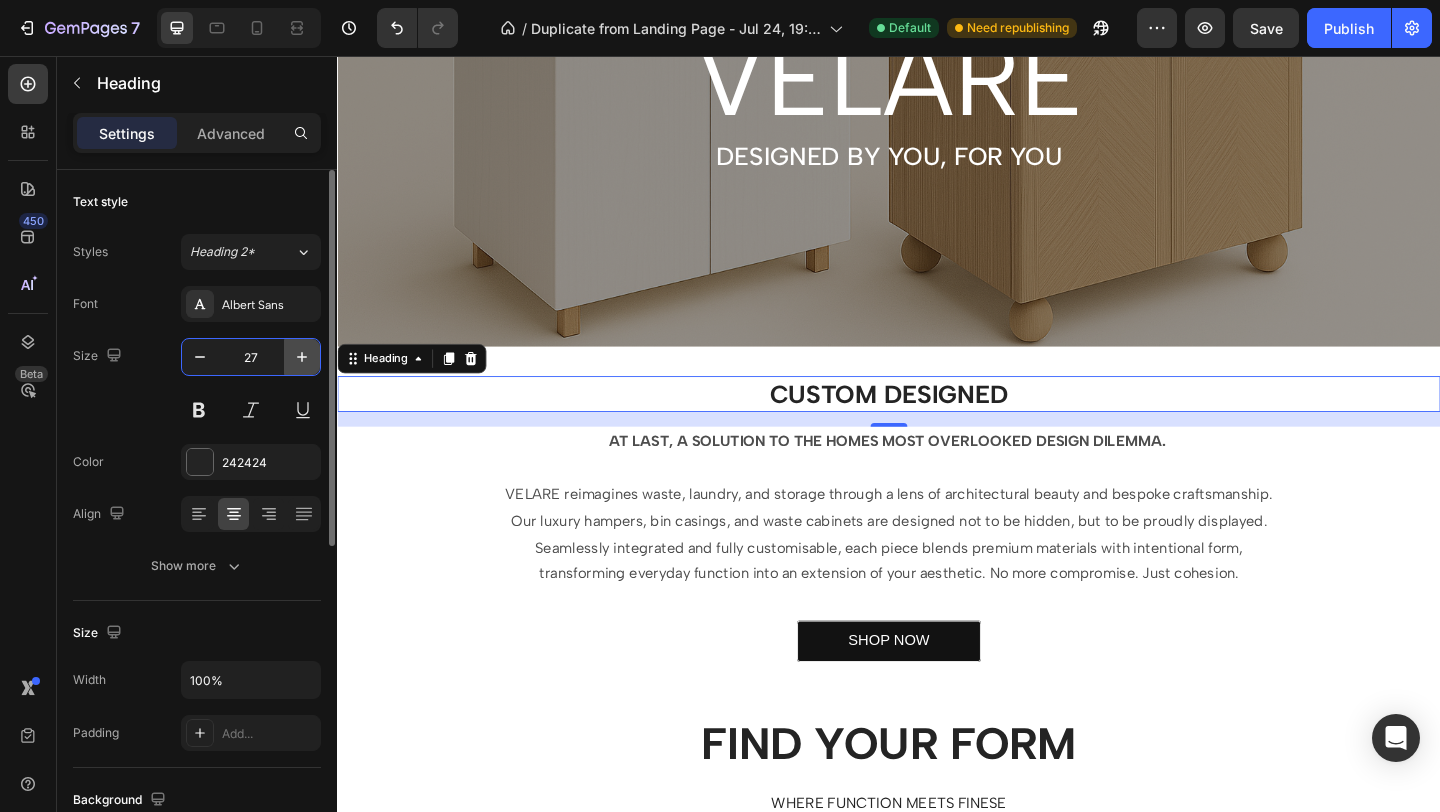 click 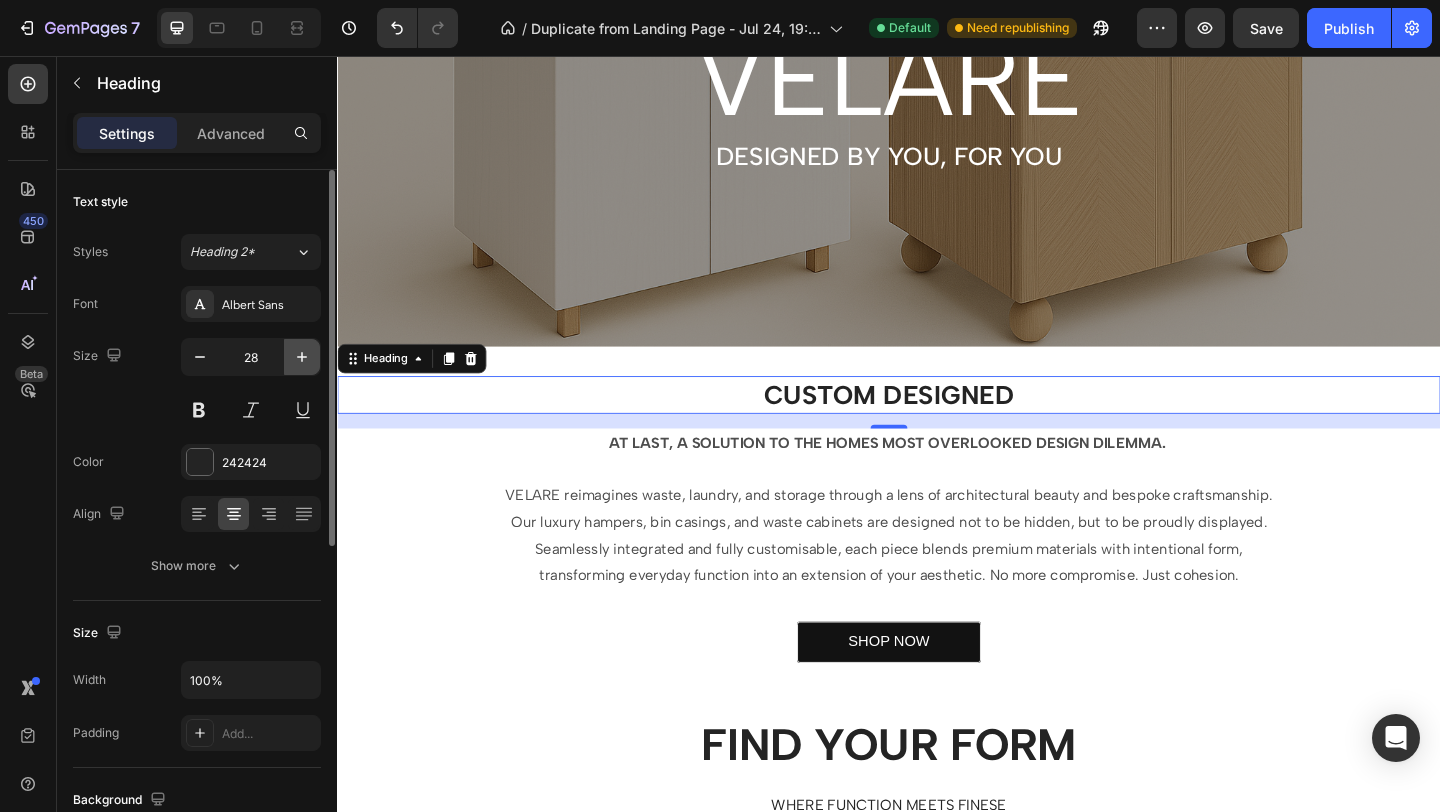 click 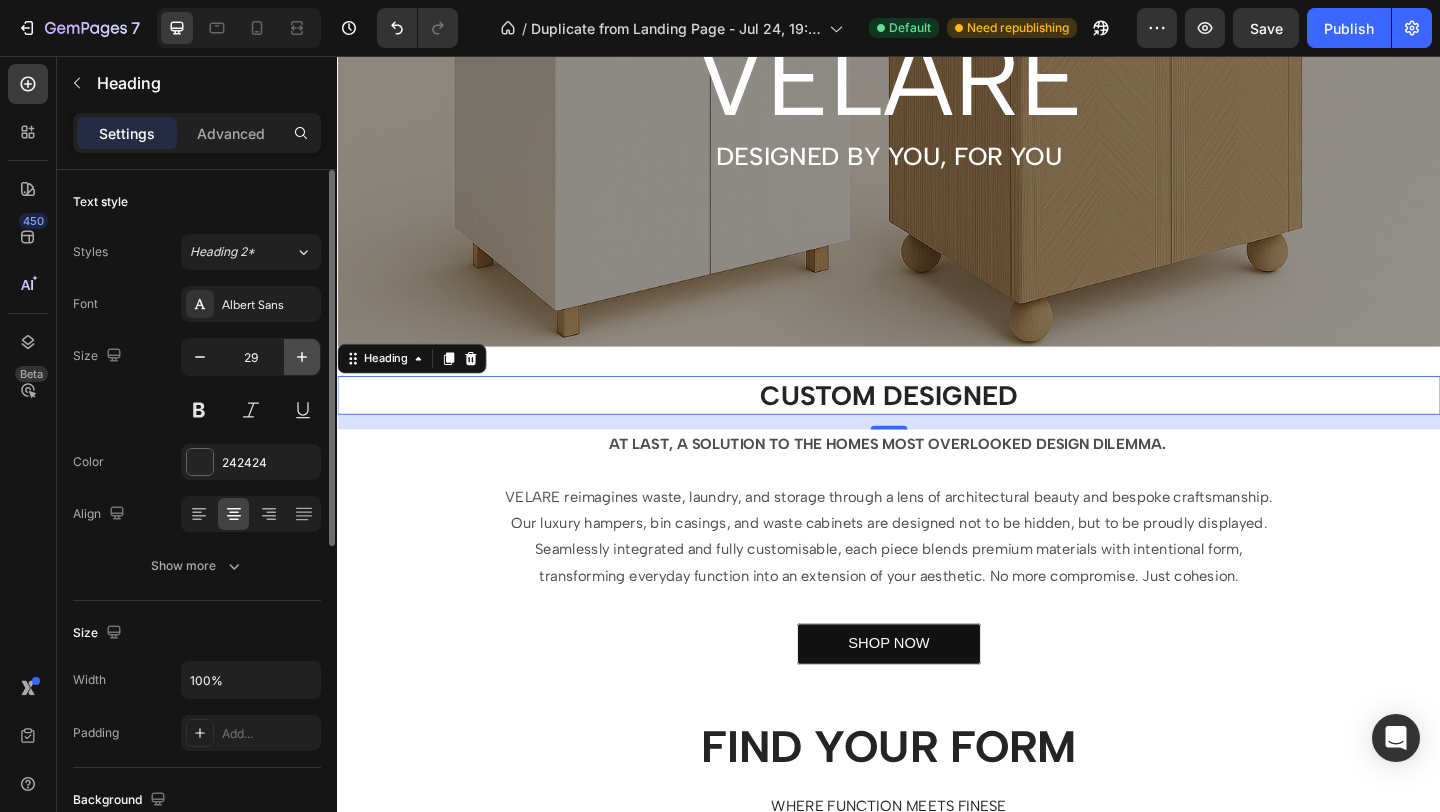 click 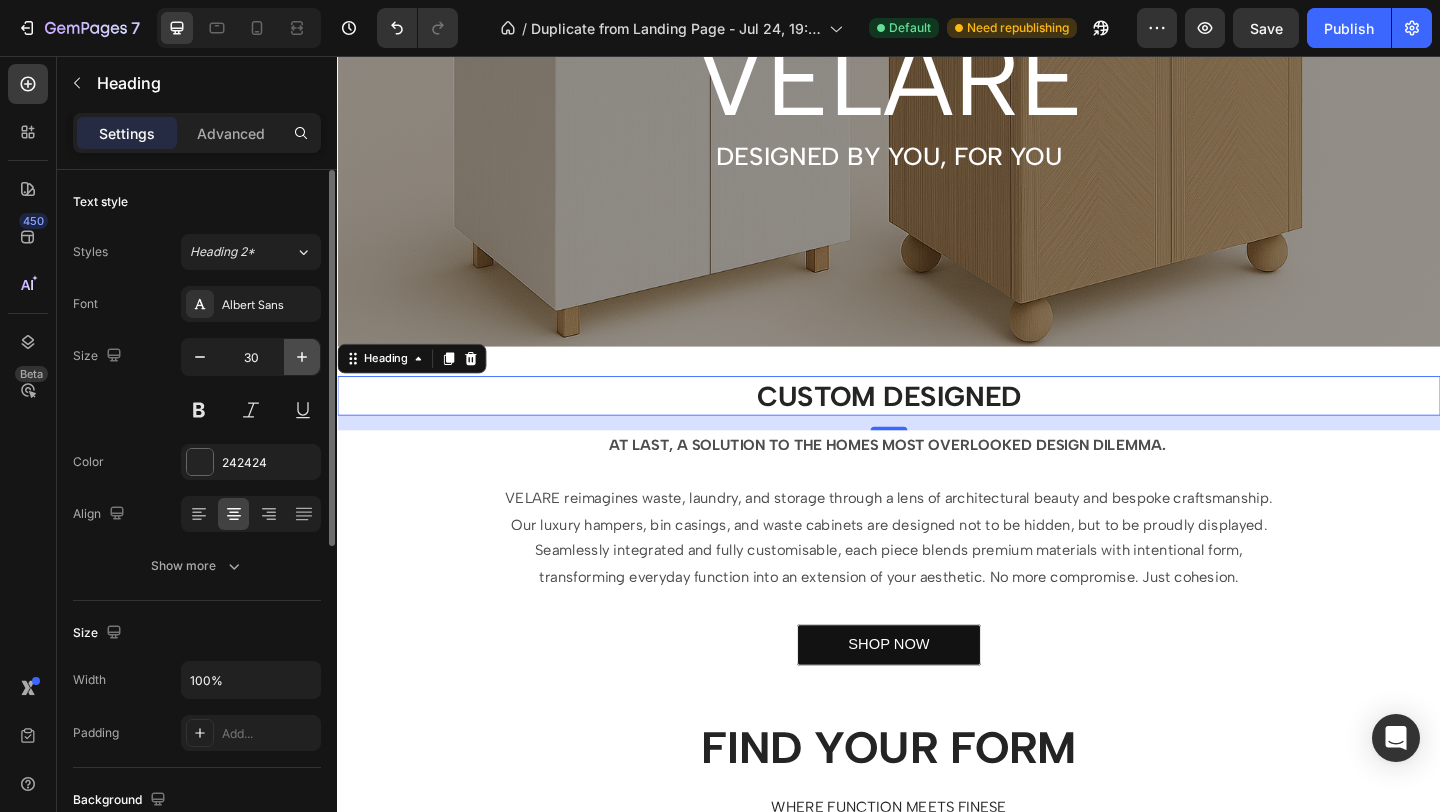 click 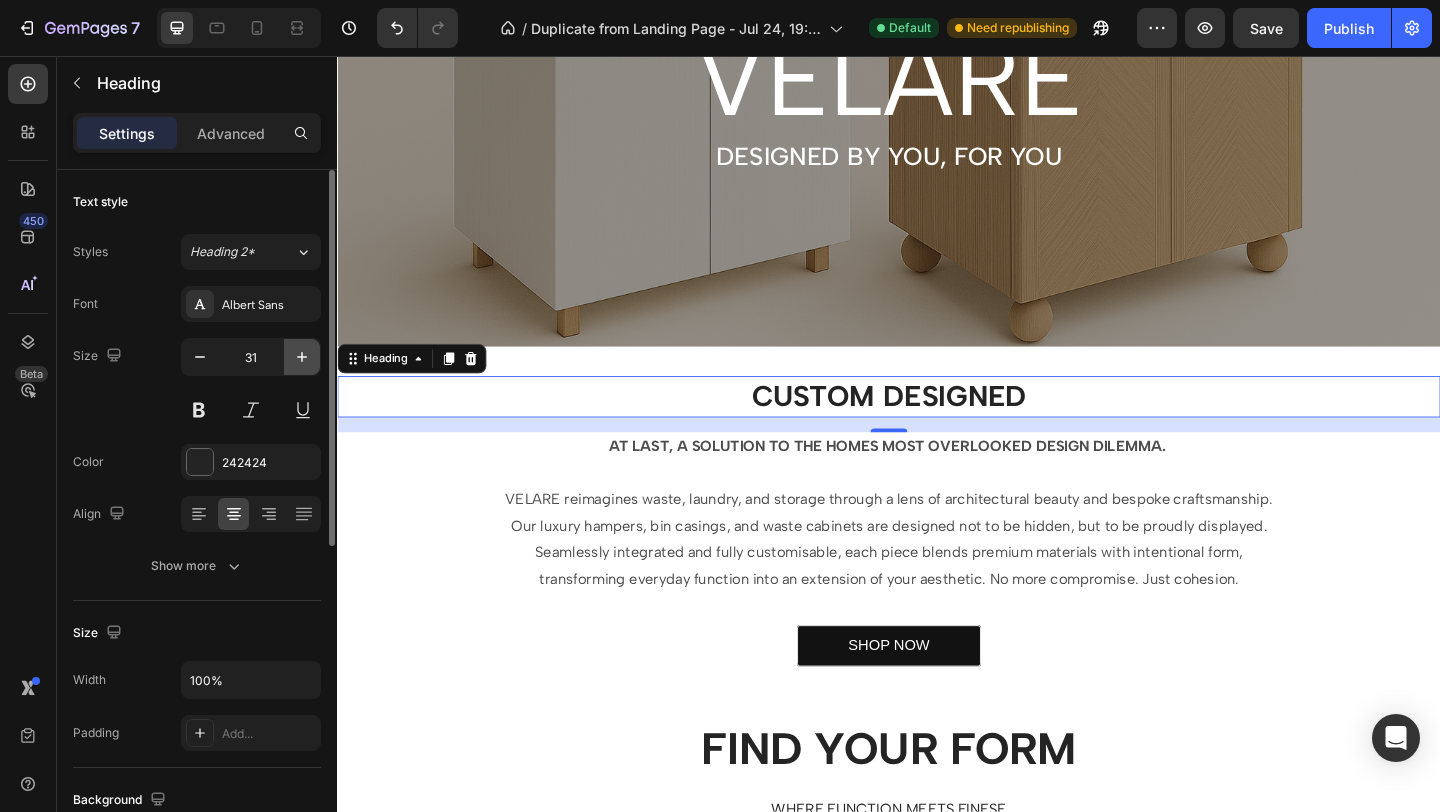 click 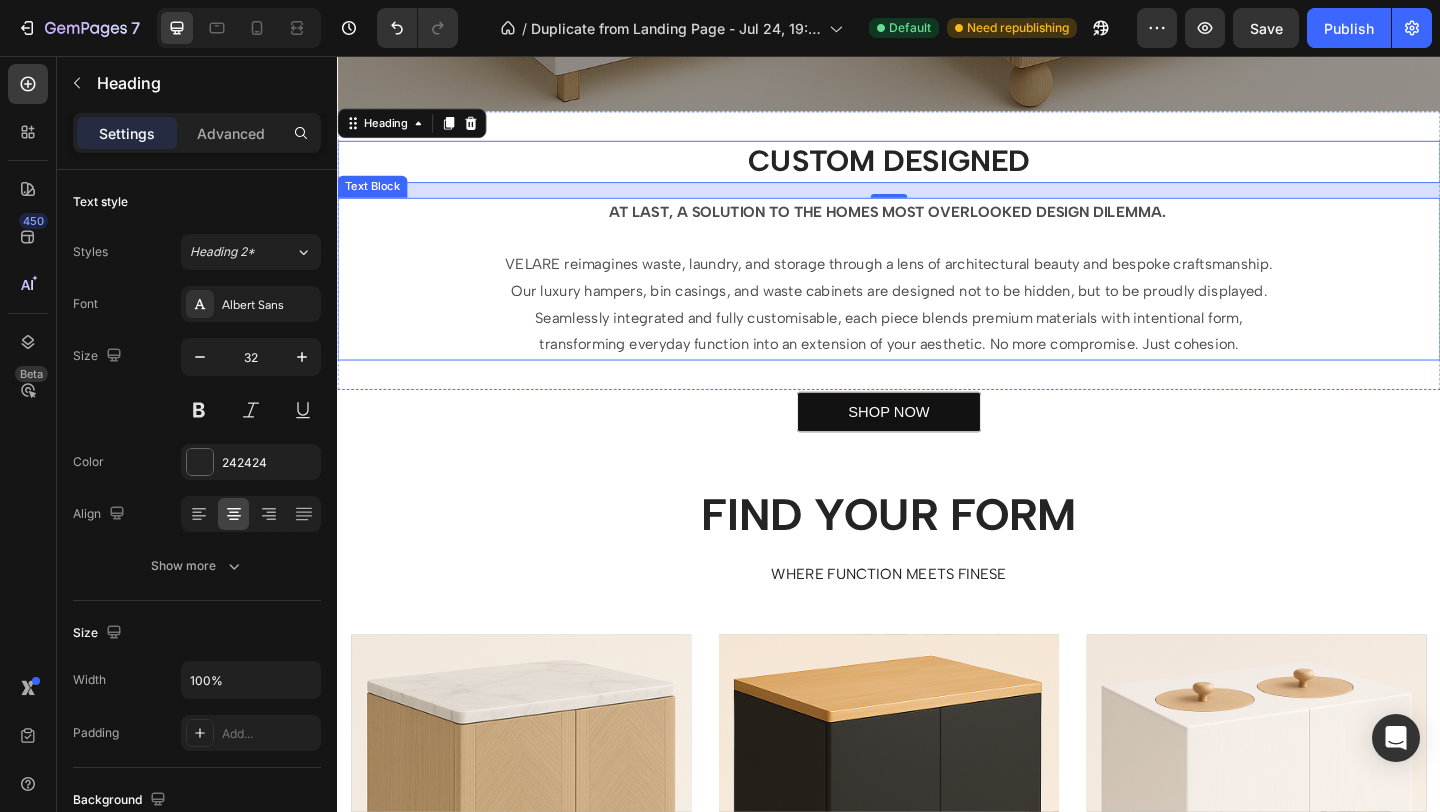 scroll, scrollTop: 557, scrollLeft: 0, axis: vertical 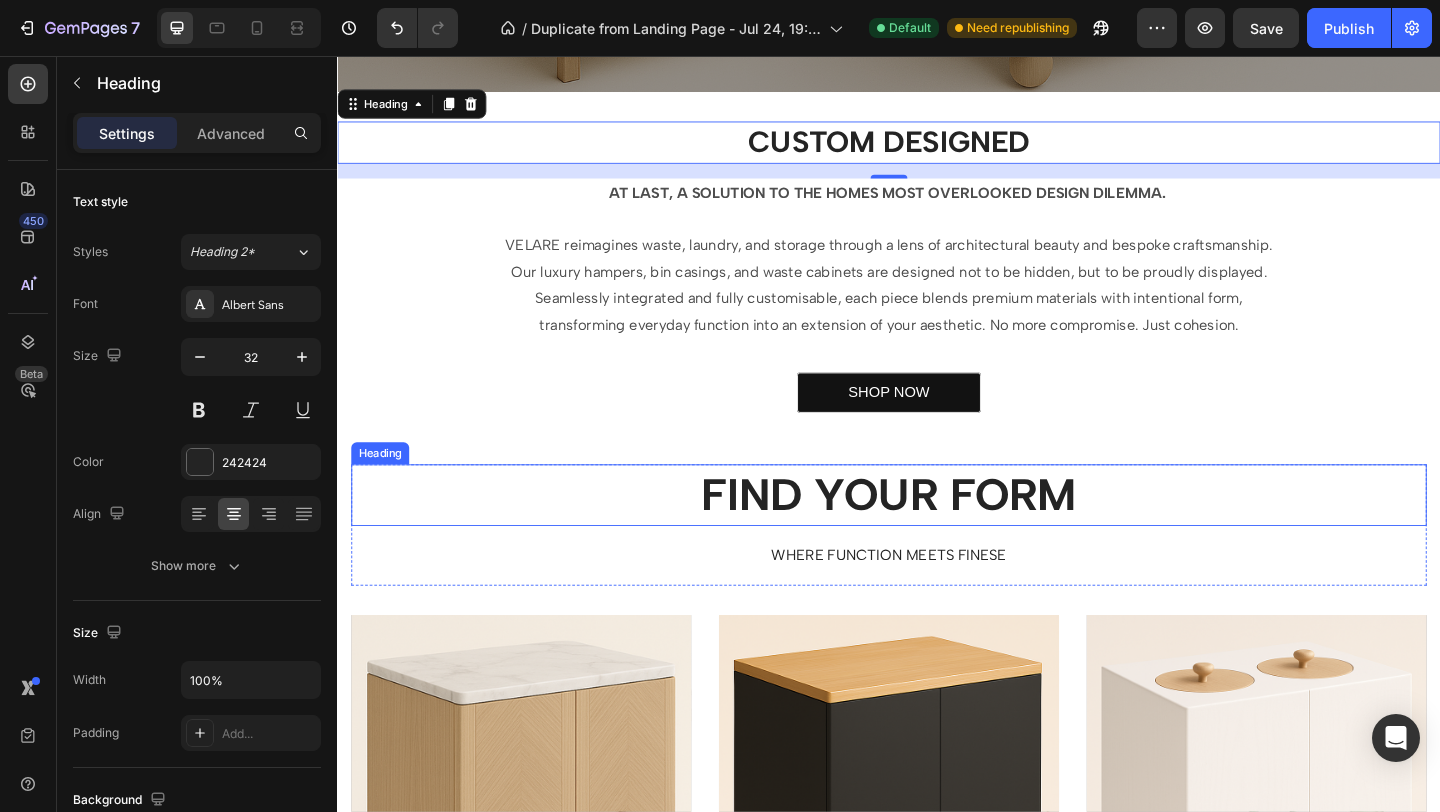 click on "FIND YOUR FORM" at bounding box center [937, 533] 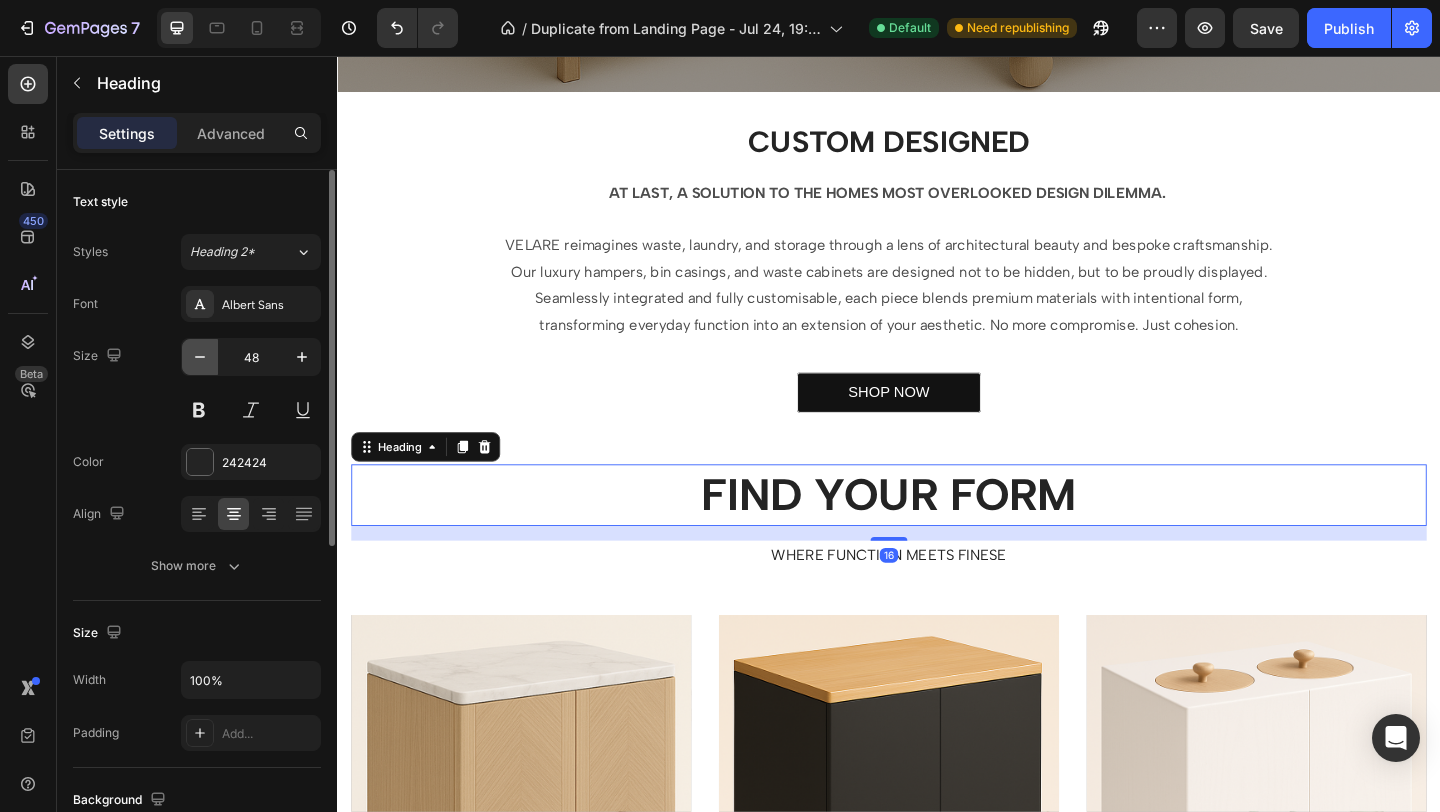 click 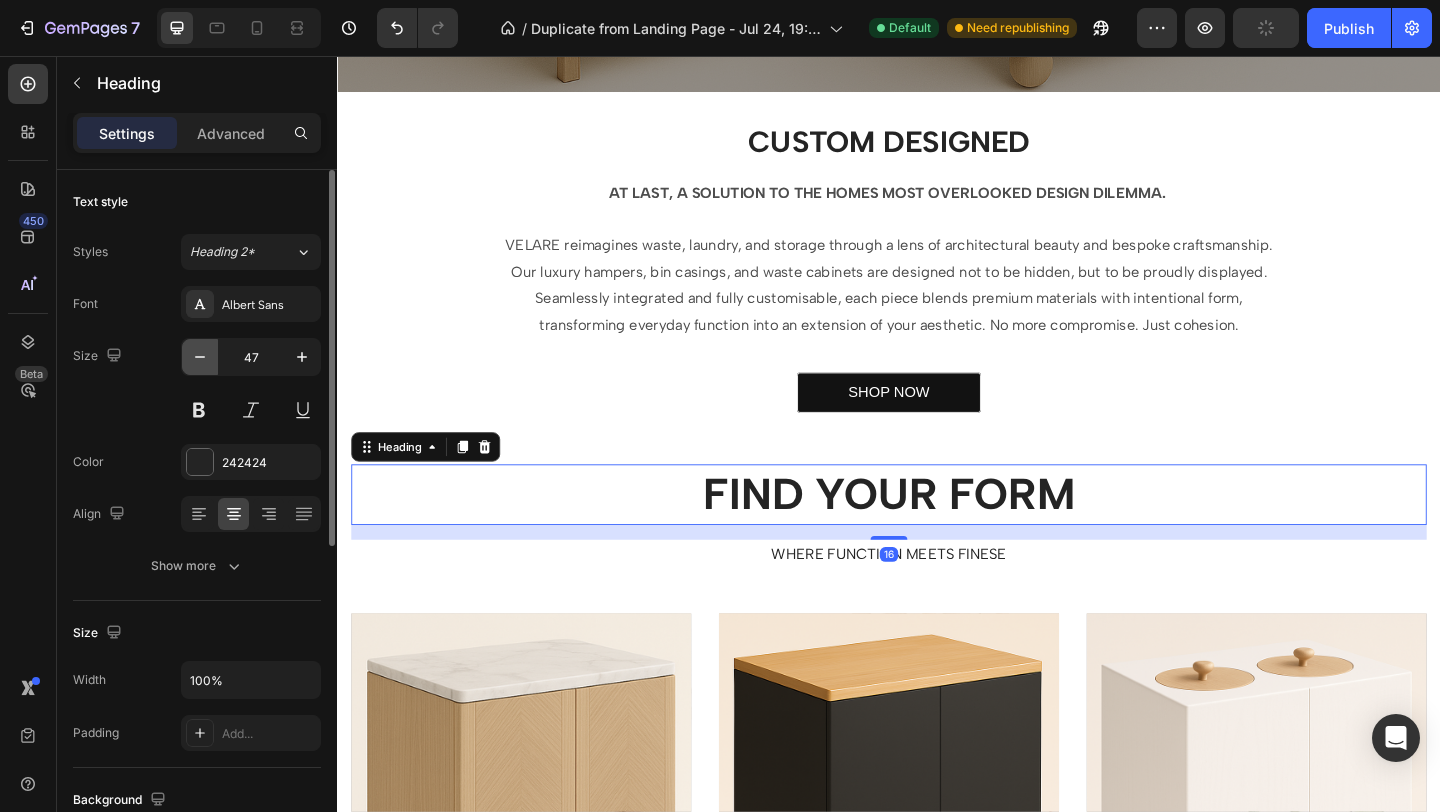 click 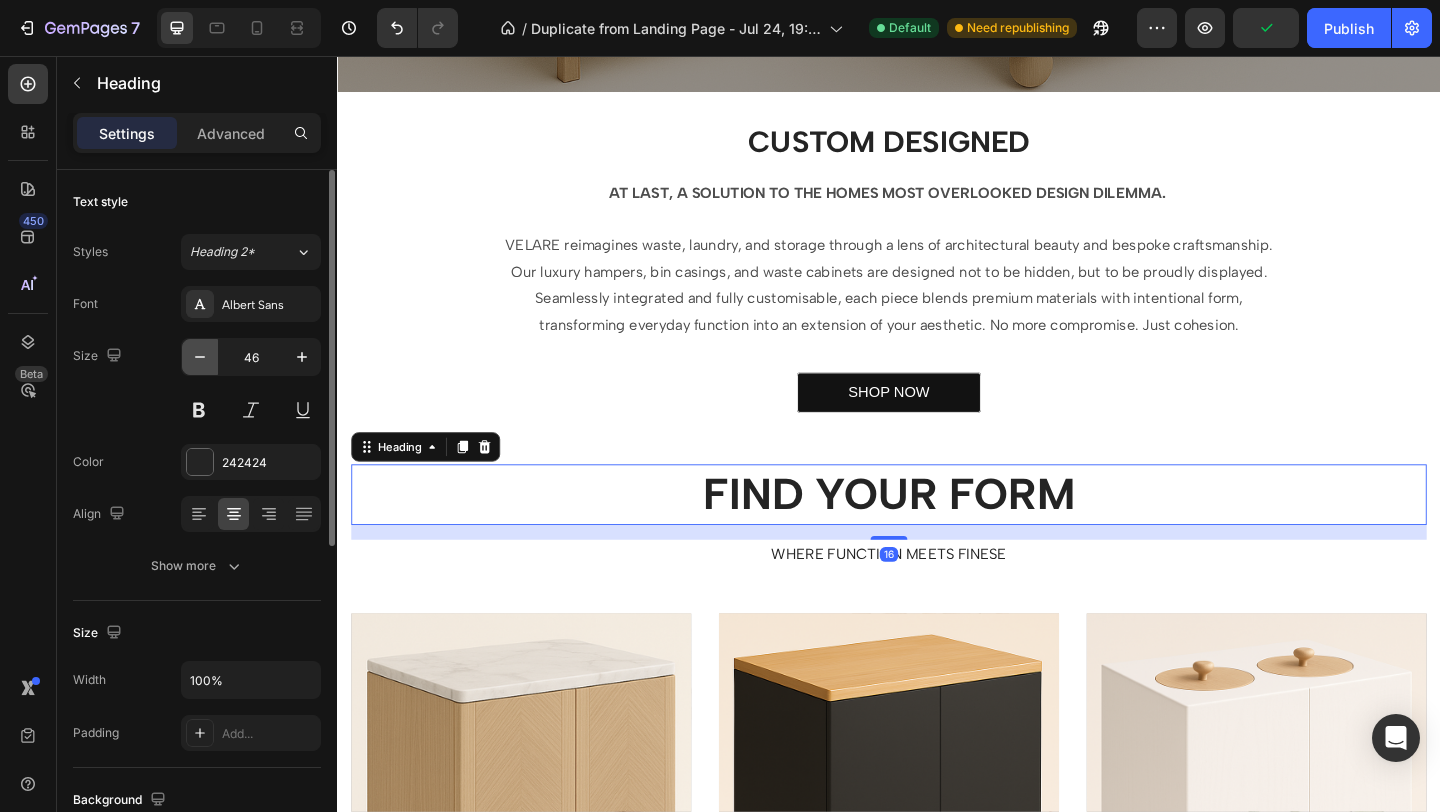 click 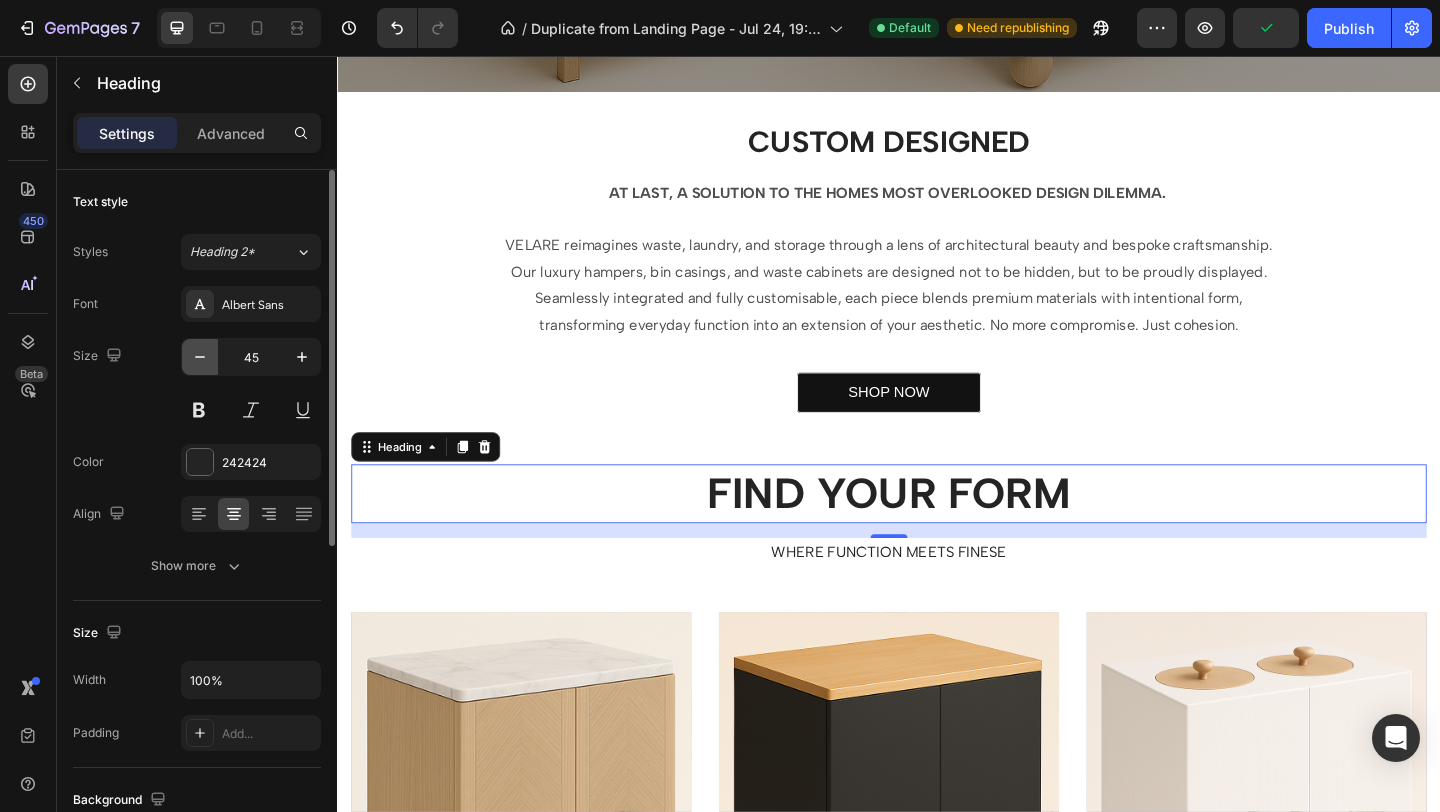 click 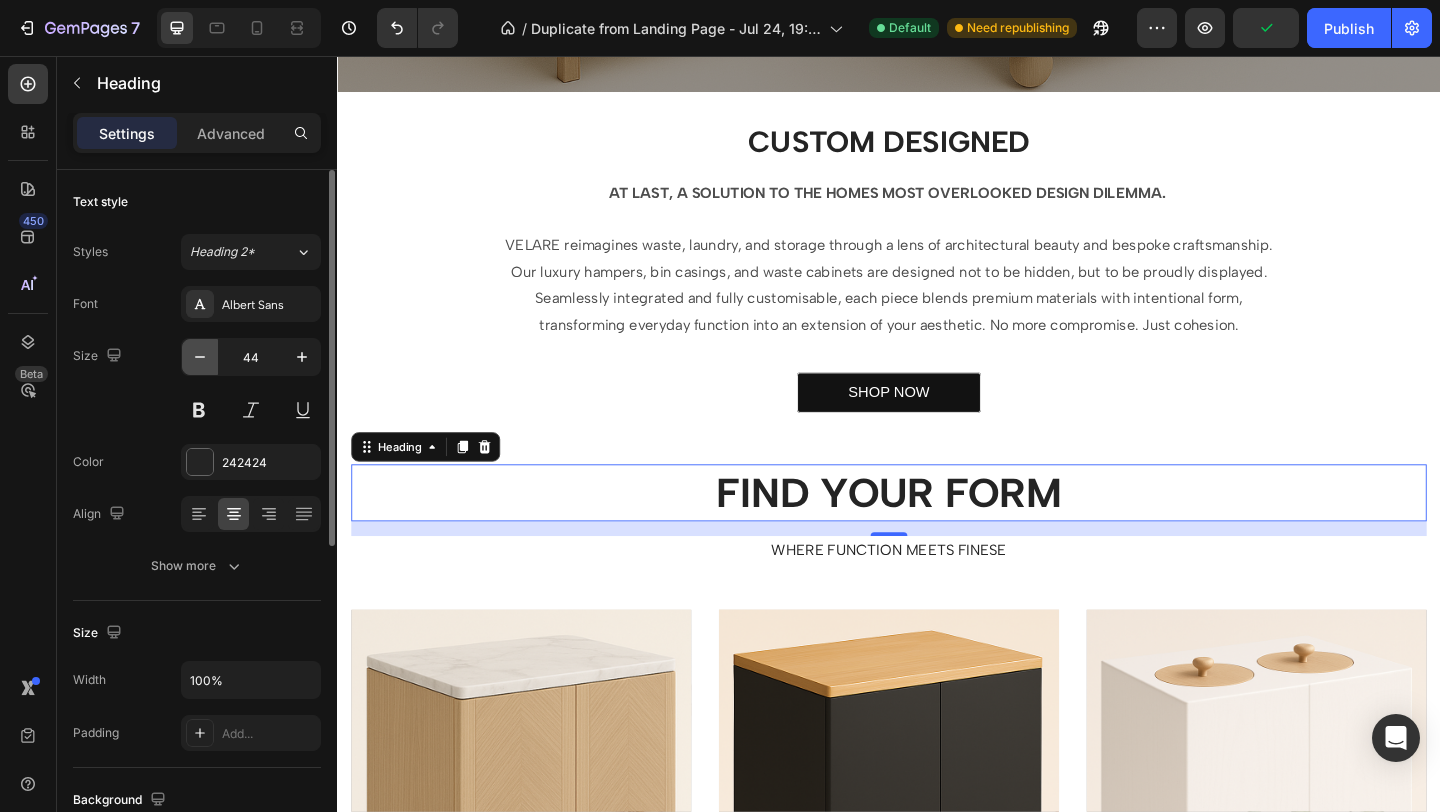 click 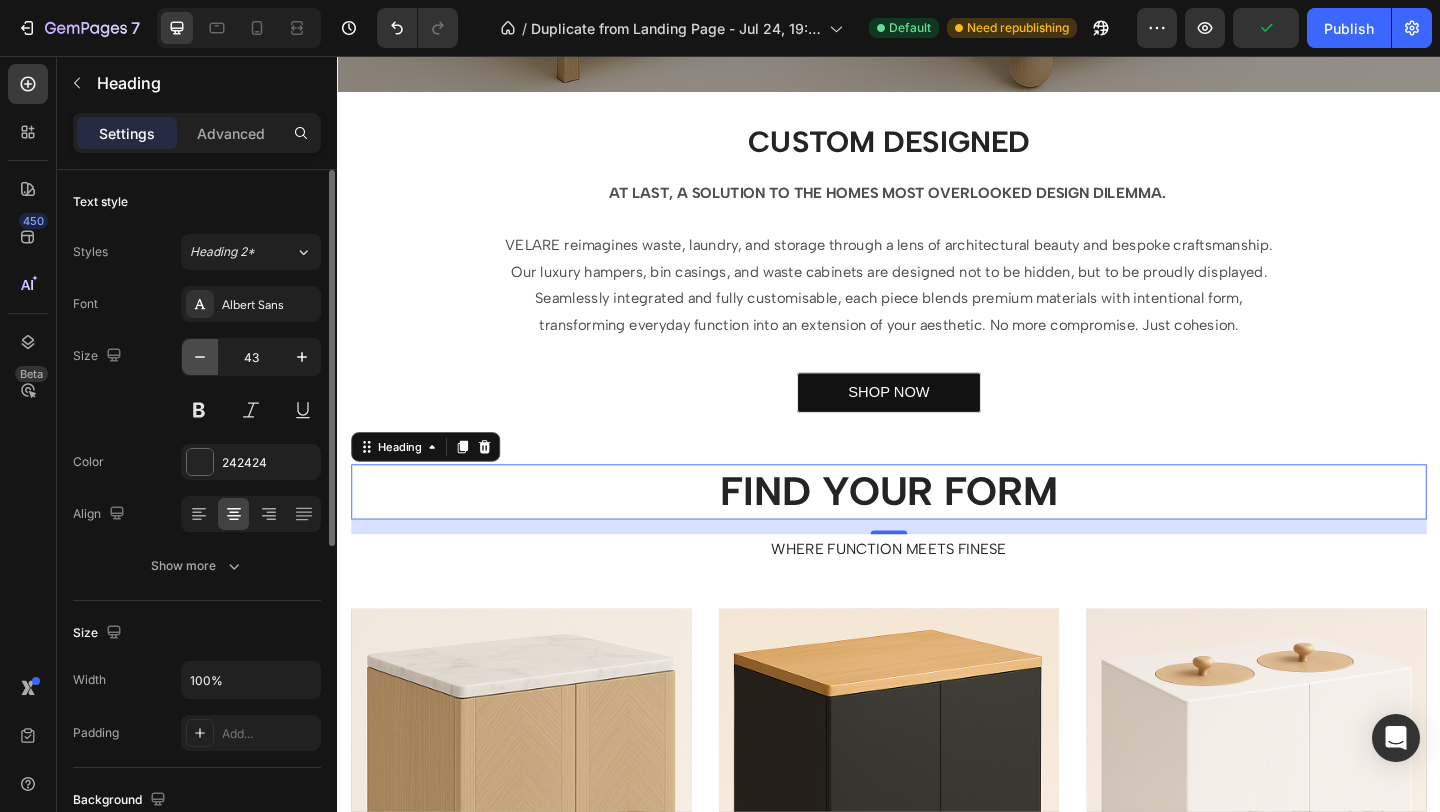 click 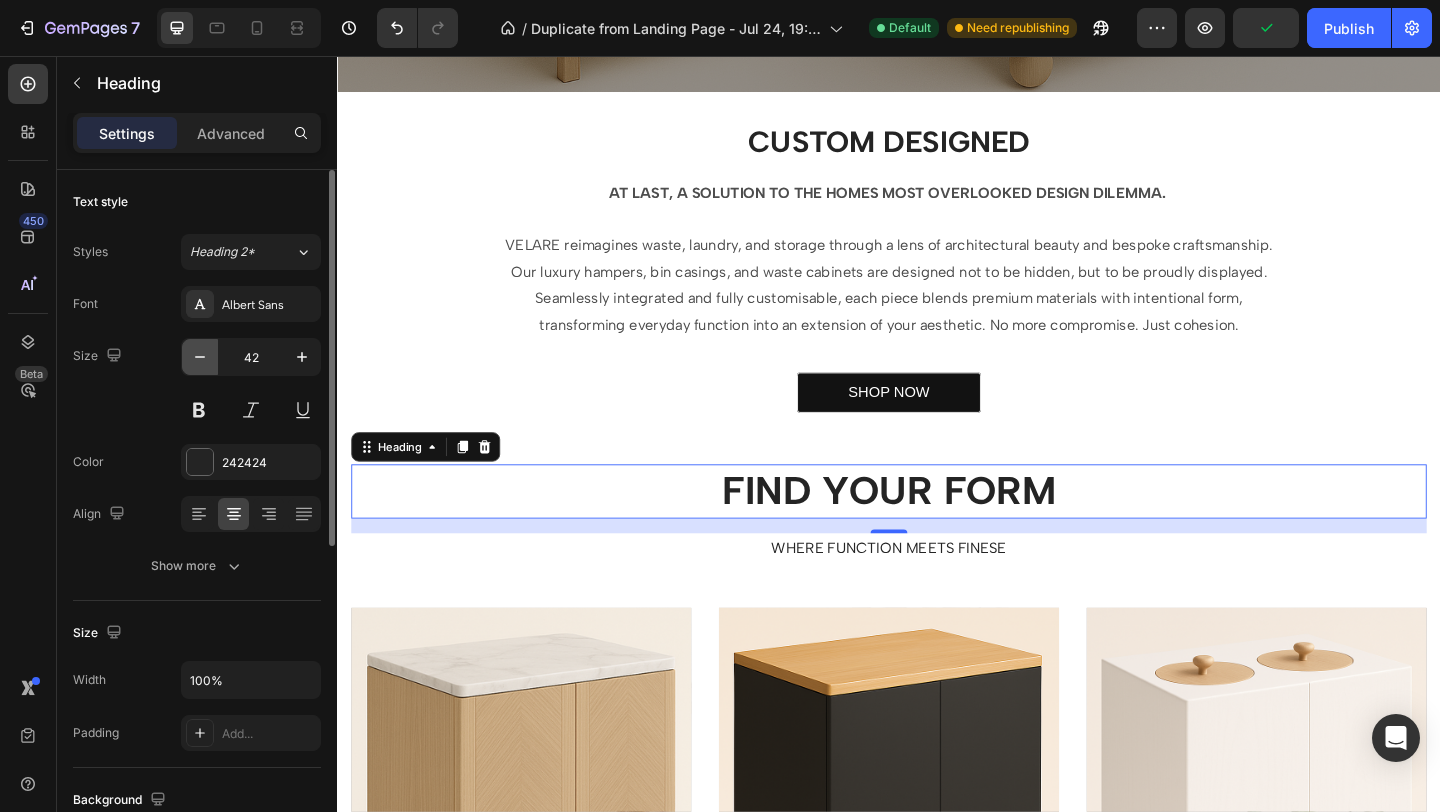 click 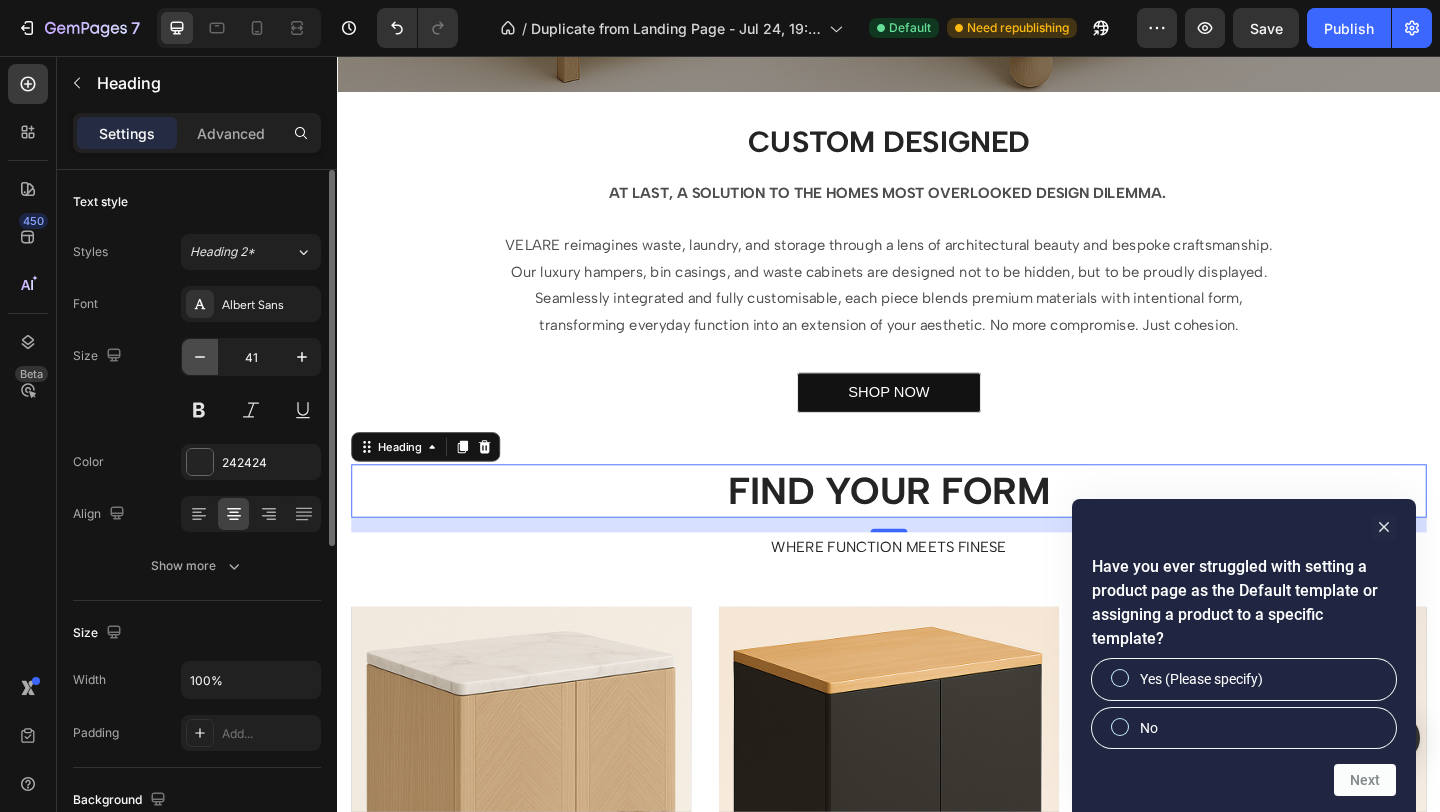 click 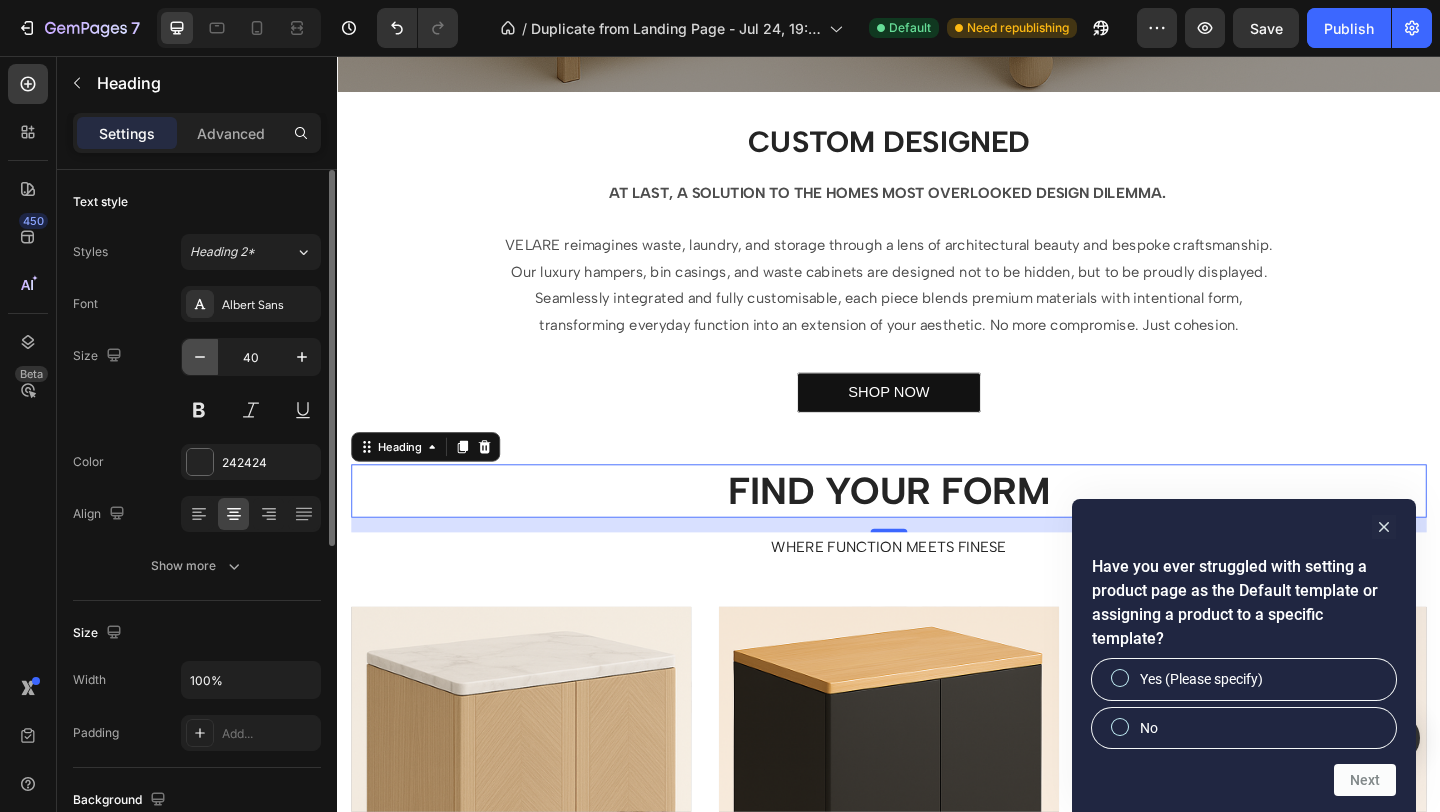 click 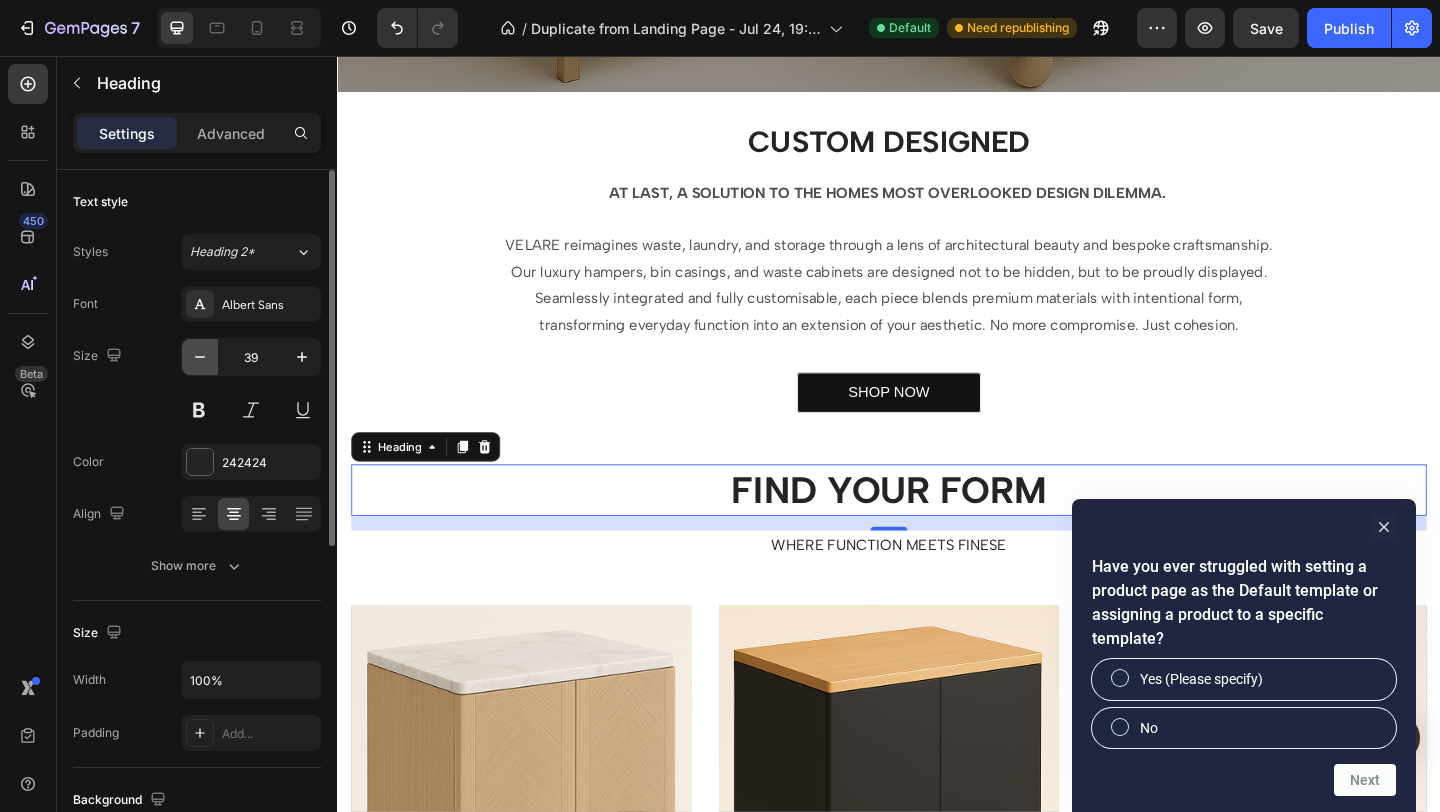 click 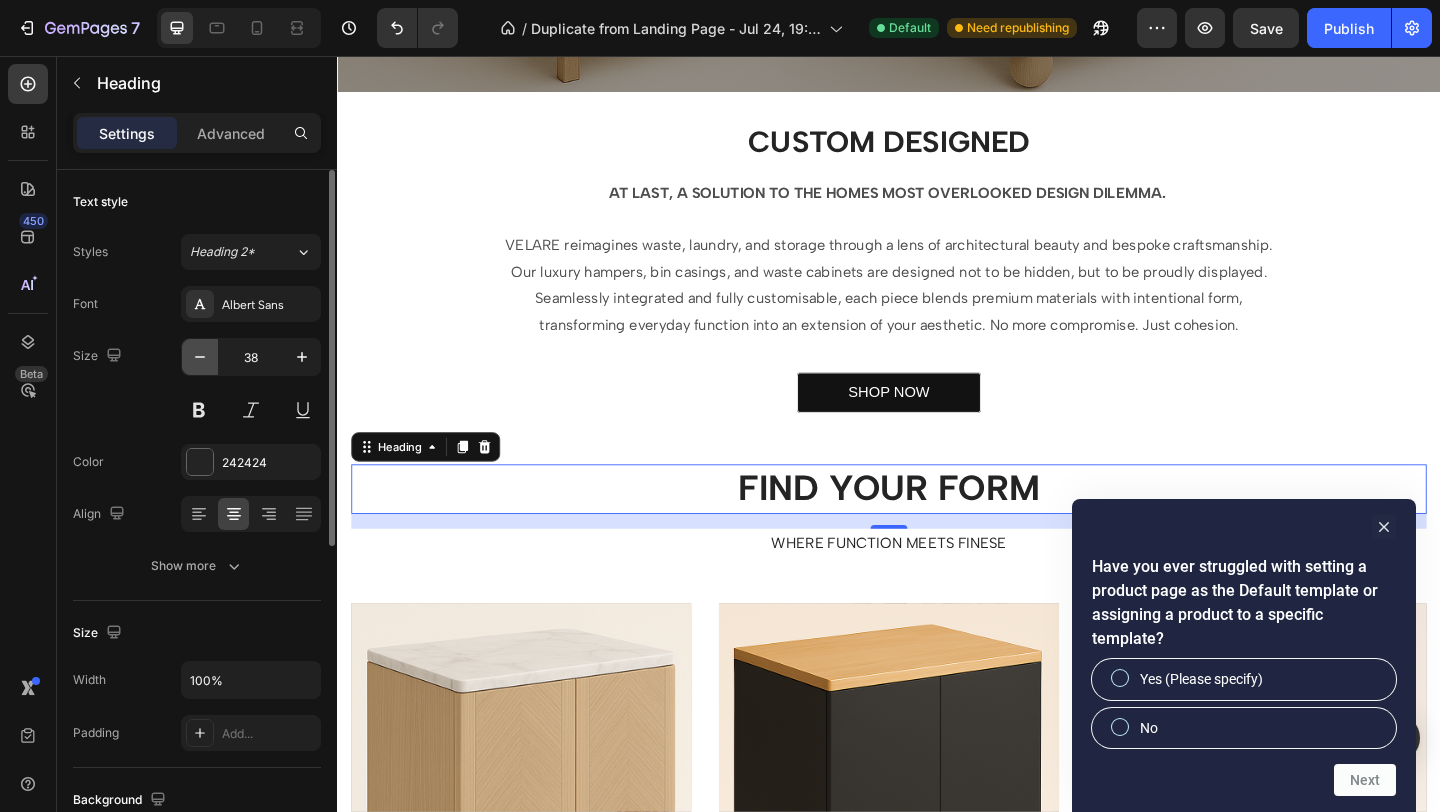 click 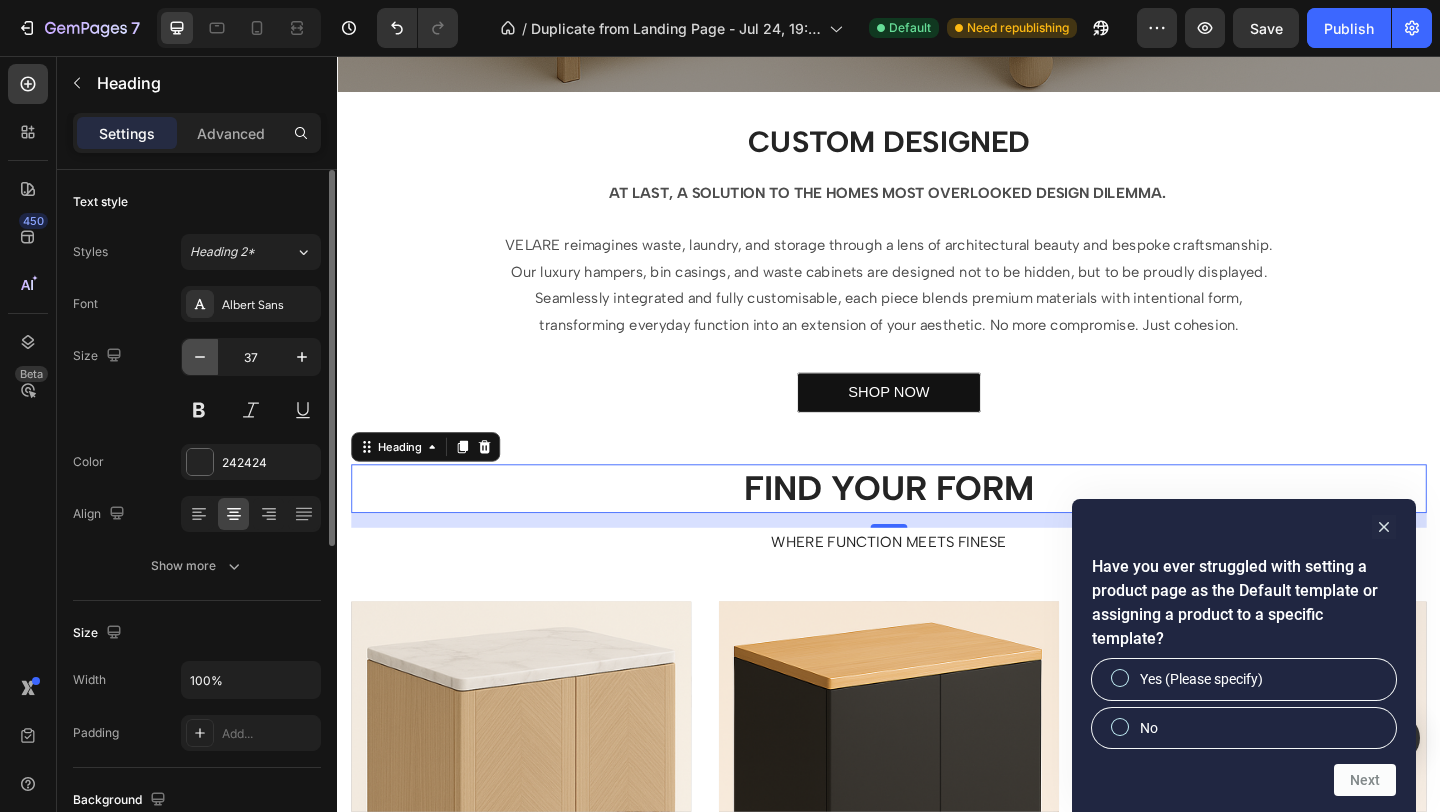 click 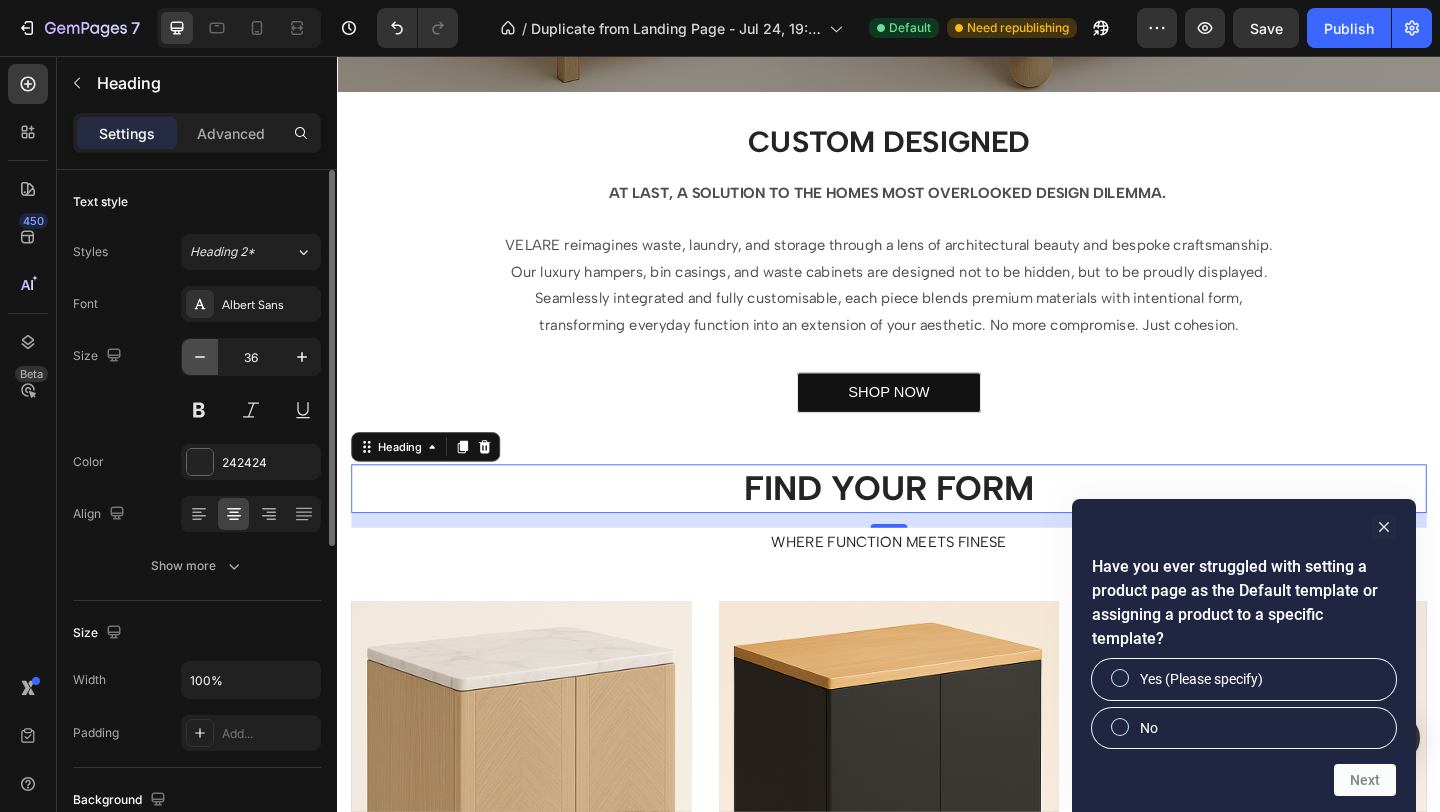 click 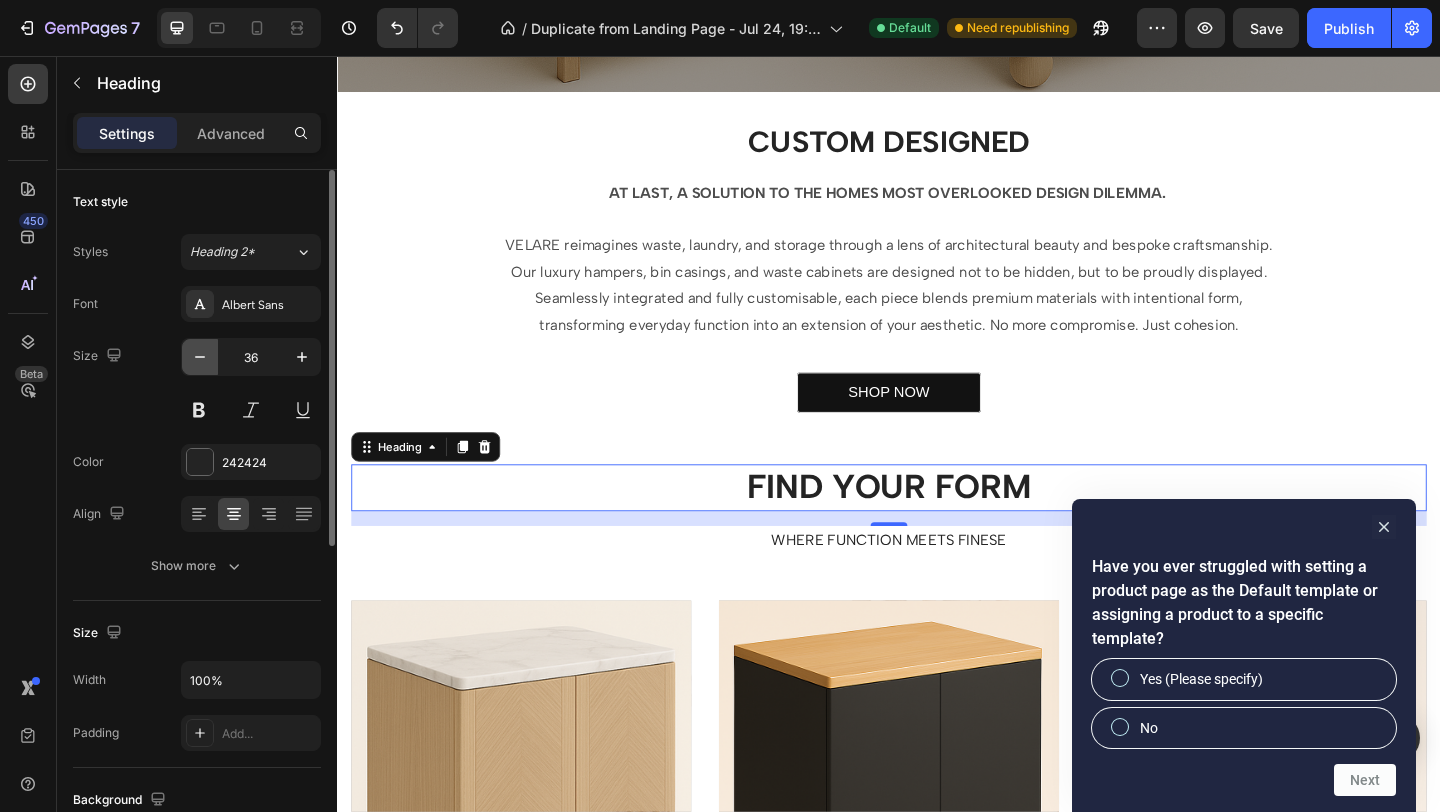 type on "35" 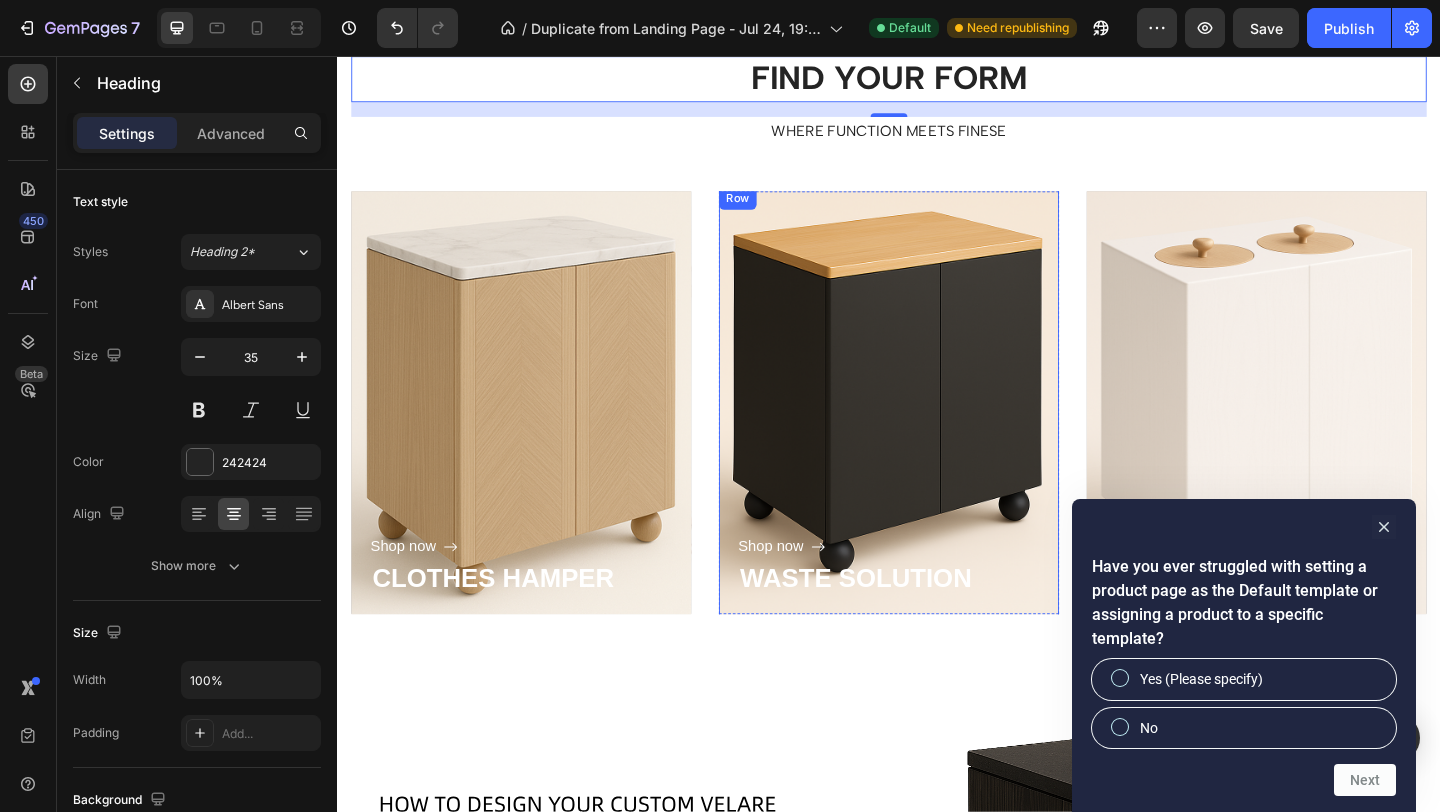 scroll, scrollTop: 1213, scrollLeft: 0, axis: vertical 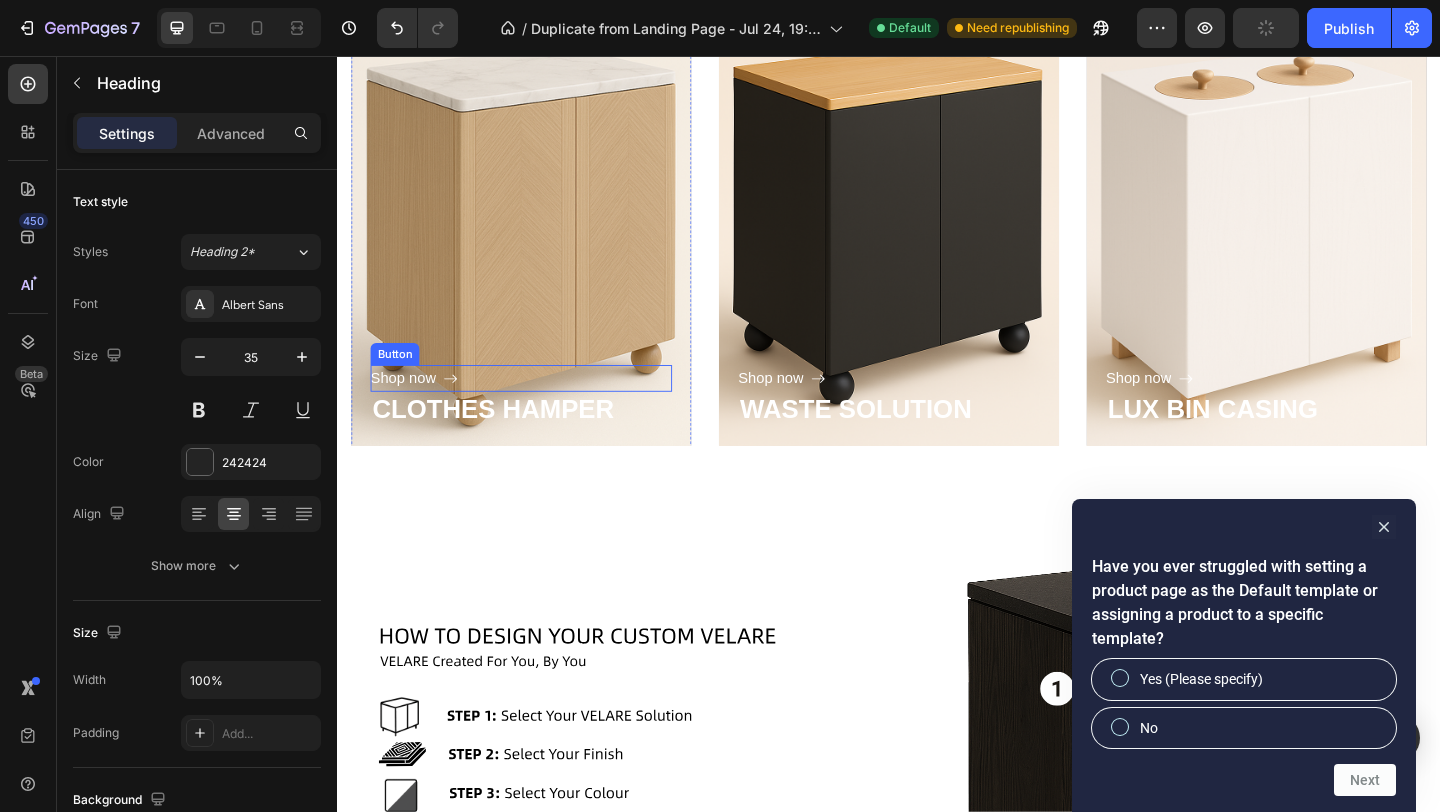 click on "Shop now Button" at bounding box center (537, 406) 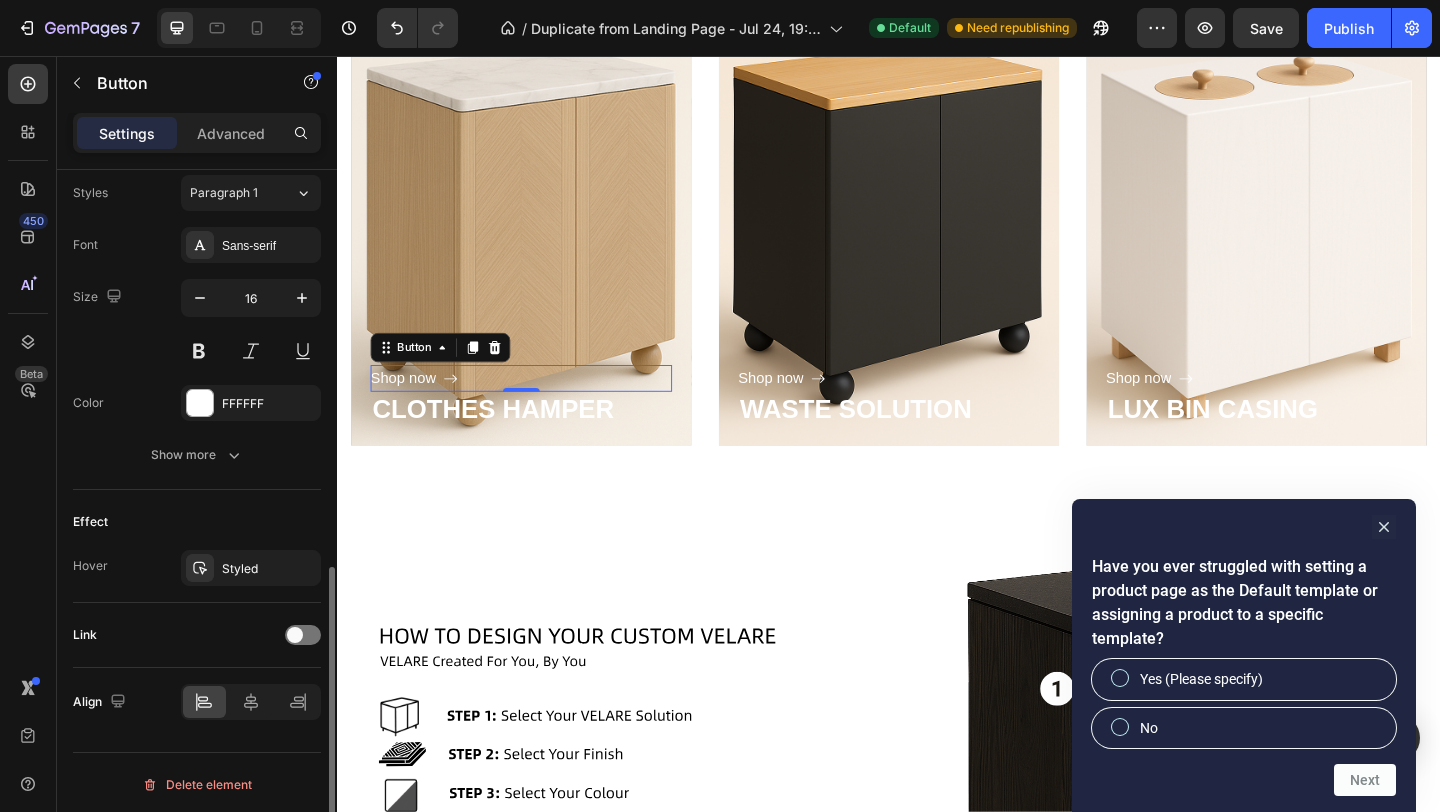 scroll, scrollTop: 893, scrollLeft: 0, axis: vertical 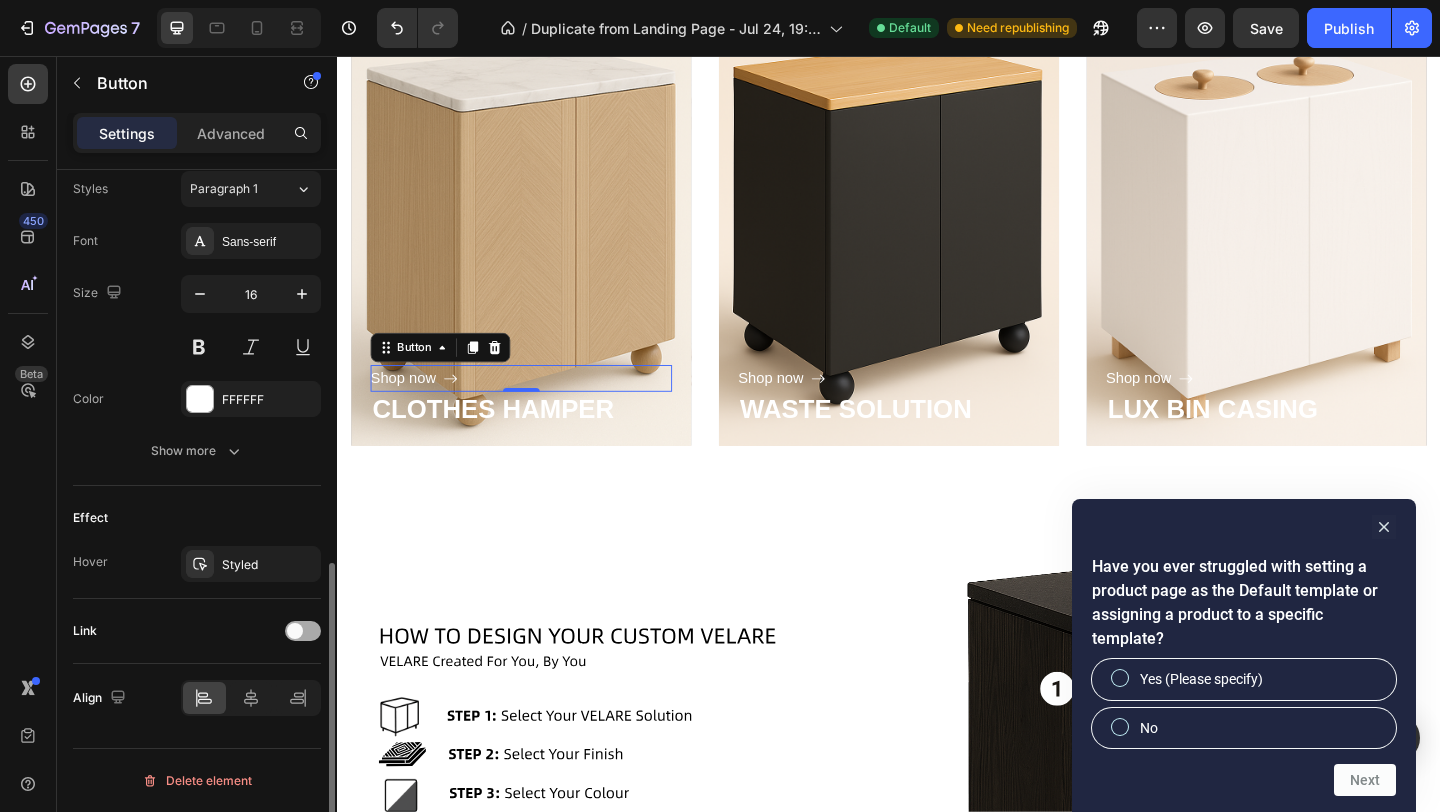 click at bounding box center [295, 631] 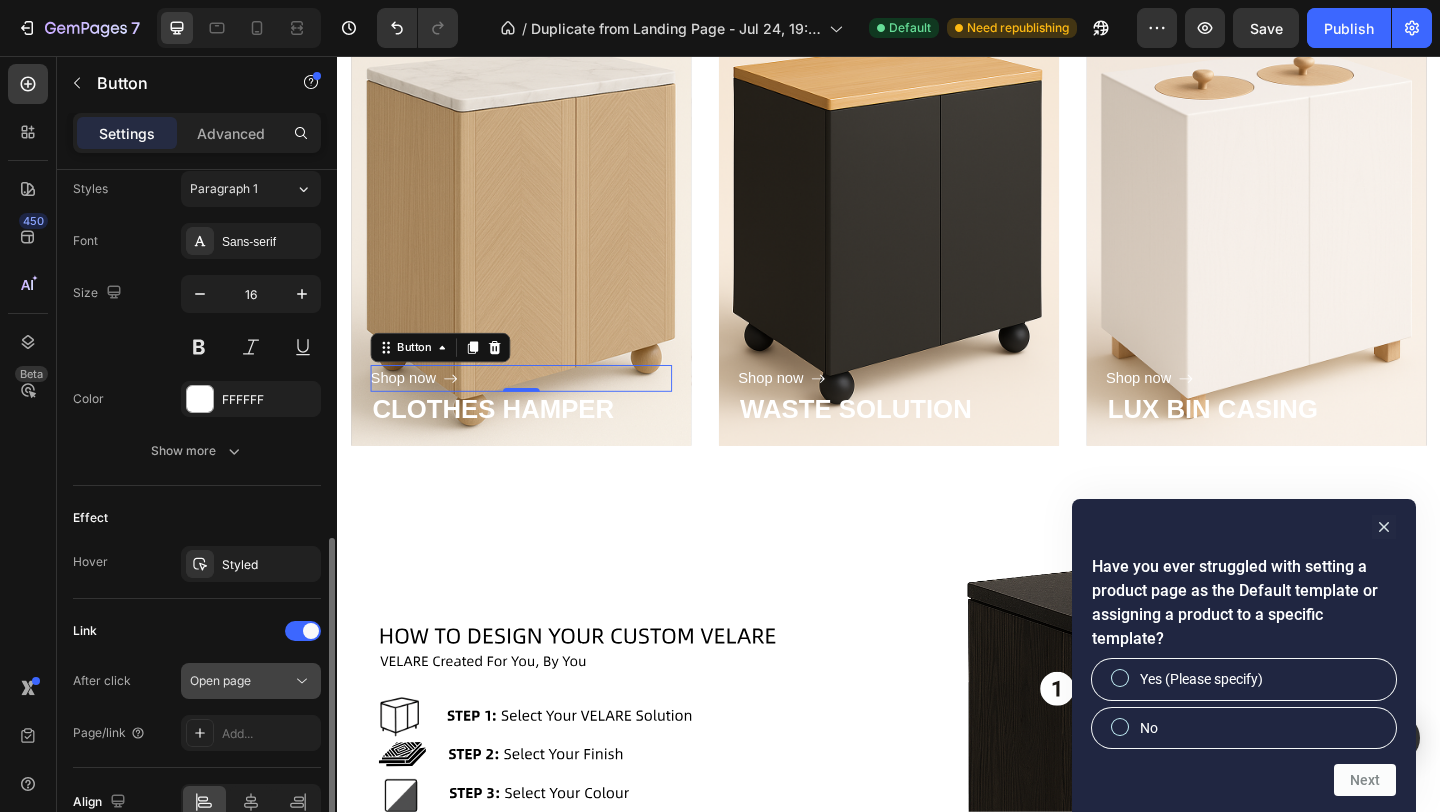 click on "Open page" at bounding box center [241, 681] 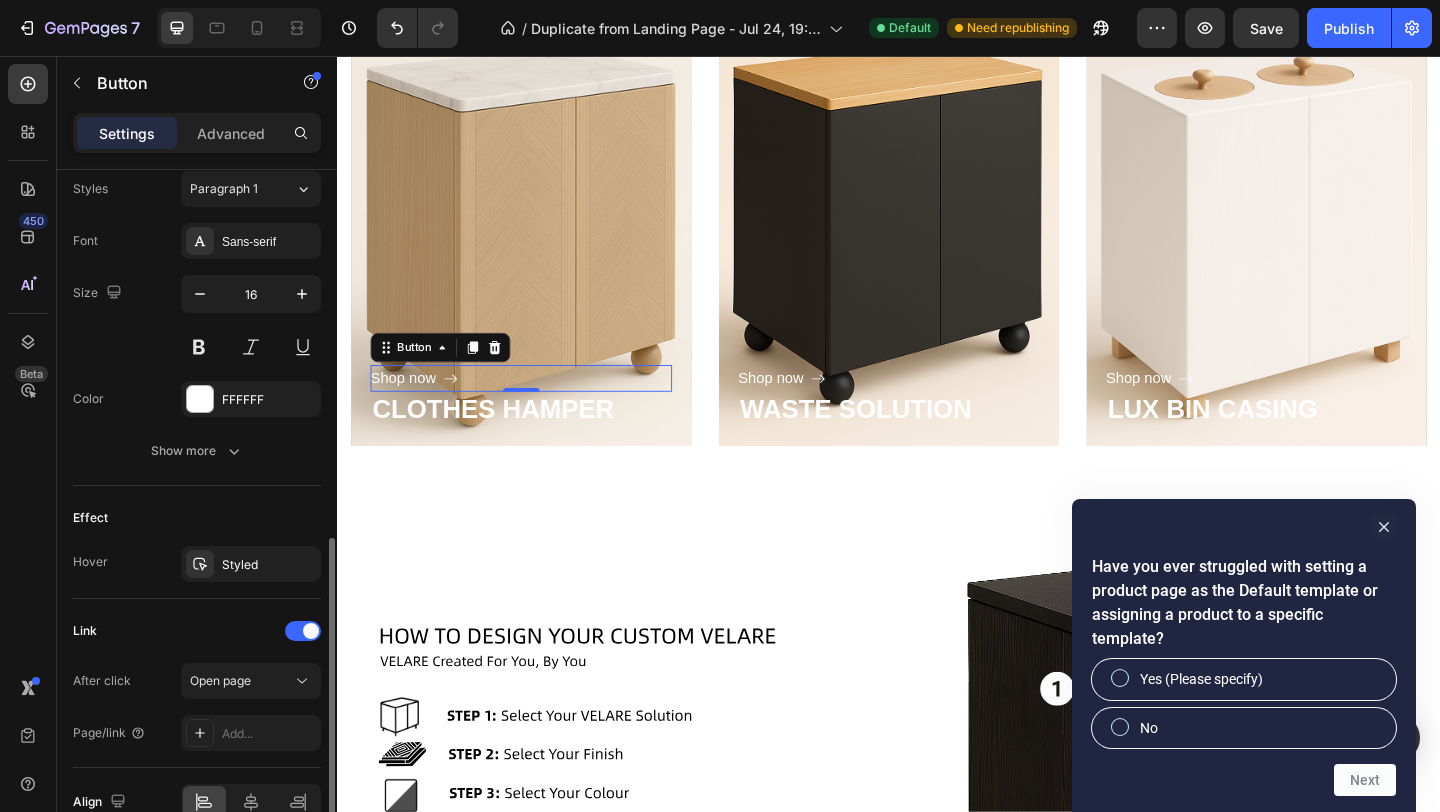 click on "After click Open page Page/link Add..." at bounding box center [197, 707] 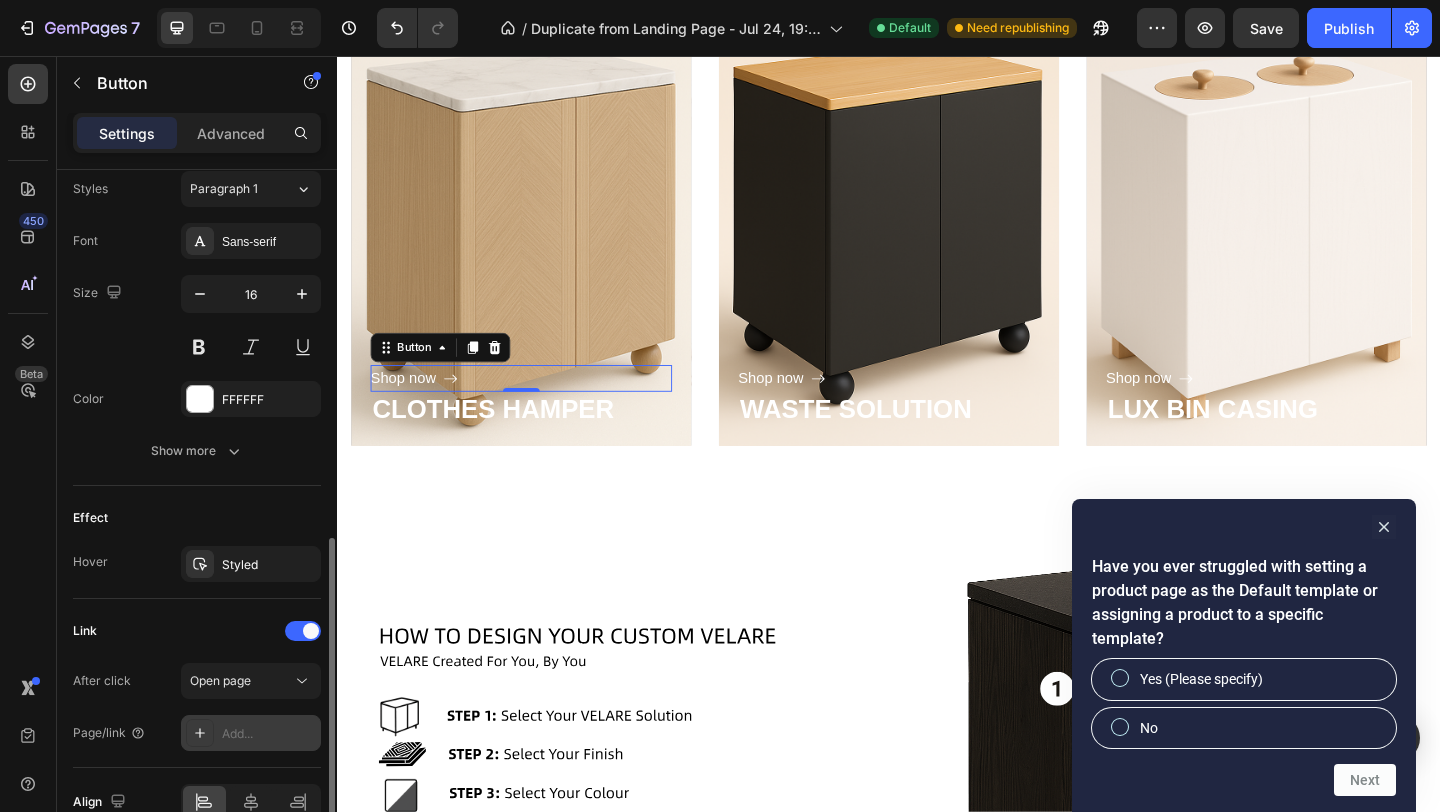 click 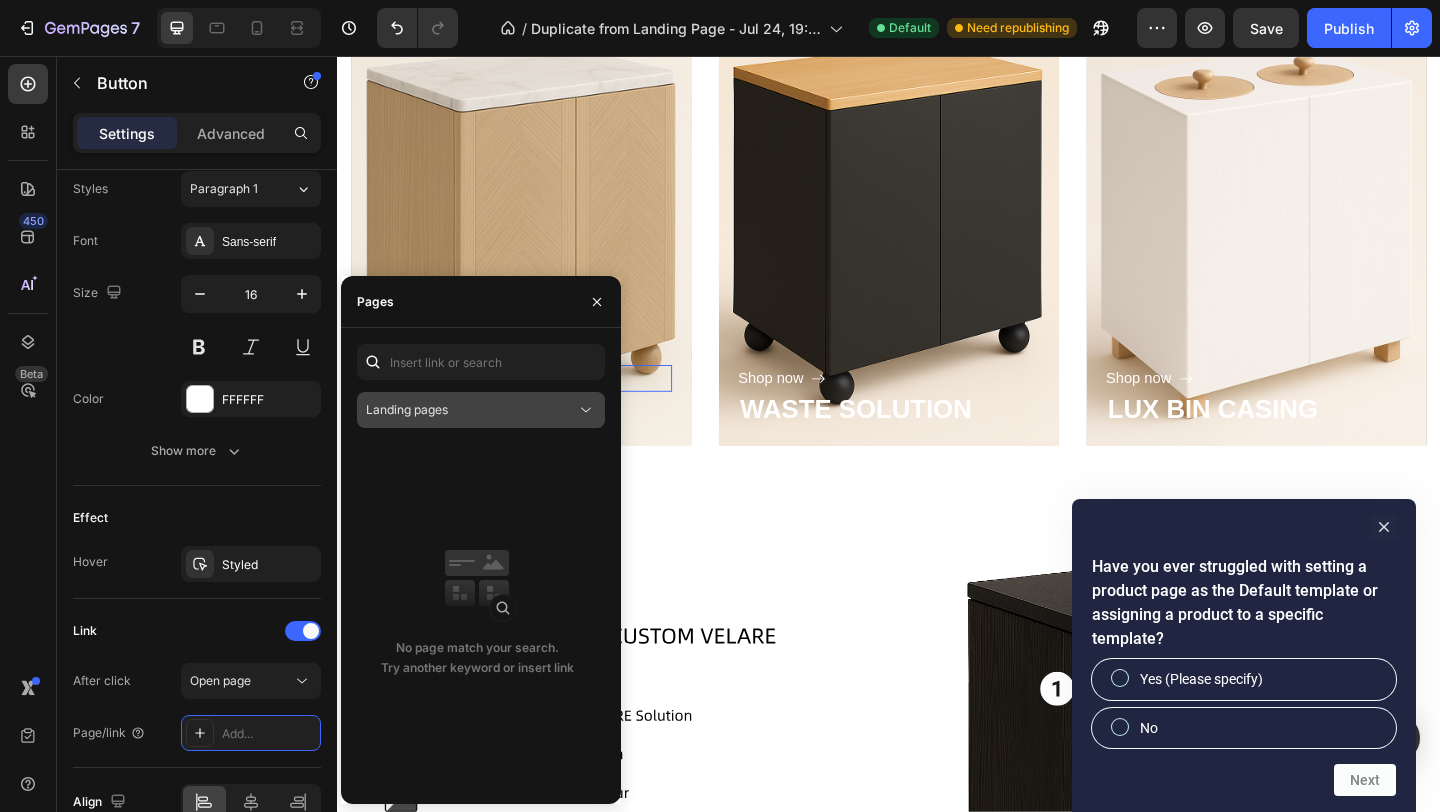 click on "Landing pages" at bounding box center [471, 410] 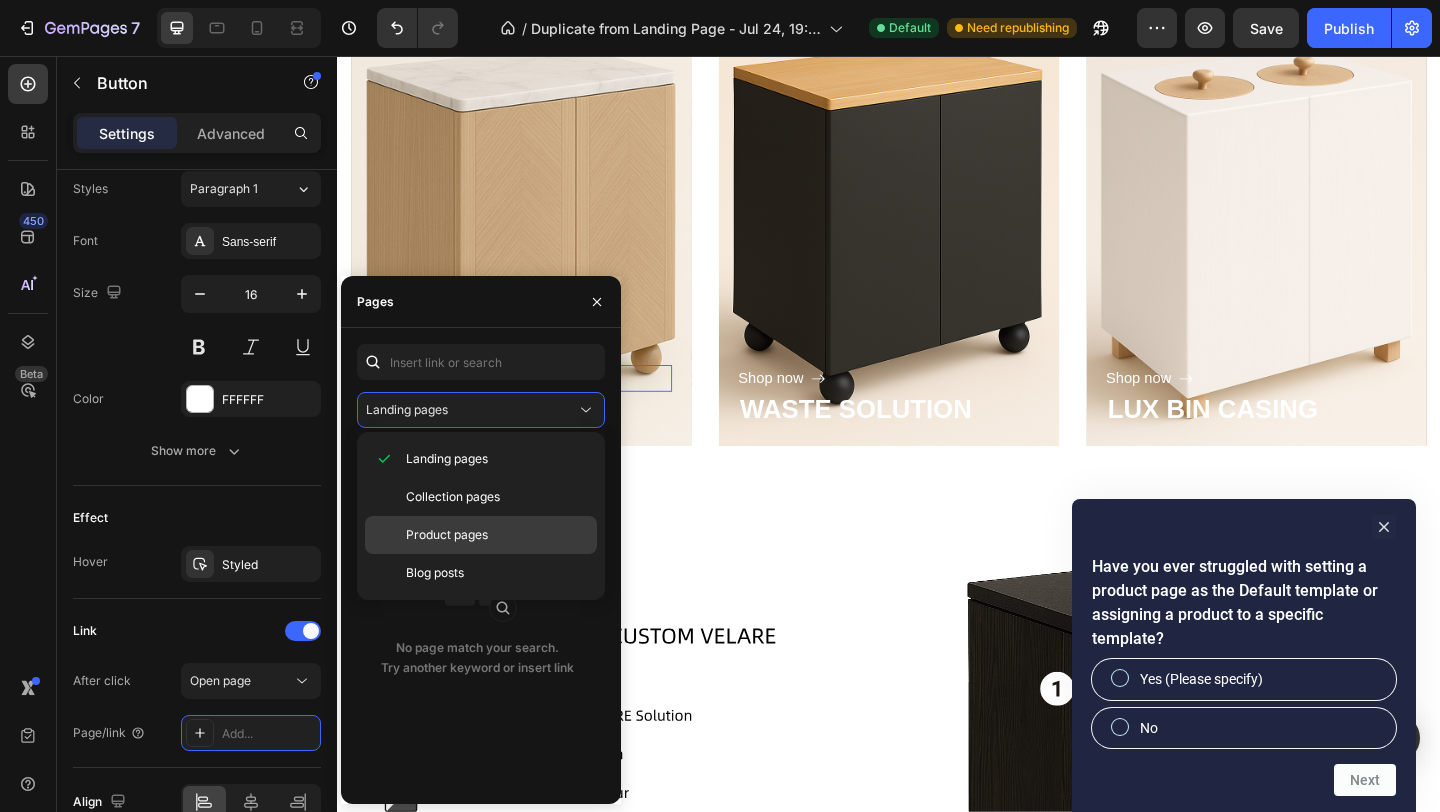 click on "Product pages" at bounding box center (497, 535) 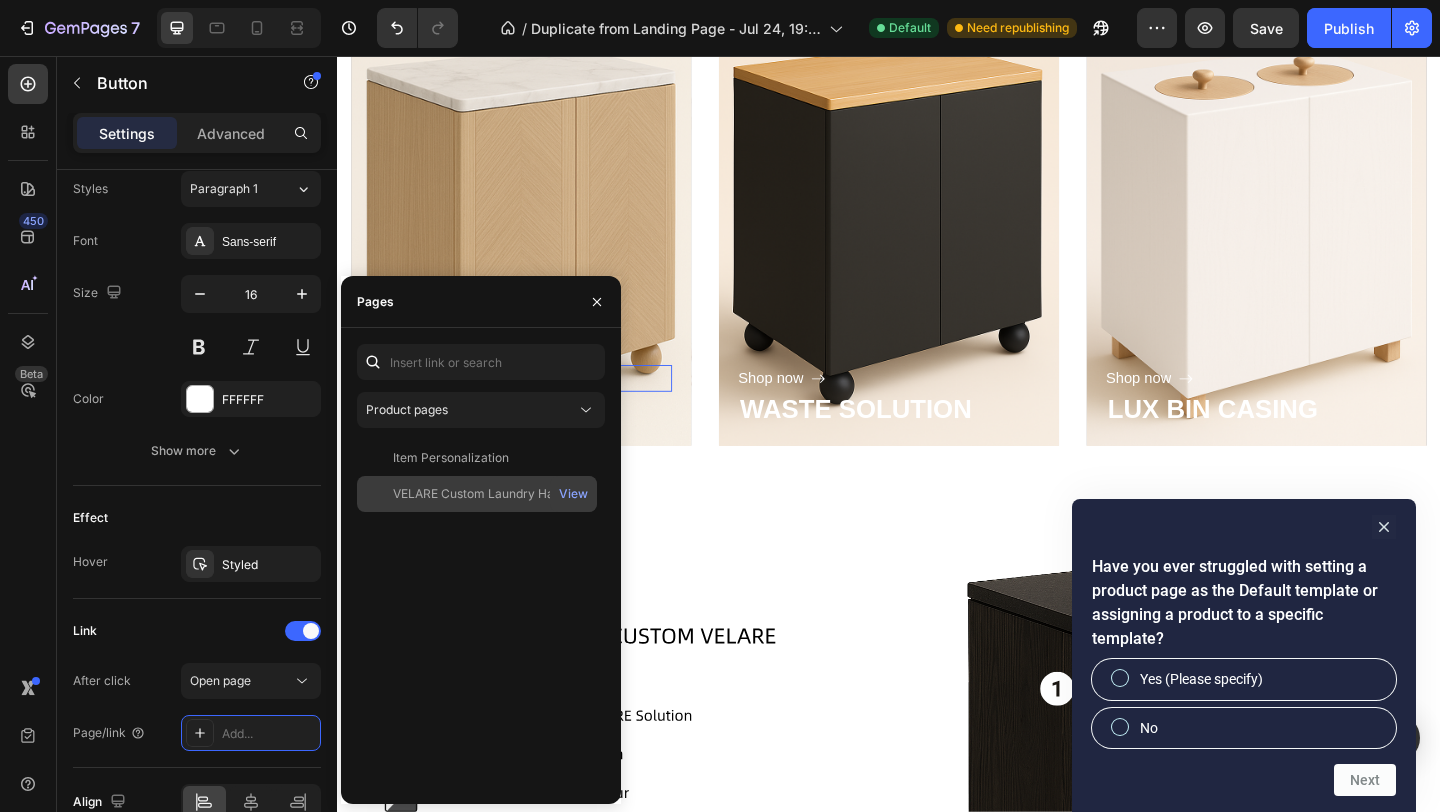 click on "VELARE Custom Laundry Hamper   View" 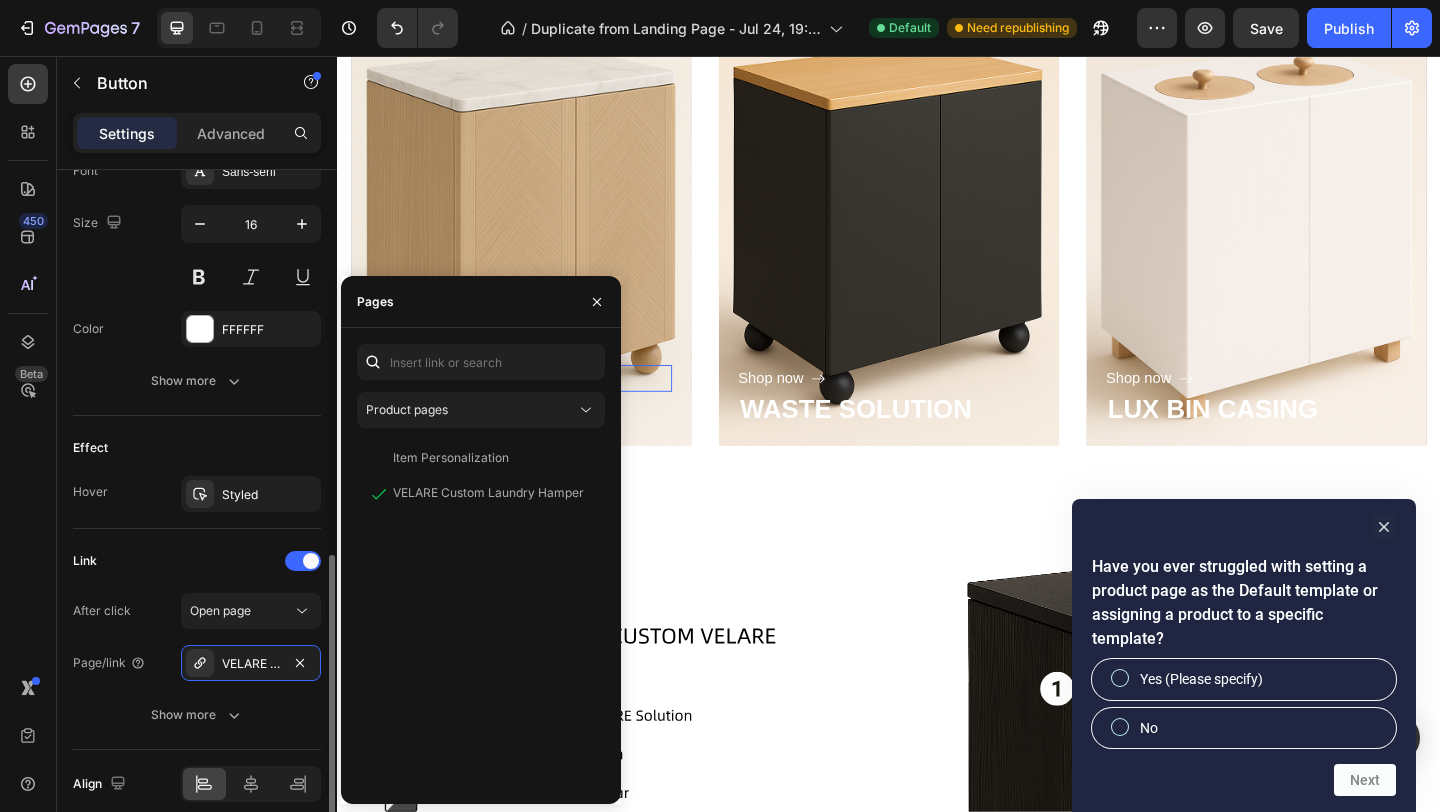 scroll, scrollTop: 1049, scrollLeft: 0, axis: vertical 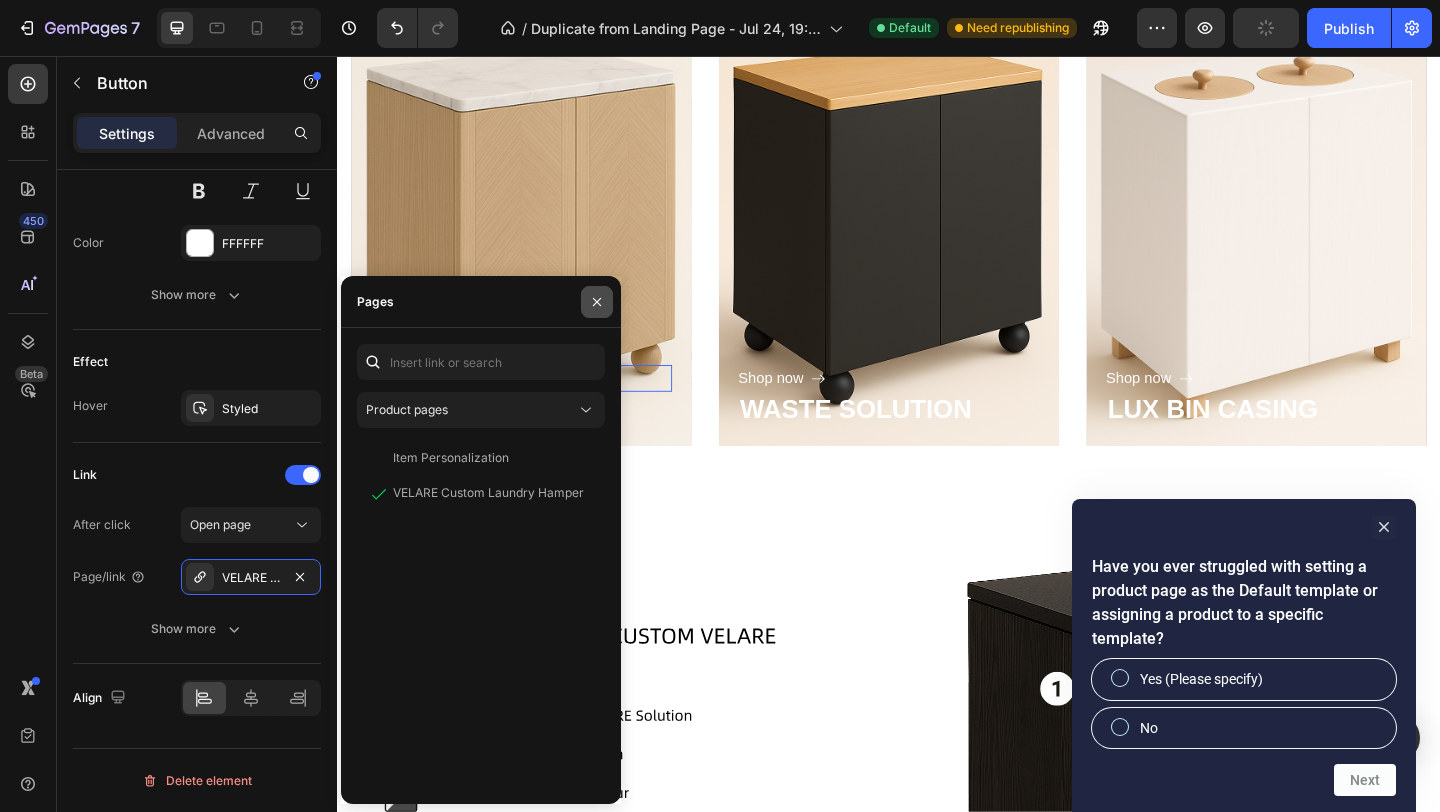click 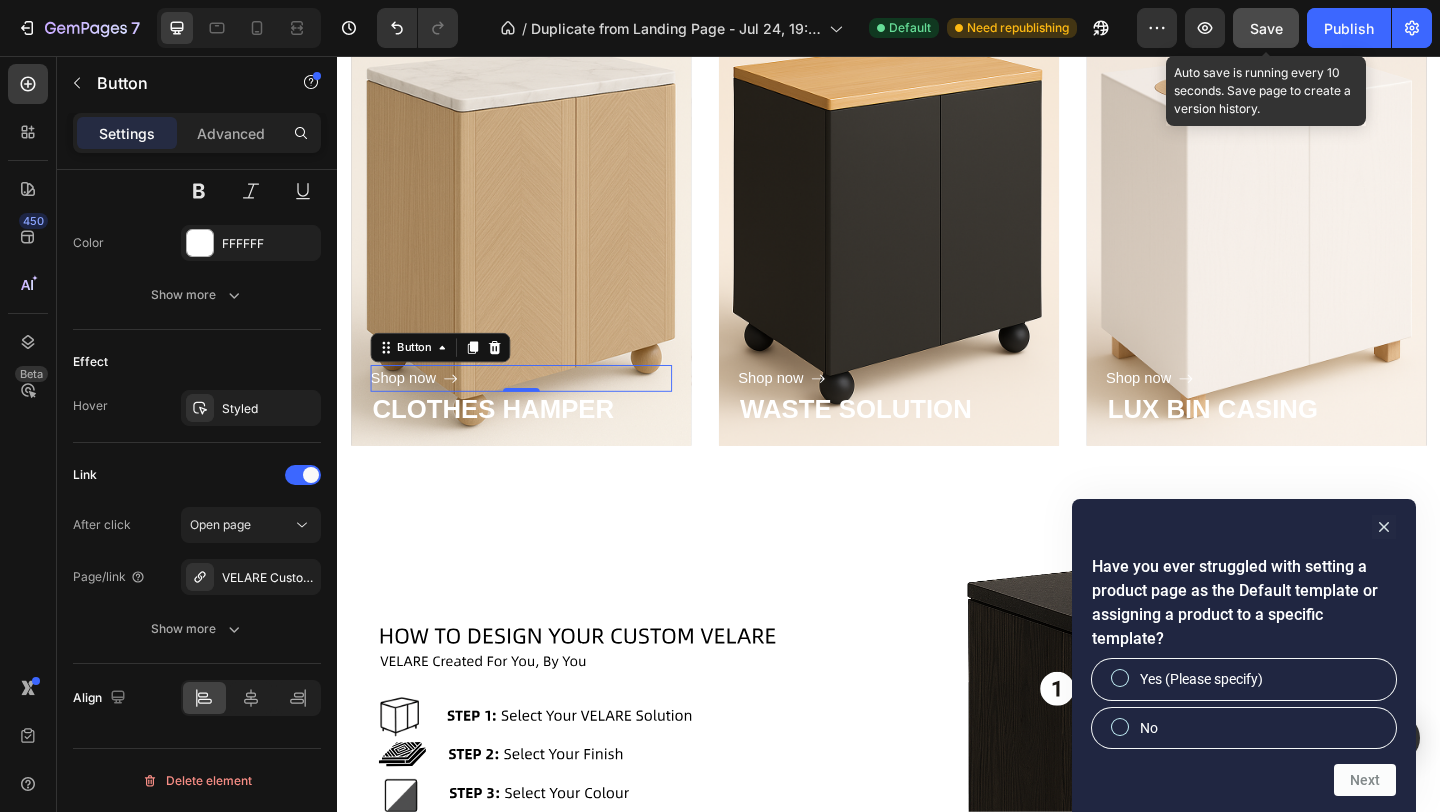 click on "Save" at bounding box center (1266, 28) 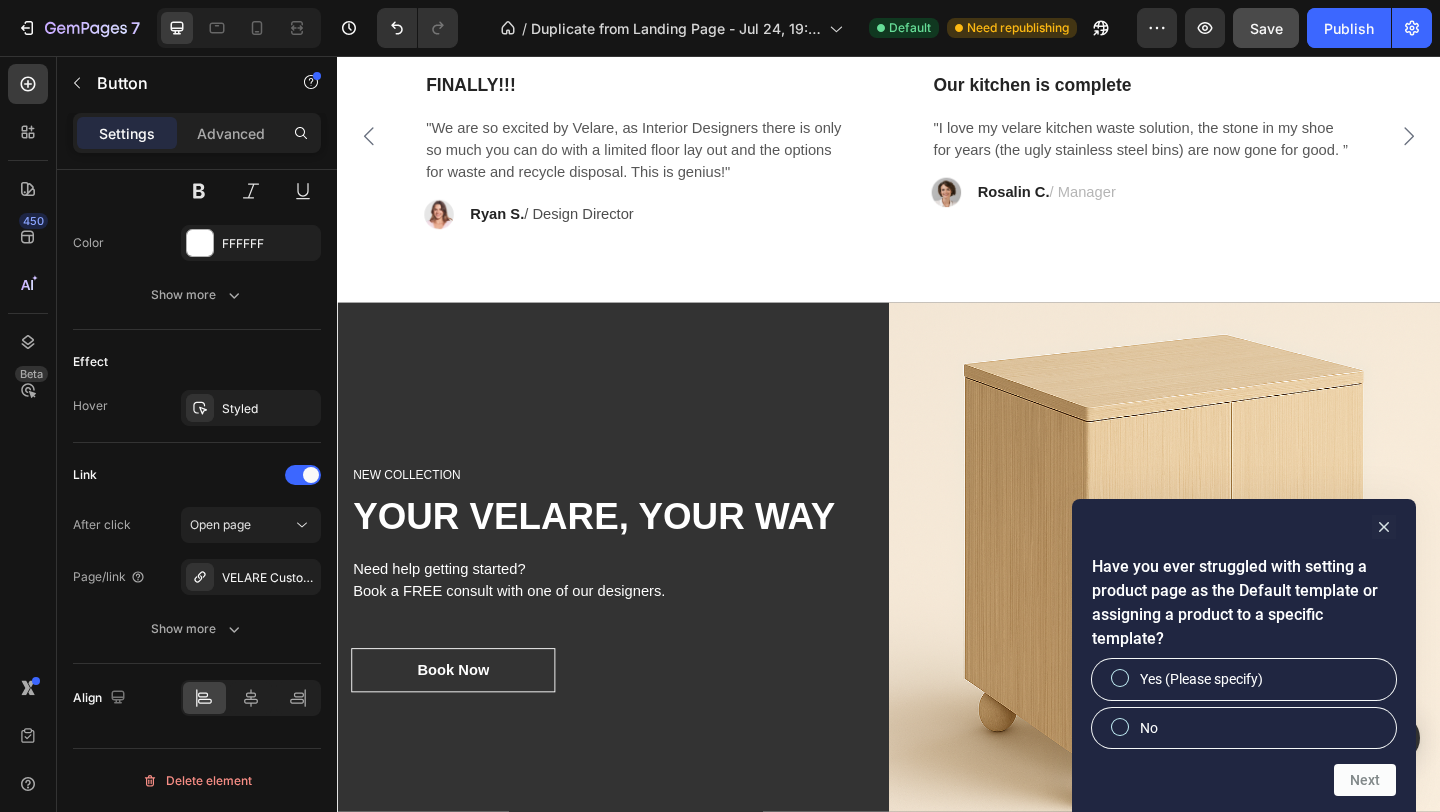 scroll, scrollTop: 3233, scrollLeft: 0, axis: vertical 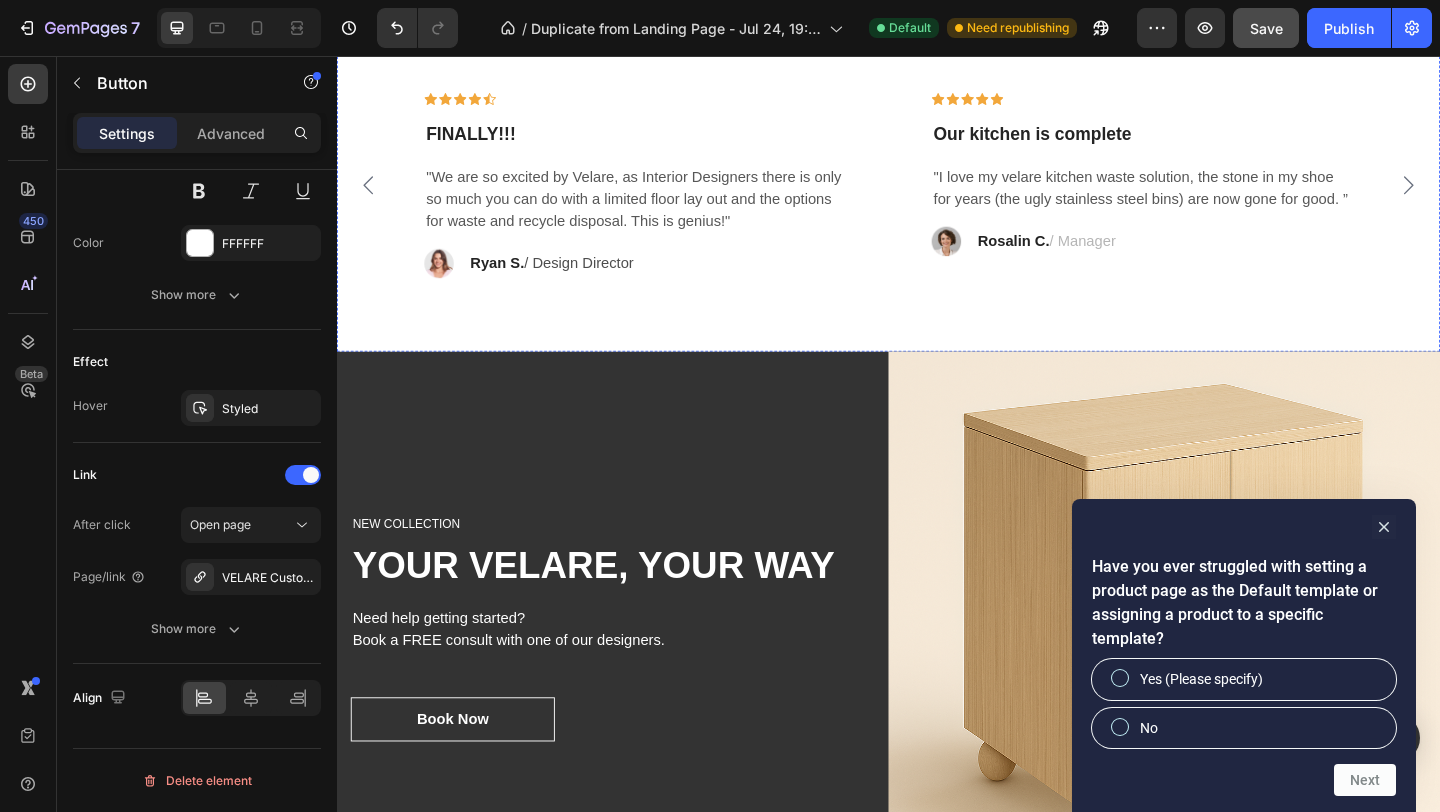click on "What Our Customers Are Saying" at bounding box center [937, 19] 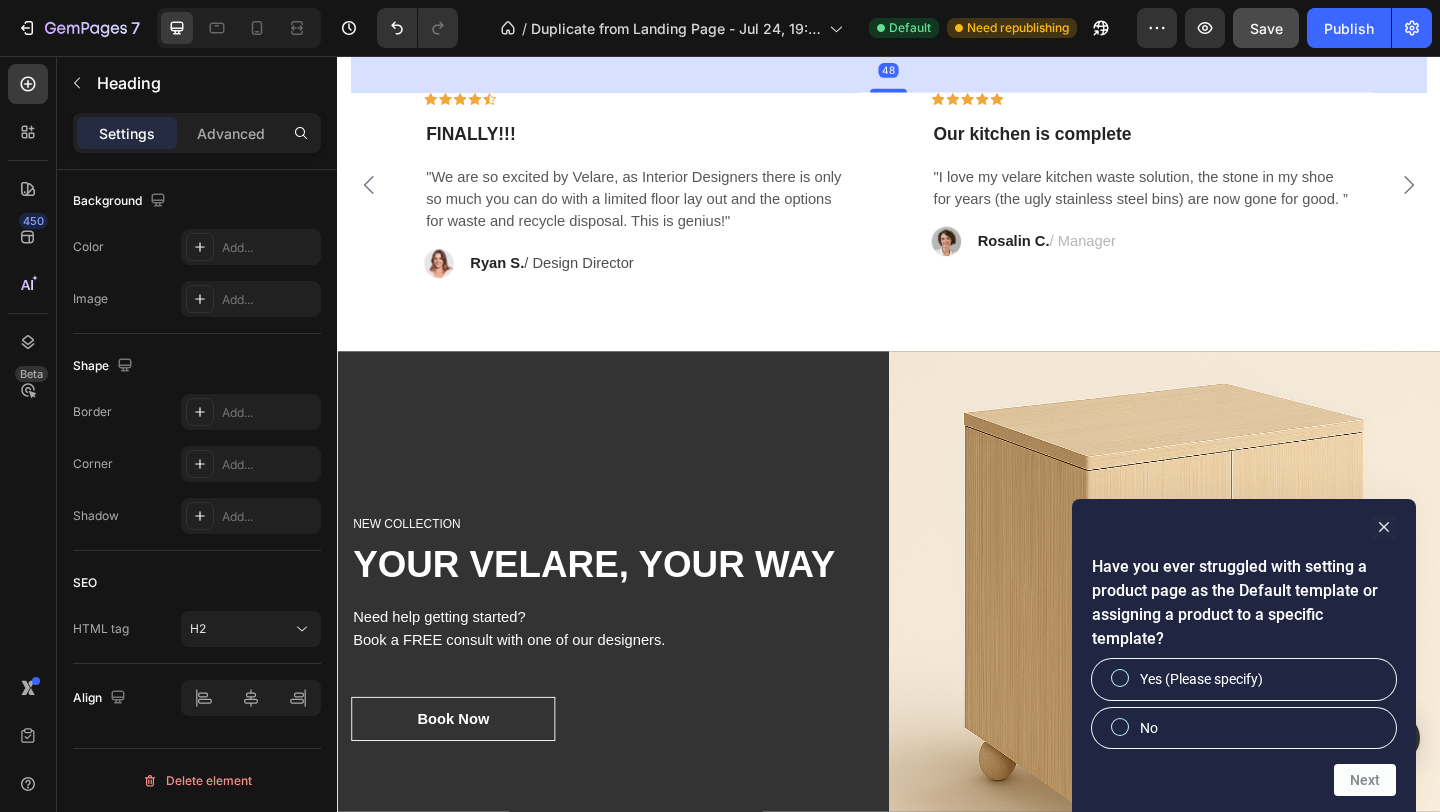 scroll, scrollTop: 0, scrollLeft: 0, axis: both 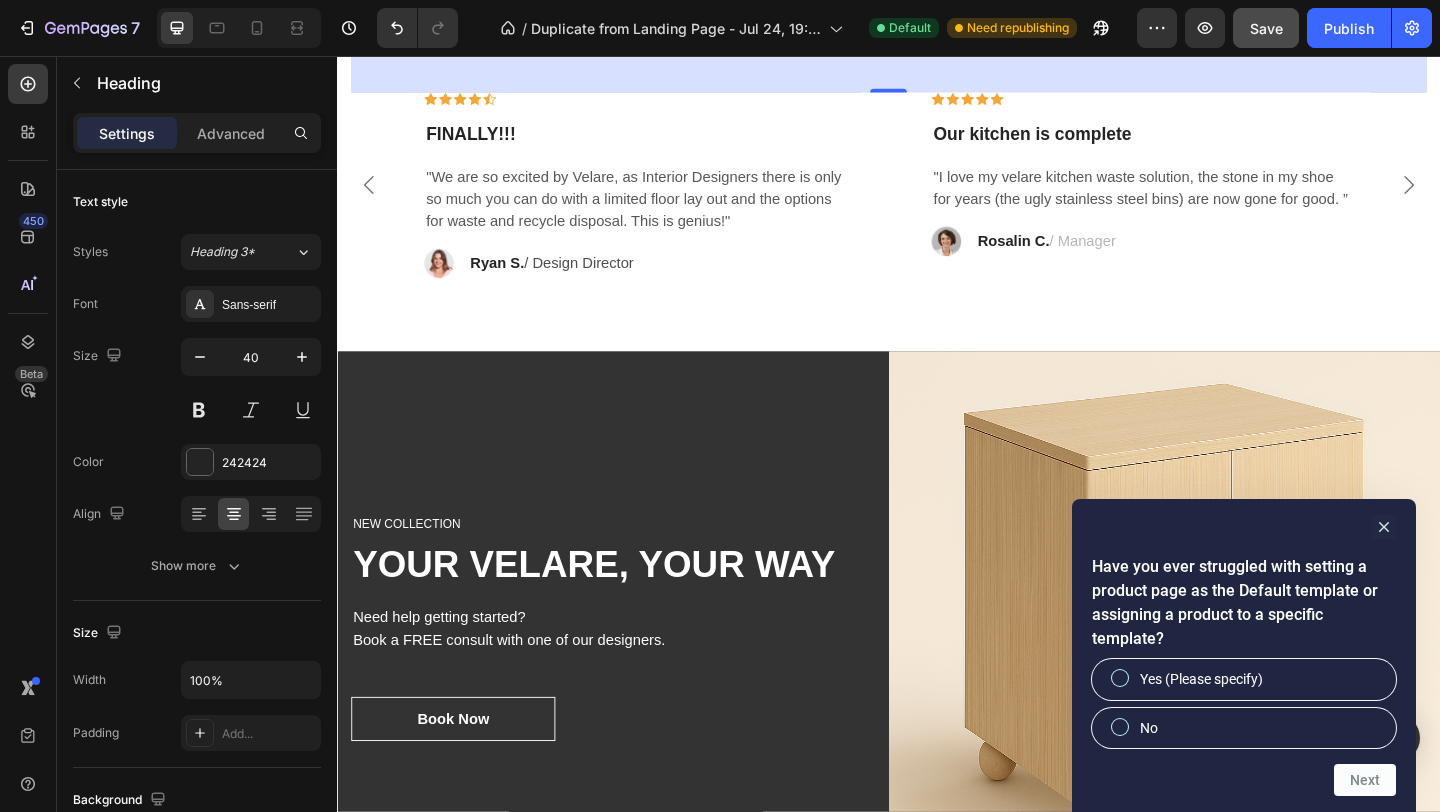 click on "What Our Customers Are Saying" at bounding box center [937, 19] 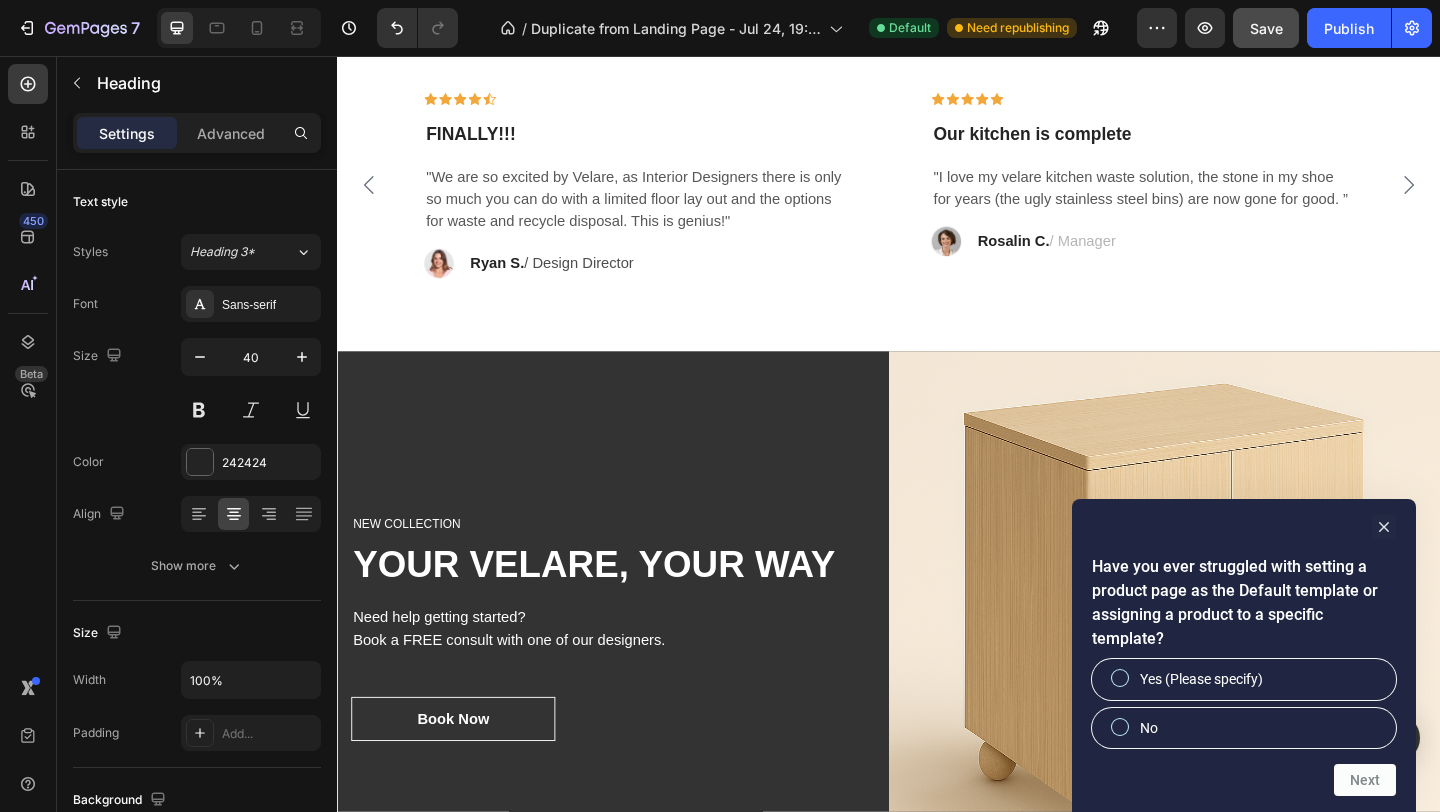 click on "What Our Customers Are Saying" at bounding box center (937, 19) 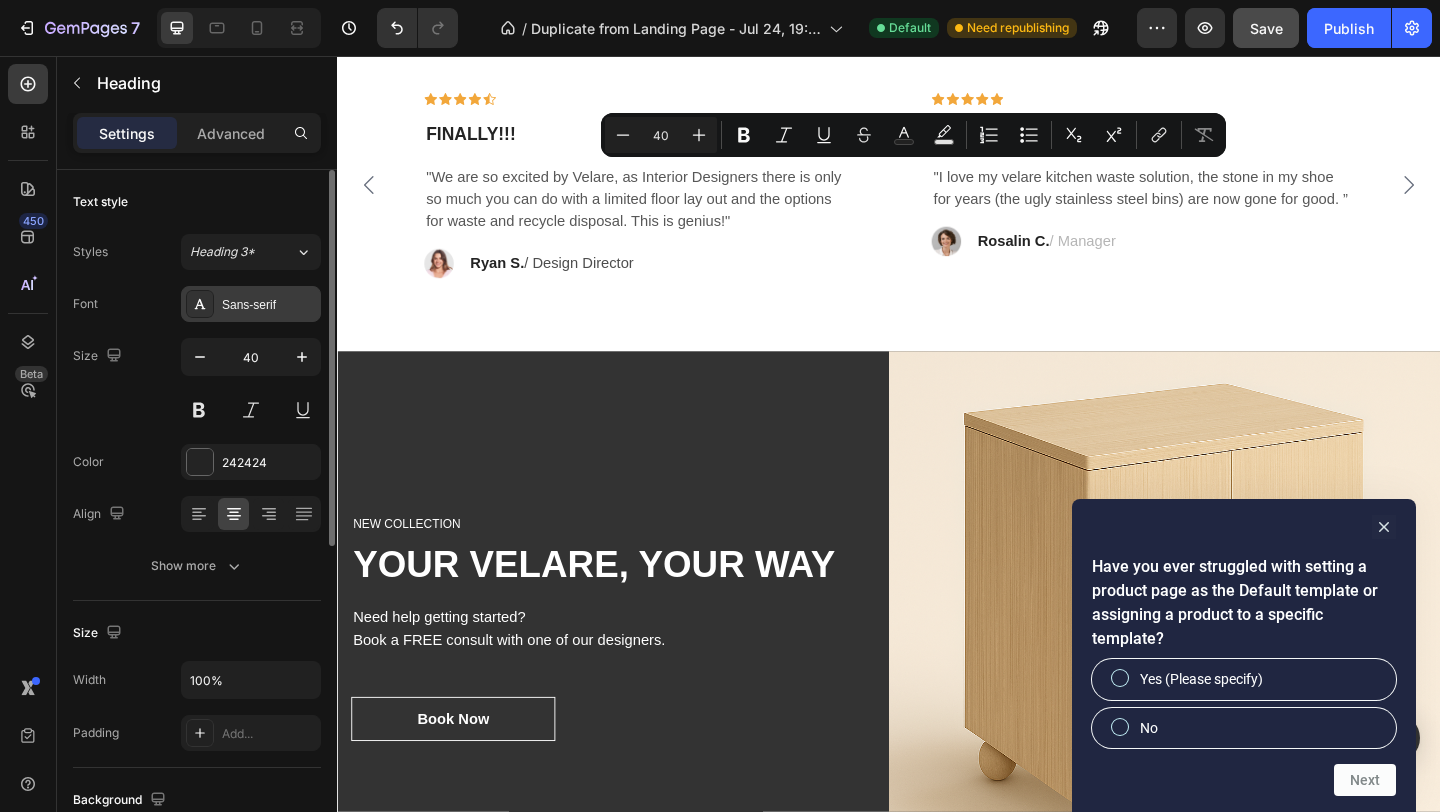 click on "Sans-serif" at bounding box center [269, 305] 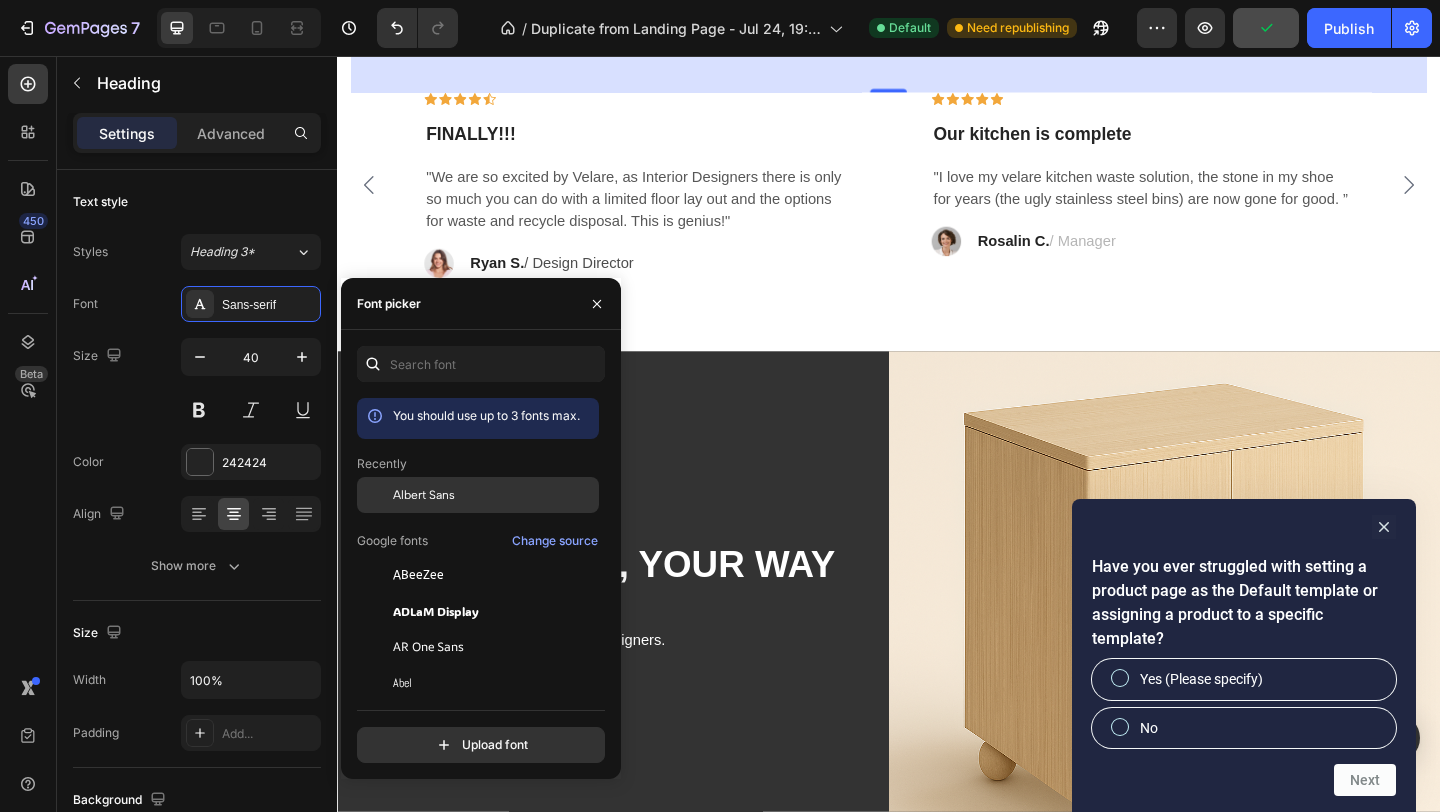 click on "Albert Sans" at bounding box center [424, 495] 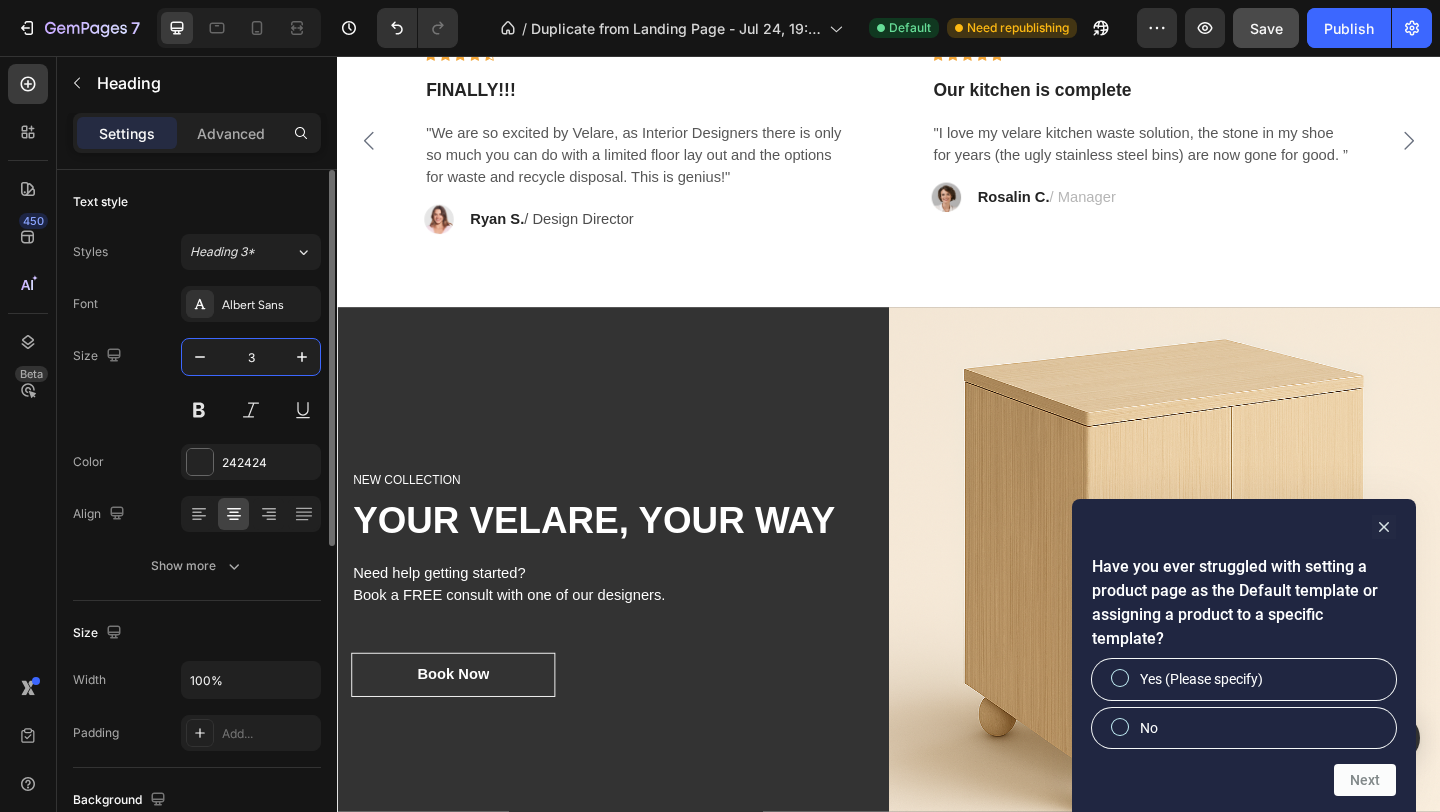 type on "30" 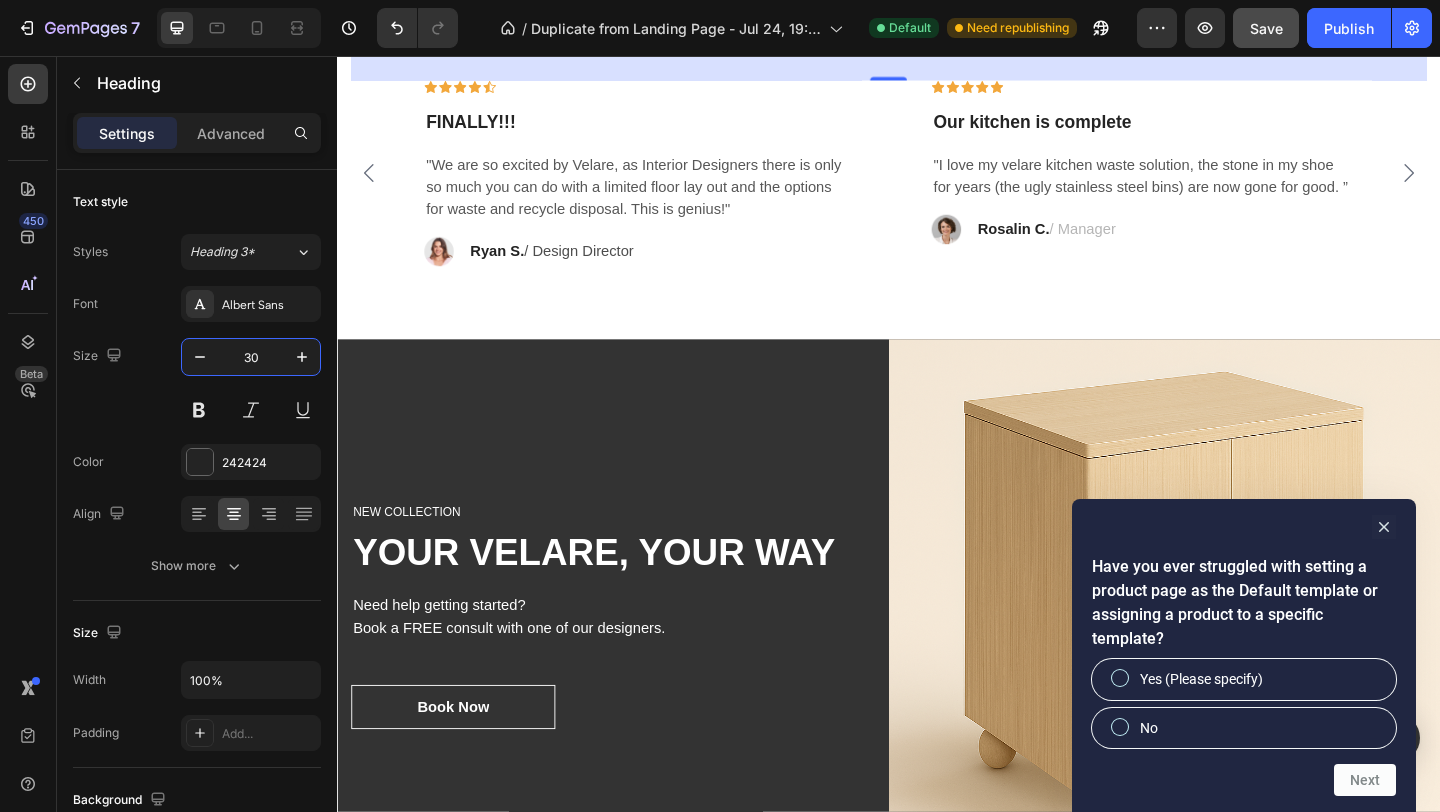 click on "Image The design solution for every day living Heading Physicians and skincare professionals define cosmeceuticals as products on the cutting-edge between cosmetics and pharmaceuticals. Active ingredients in cosmeceuticals are expected to be clinically proven to enhance skincare efficacy. Our products provide scientifically proven skin improvement crafted in elegant formulations for customized skincare regimens. Text block Title Line 1500+ Heading 5 Star Reviews Text block 46K+ Heading Units Sold Text block 8+ Heading Countries you'll find us Text block Row Row Section 7" at bounding box center (937, -253) 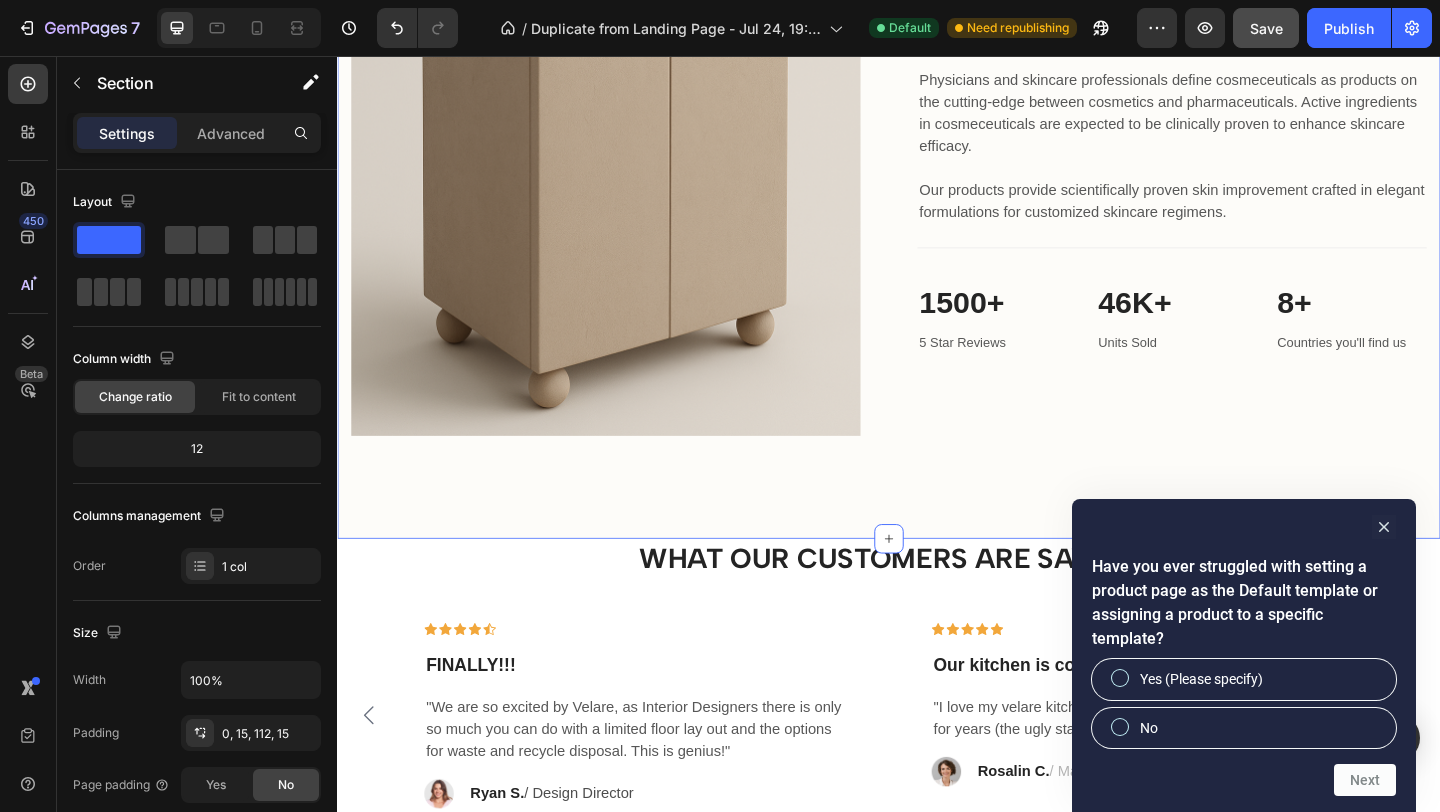 scroll, scrollTop: 2556, scrollLeft: 0, axis: vertical 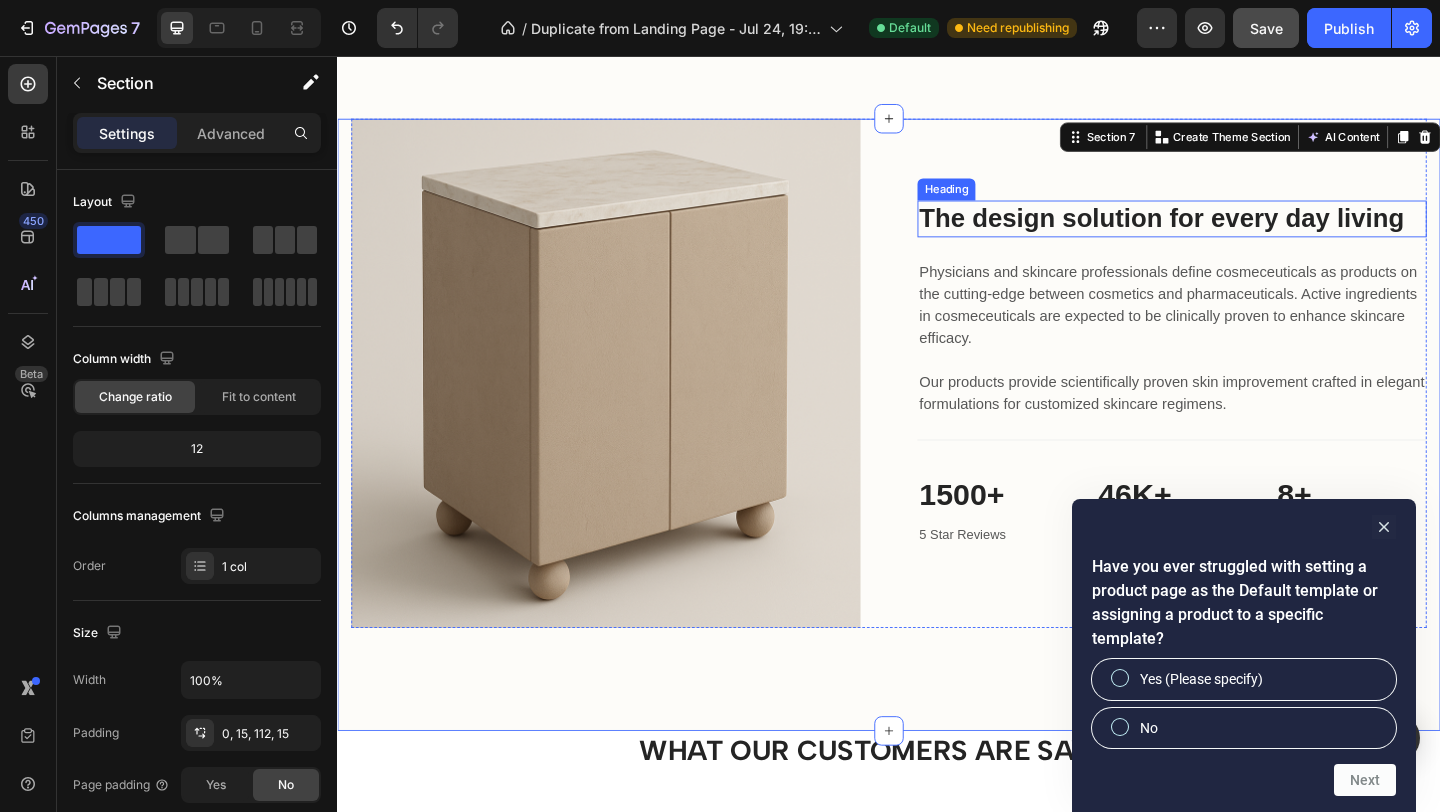 click on "The design solution for every day living" at bounding box center [1245, 233] 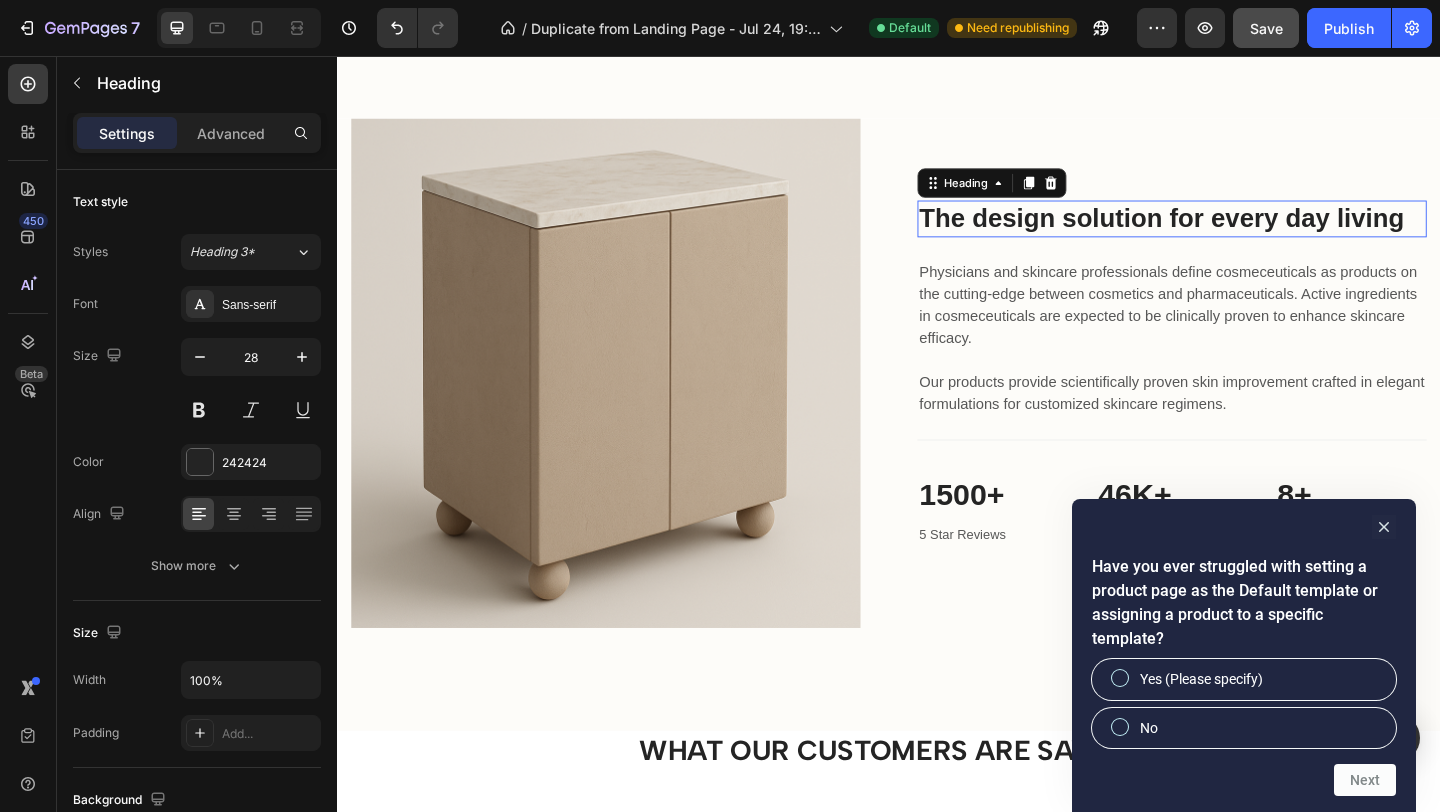 click on "The design solution for every day living" at bounding box center [1245, 233] 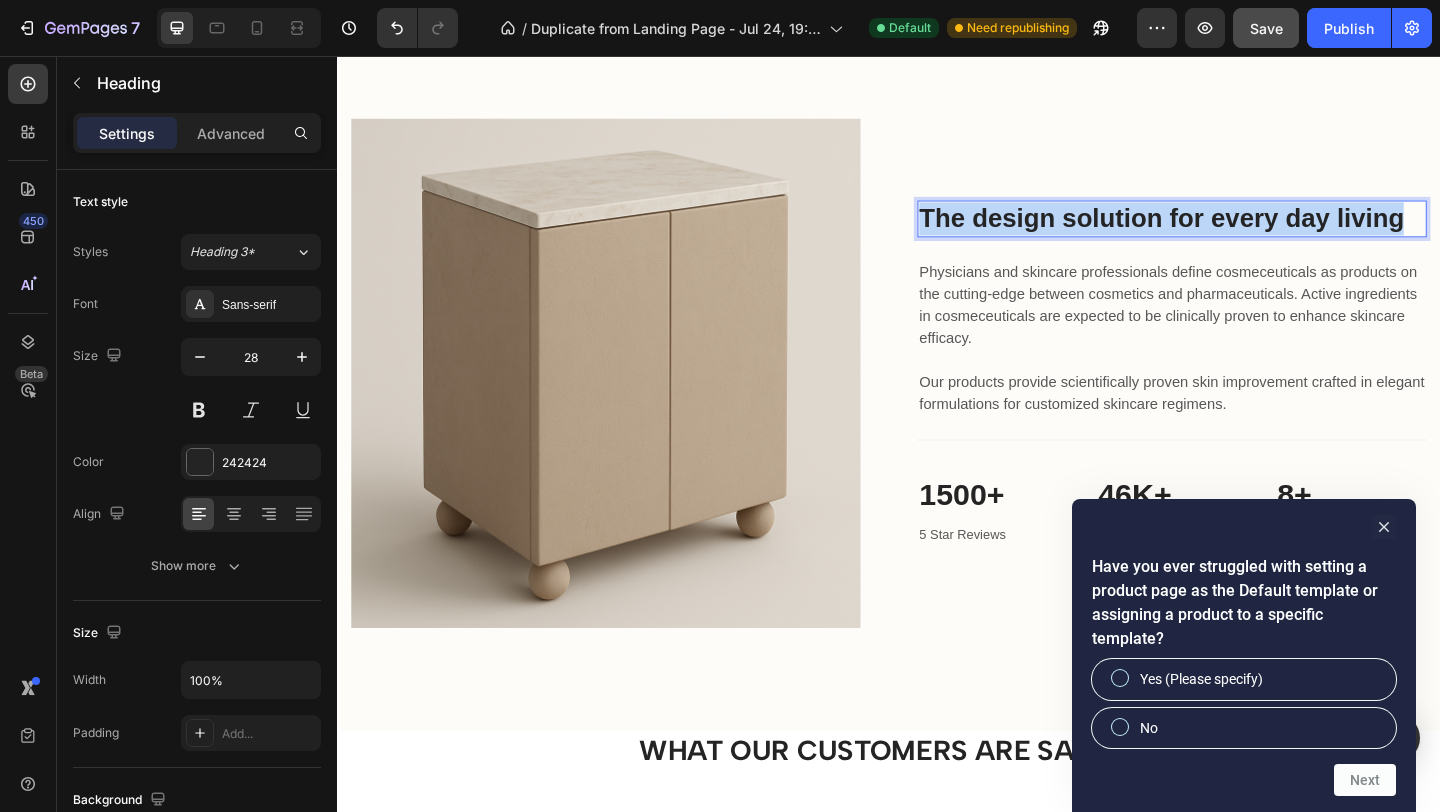 click on "The design solution for every day living" at bounding box center (1245, 233) 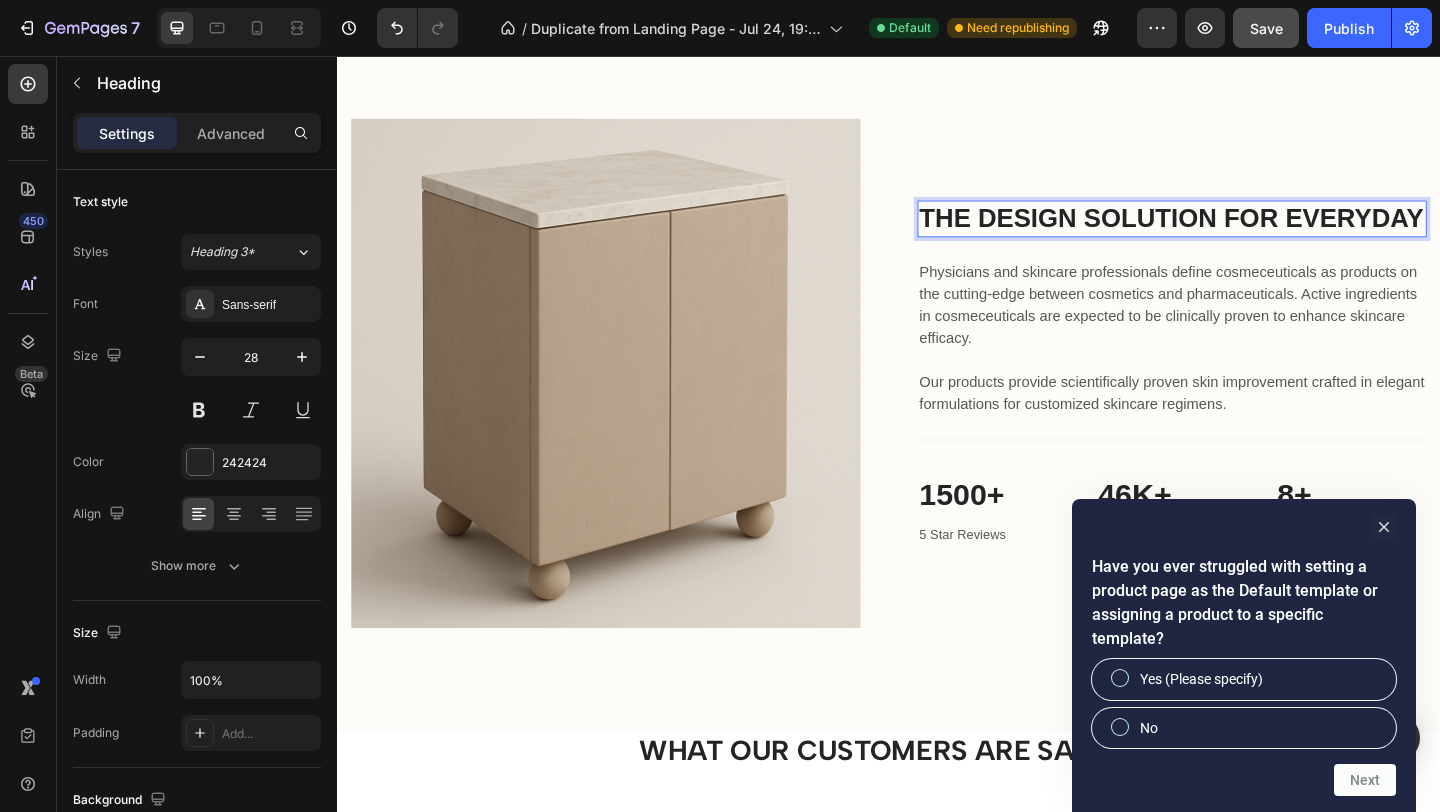 scroll, scrollTop: 2537, scrollLeft: 0, axis: vertical 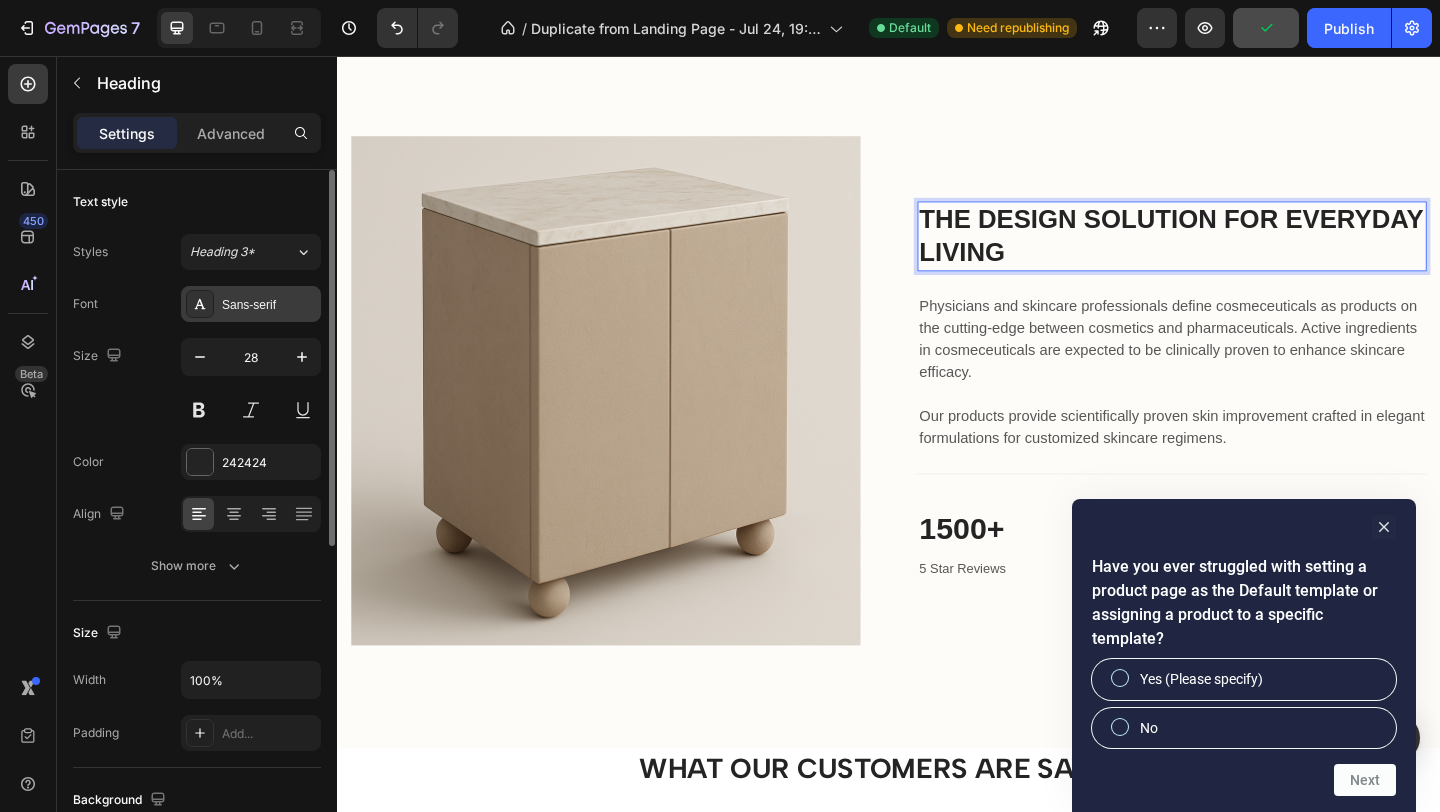click on "Sans-serif" at bounding box center [269, 305] 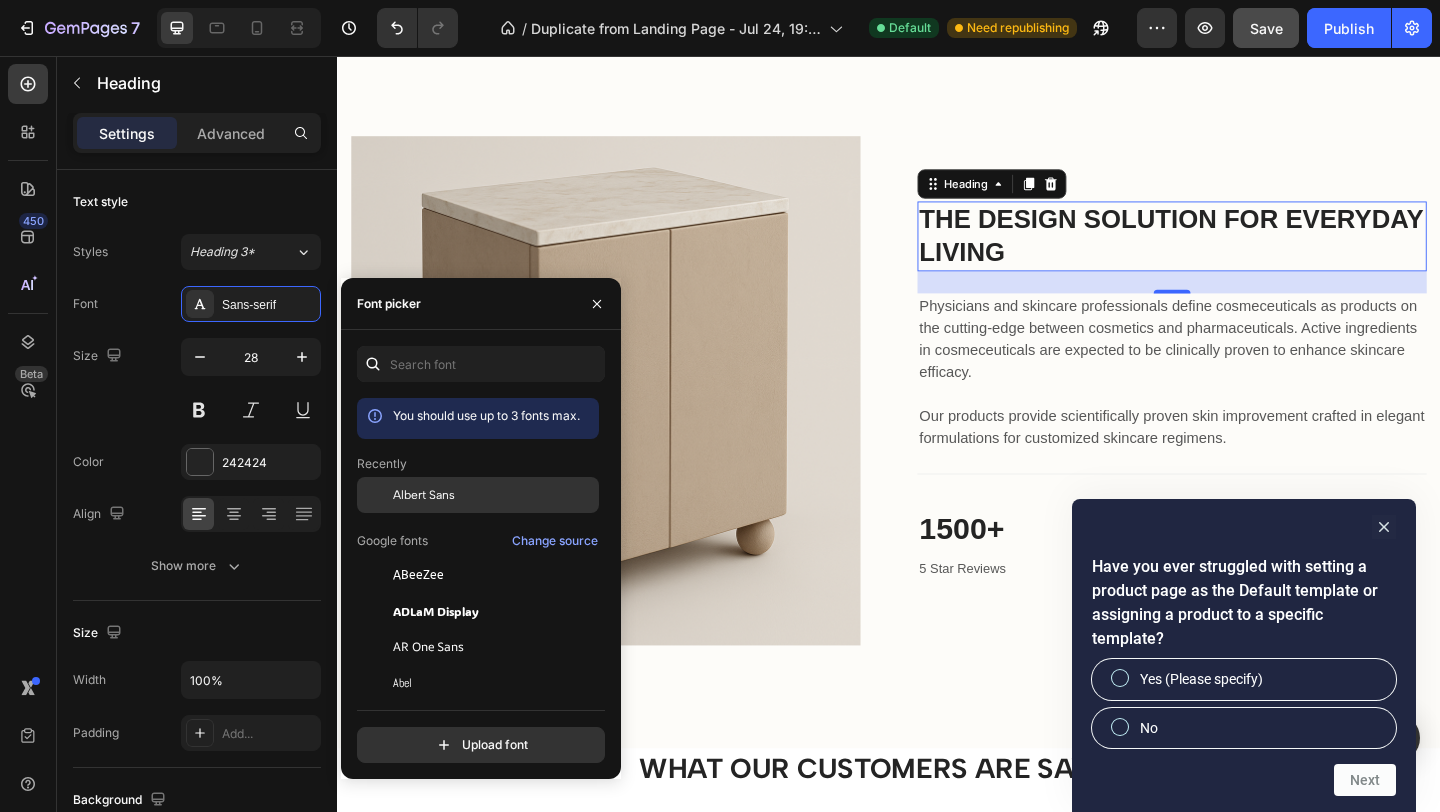 click on "Albert Sans" 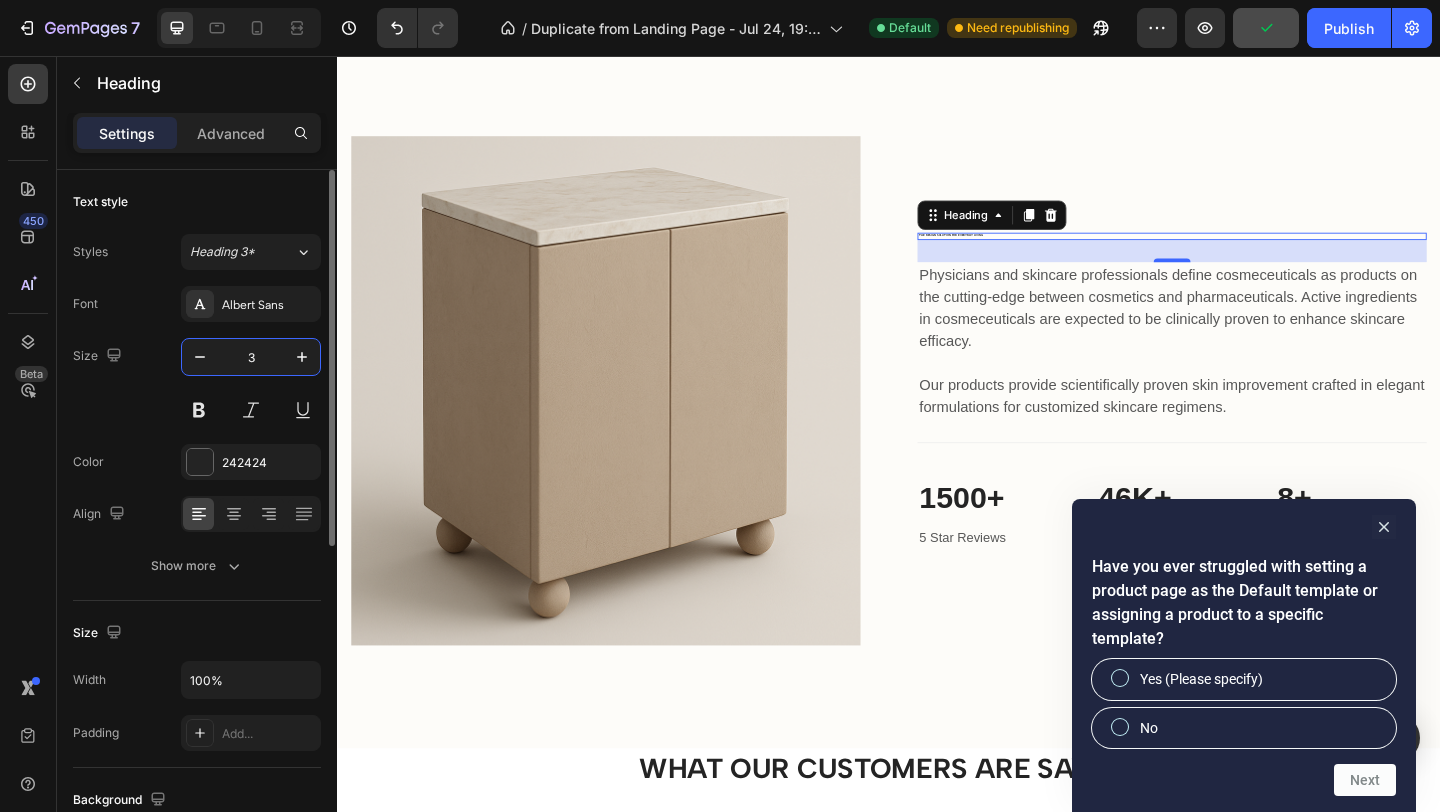 type on "30" 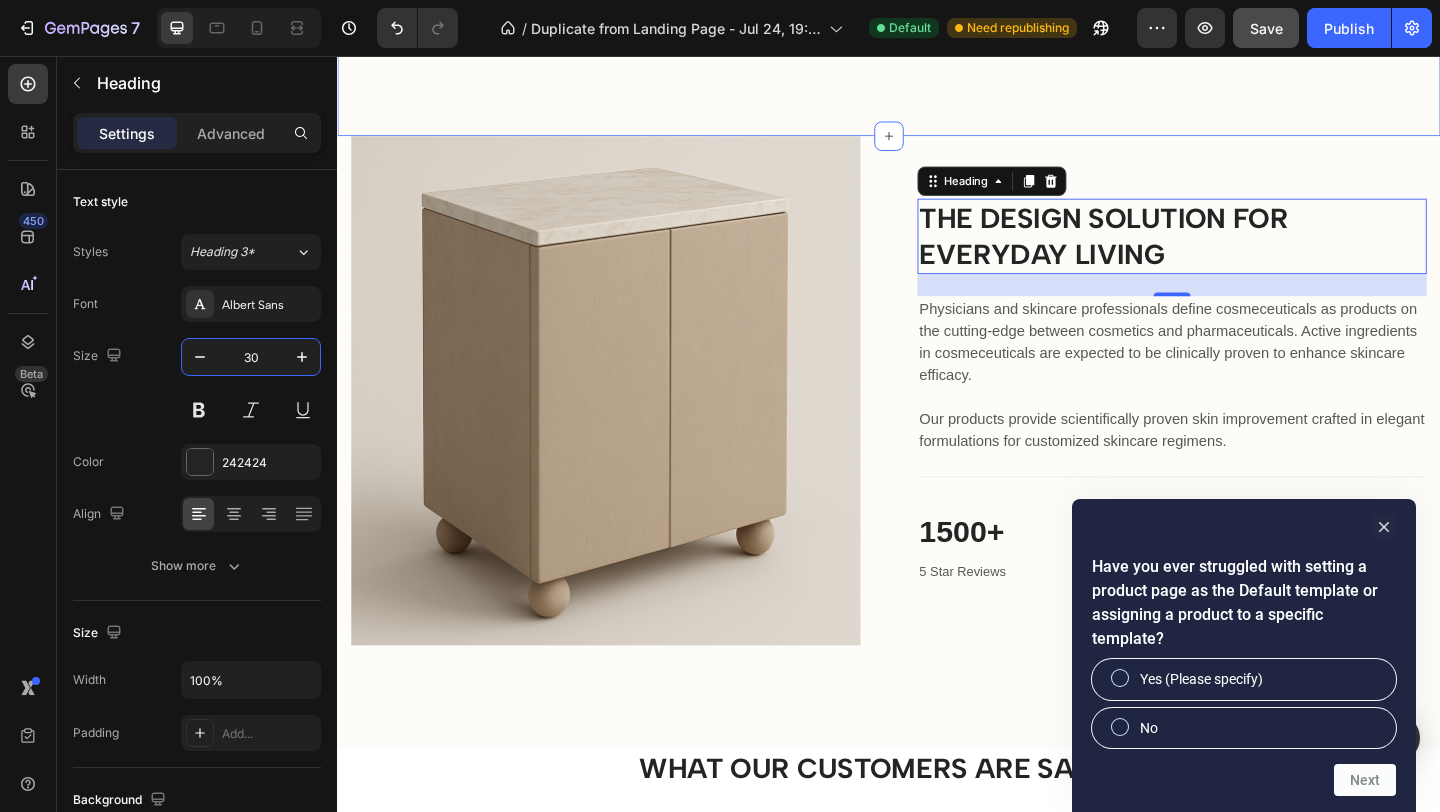 click on "Image pet & child proof Text block No accidents with the pets or kids getting into the rubbish with sealed, soft close drawers! Text block Image odor resistant Text block All of our products contain odors, without retaining odor! Text block Image durable finish Text block Our melamine finish is easy to clean and durable! Velare are built to last. Text block Image waranty protected Text block Covered by a 3yr structural warranty, we back our build 100%. Text block Row Section 6" at bounding box center [937, 0] 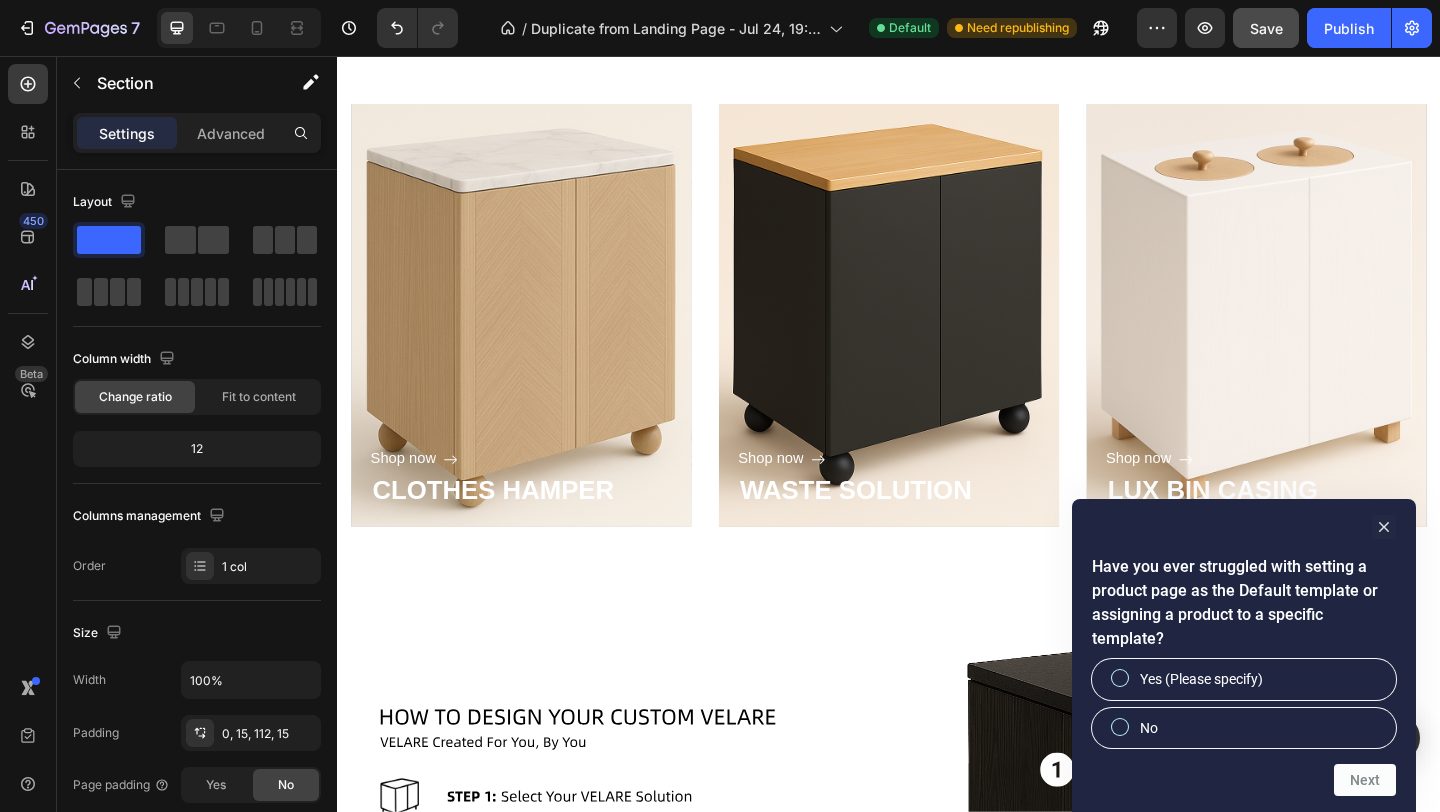 scroll, scrollTop: 1153, scrollLeft: 0, axis: vertical 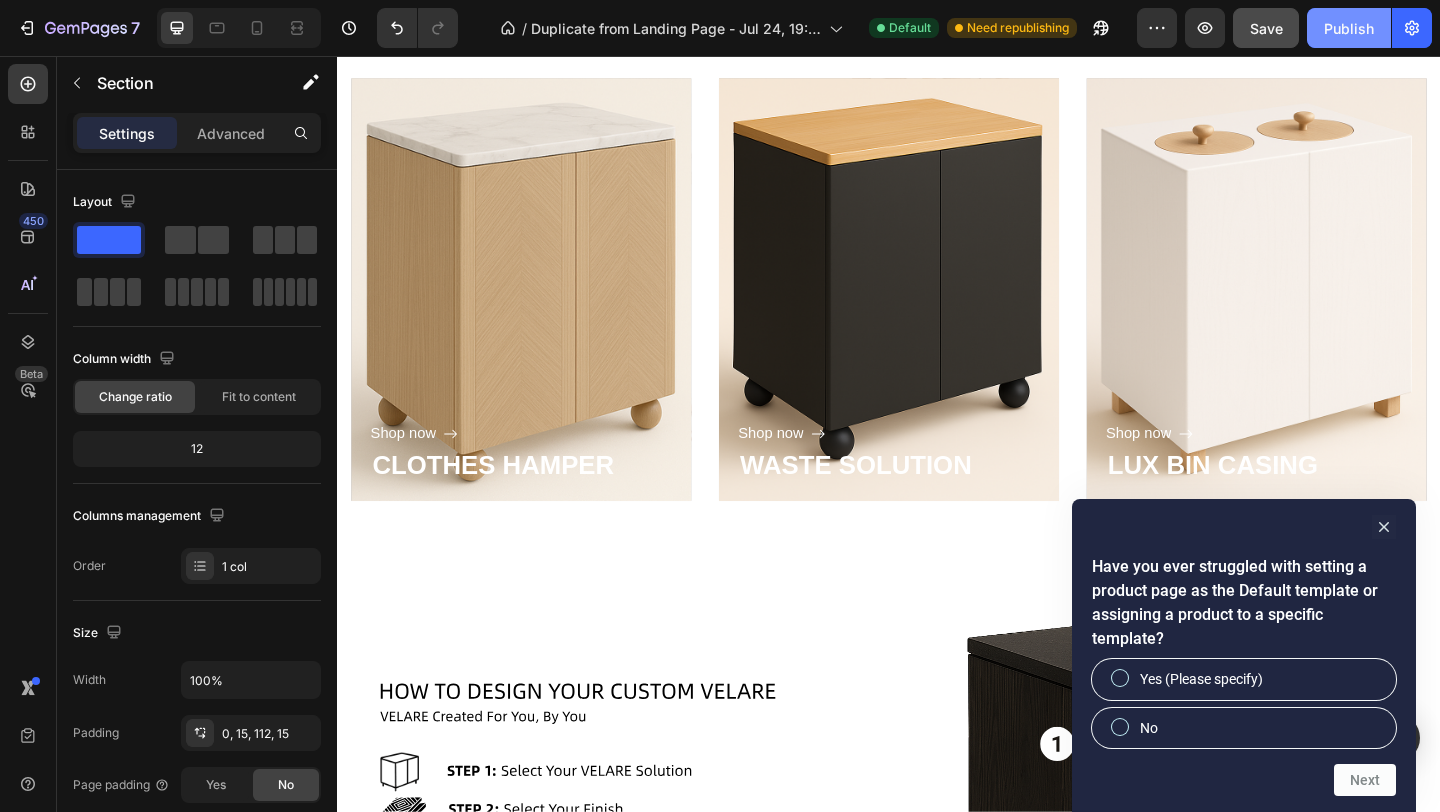 click on "Publish" at bounding box center (1349, 28) 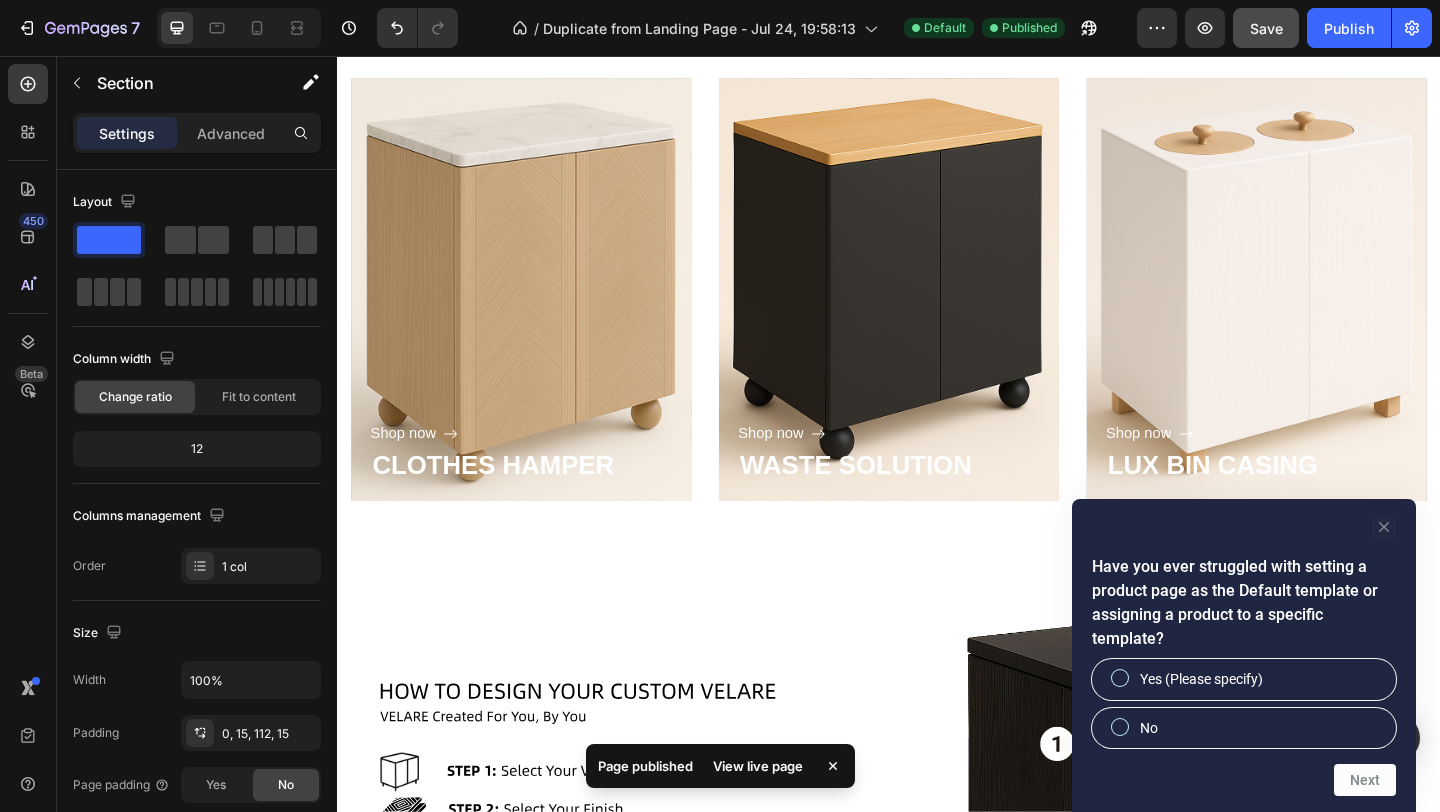 click 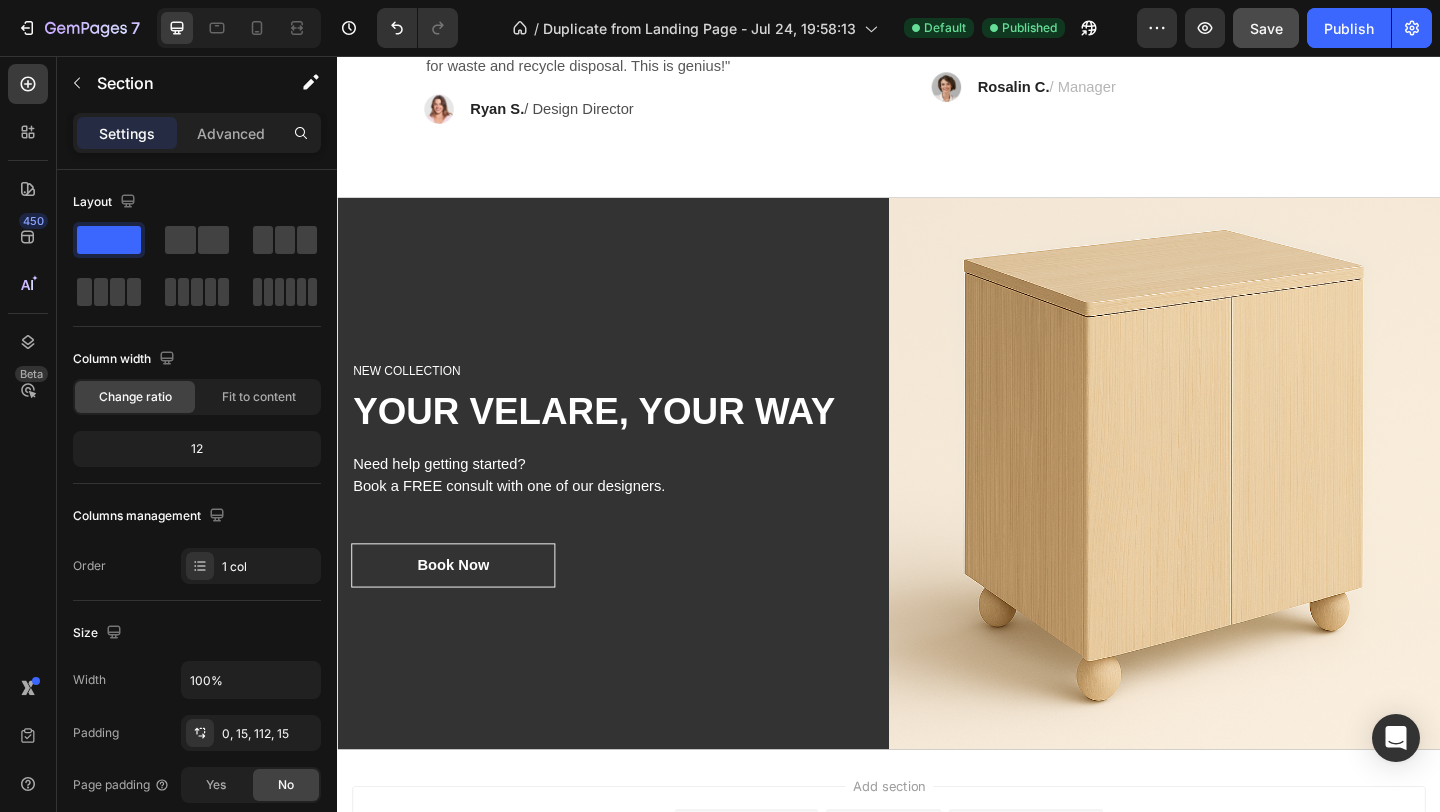 scroll, scrollTop: 3625, scrollLeft: 0, axis: vertical 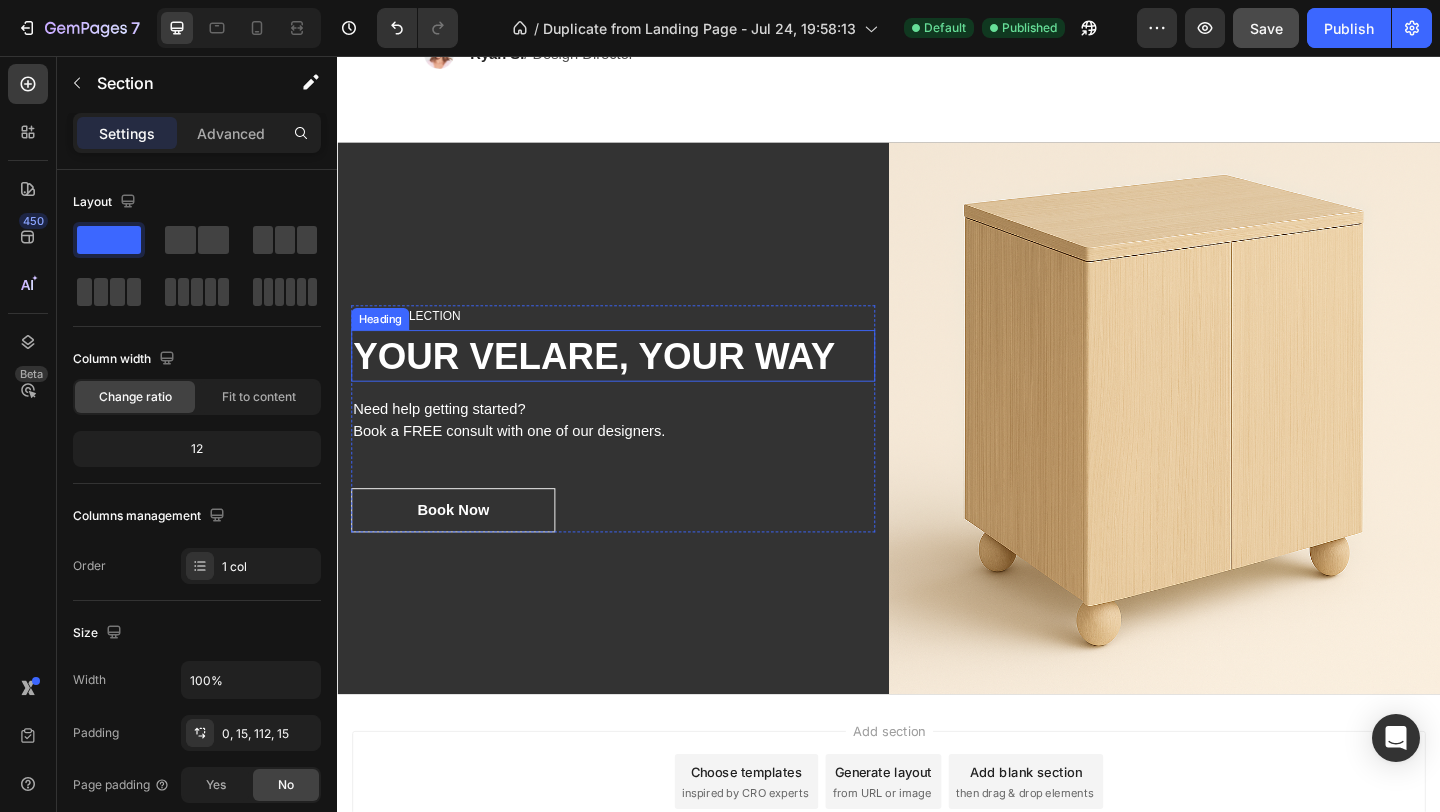 click on "YOUR VELARE, YOUR WAY" at bounding box center (637, 382) 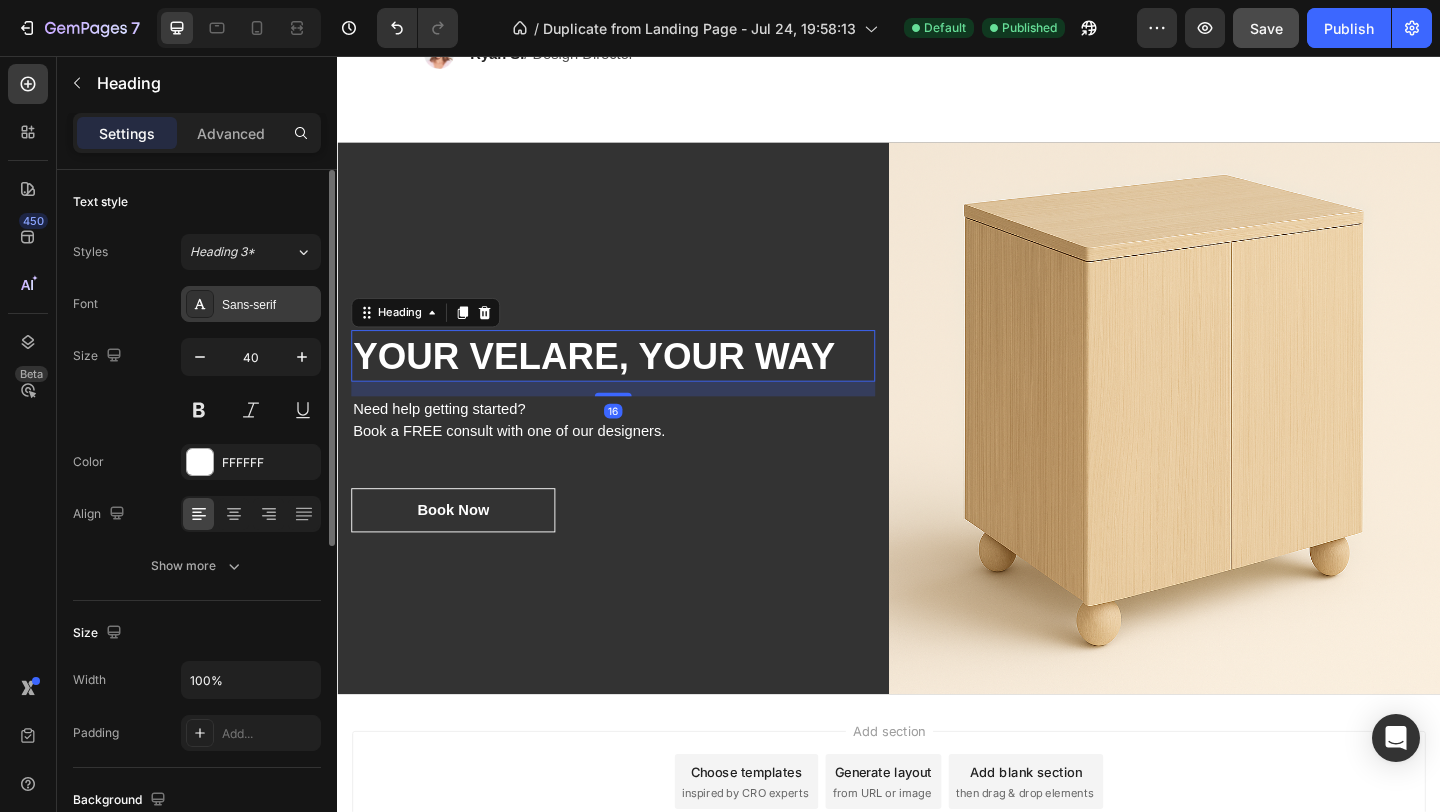 click on "Sans-serif" at bounding box center [269, 305] 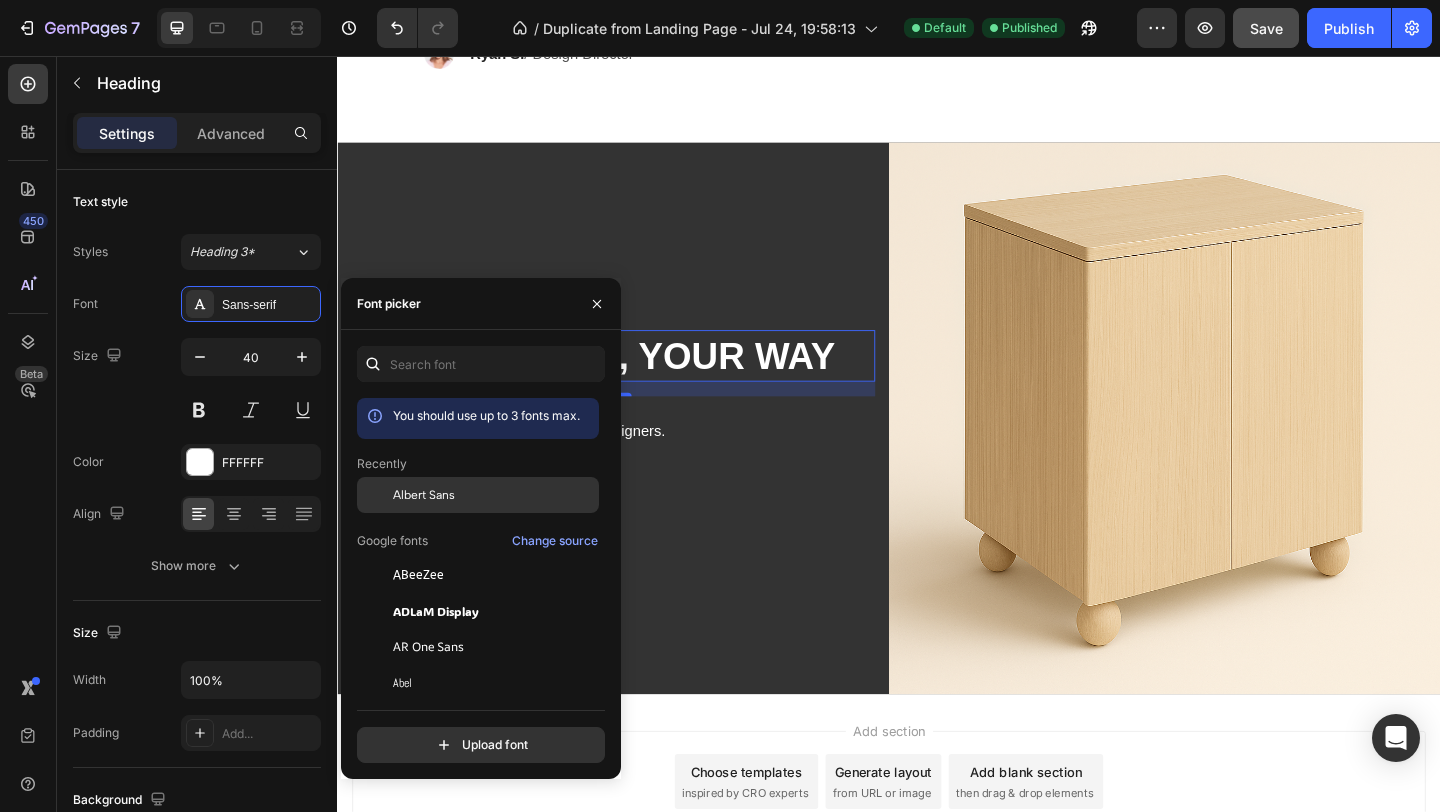 click on "Albert Sans" at bounding box center (424, 495) 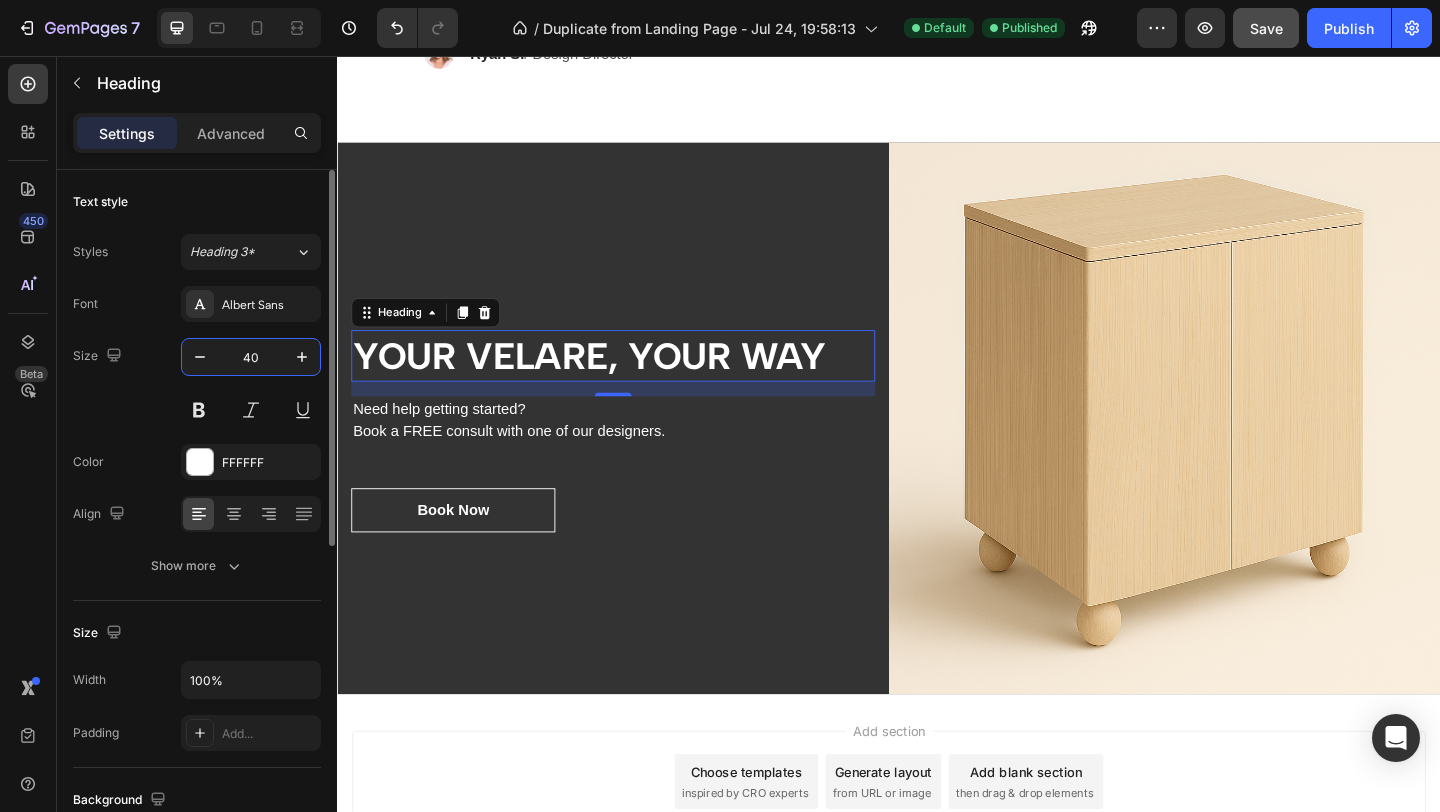 click on "40" at bounding box center [251, 357] 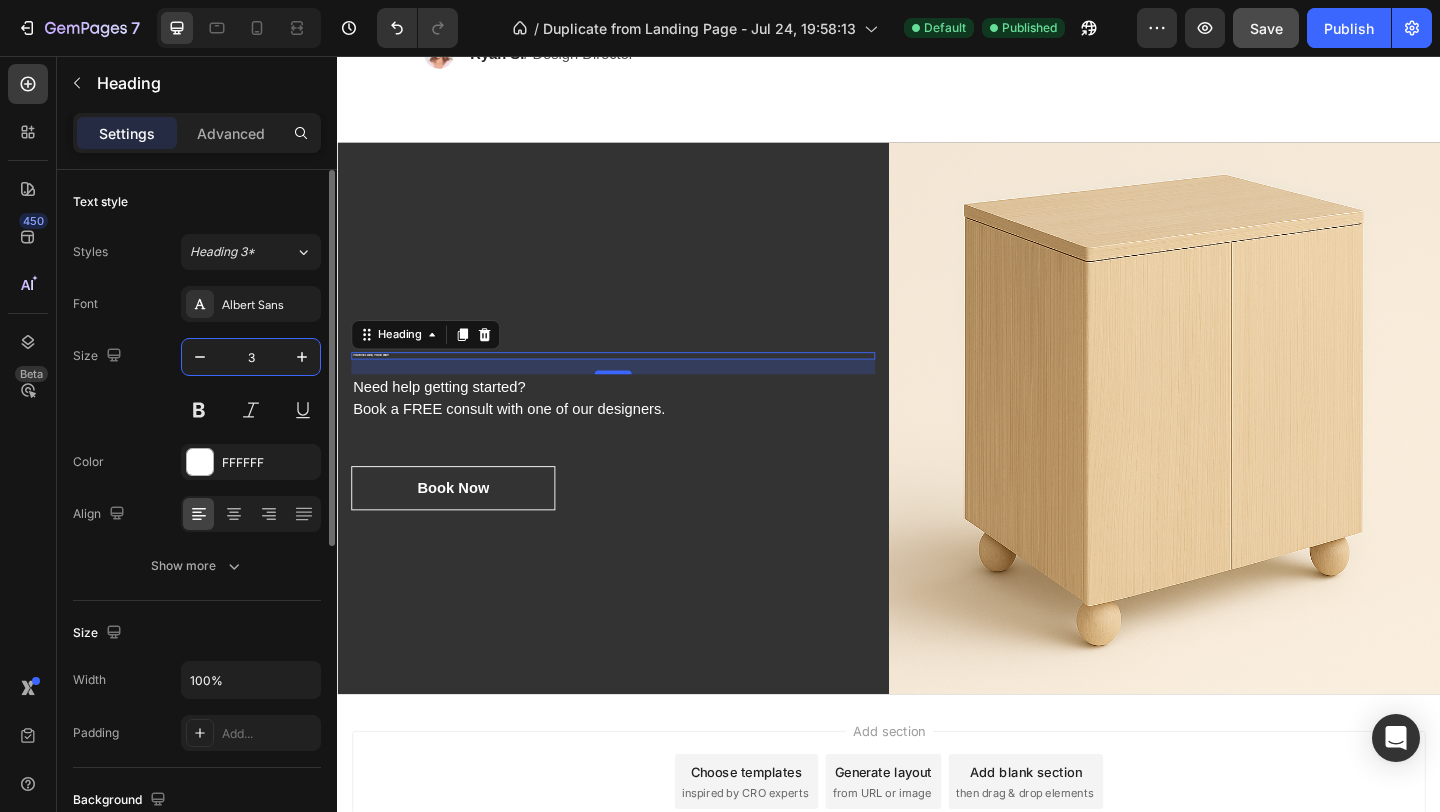 type on "30" 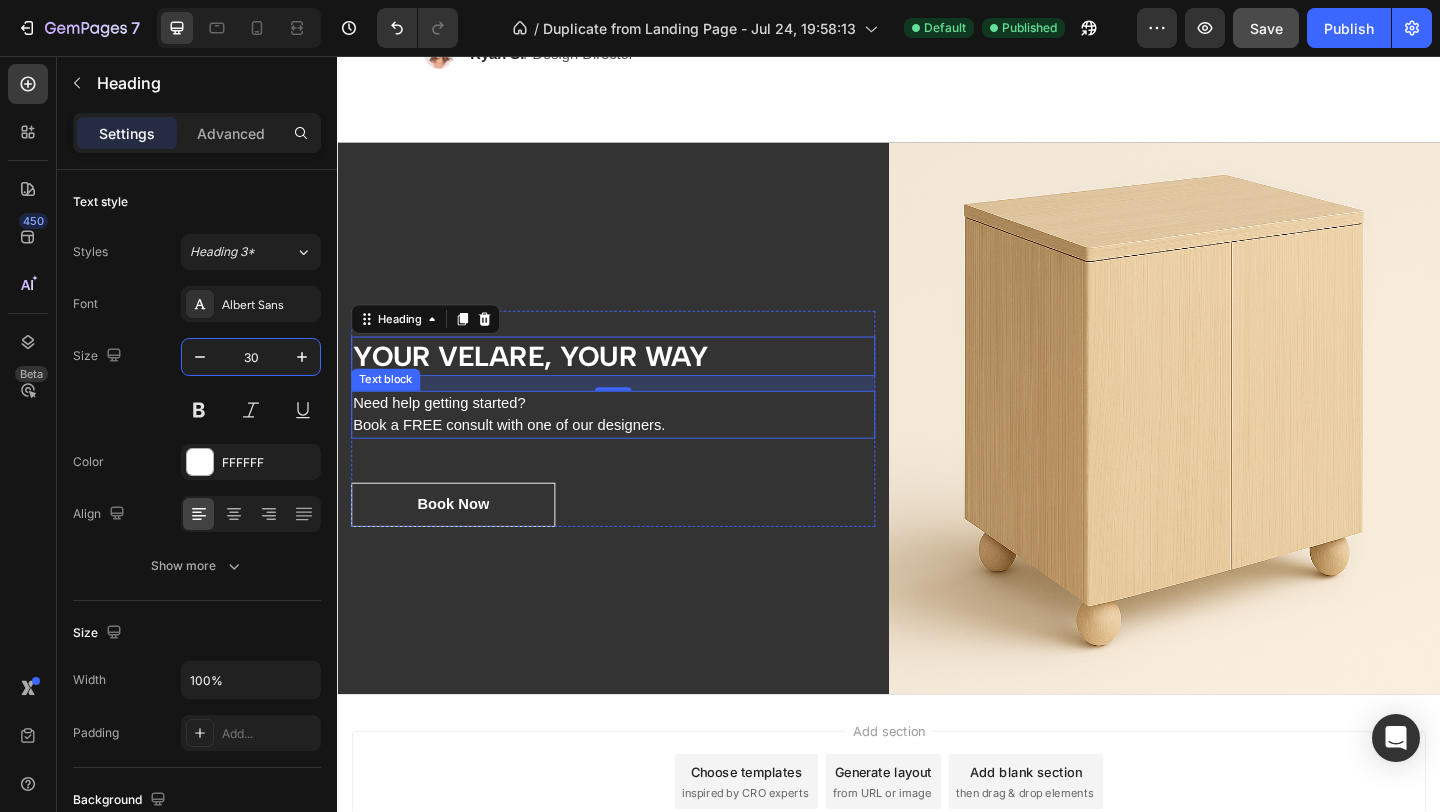 click on "Need help getting started? Book a FREE consult with one of our designers." at bounding box center (637, 446) 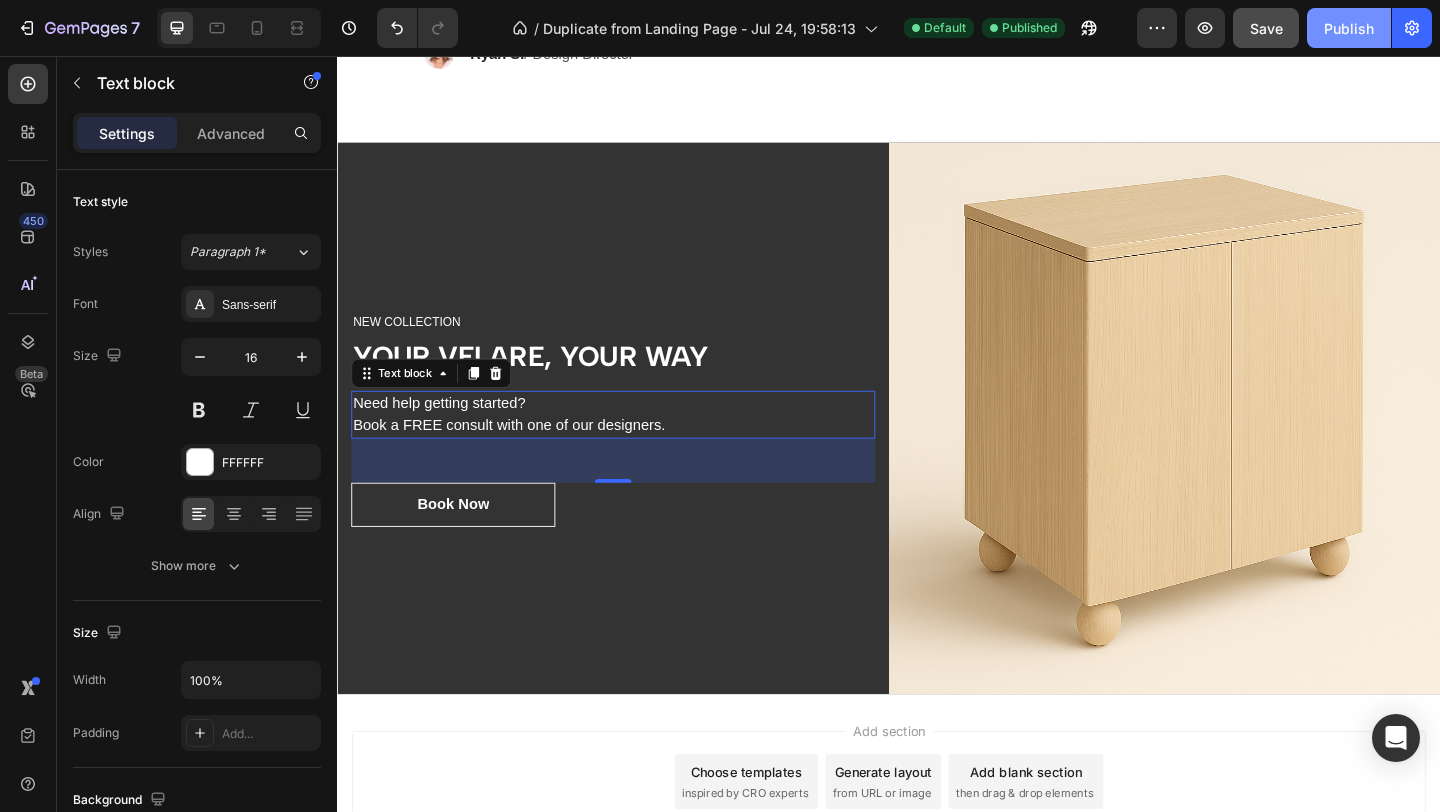 click on "Publish" at bounding box center (1349, 28) 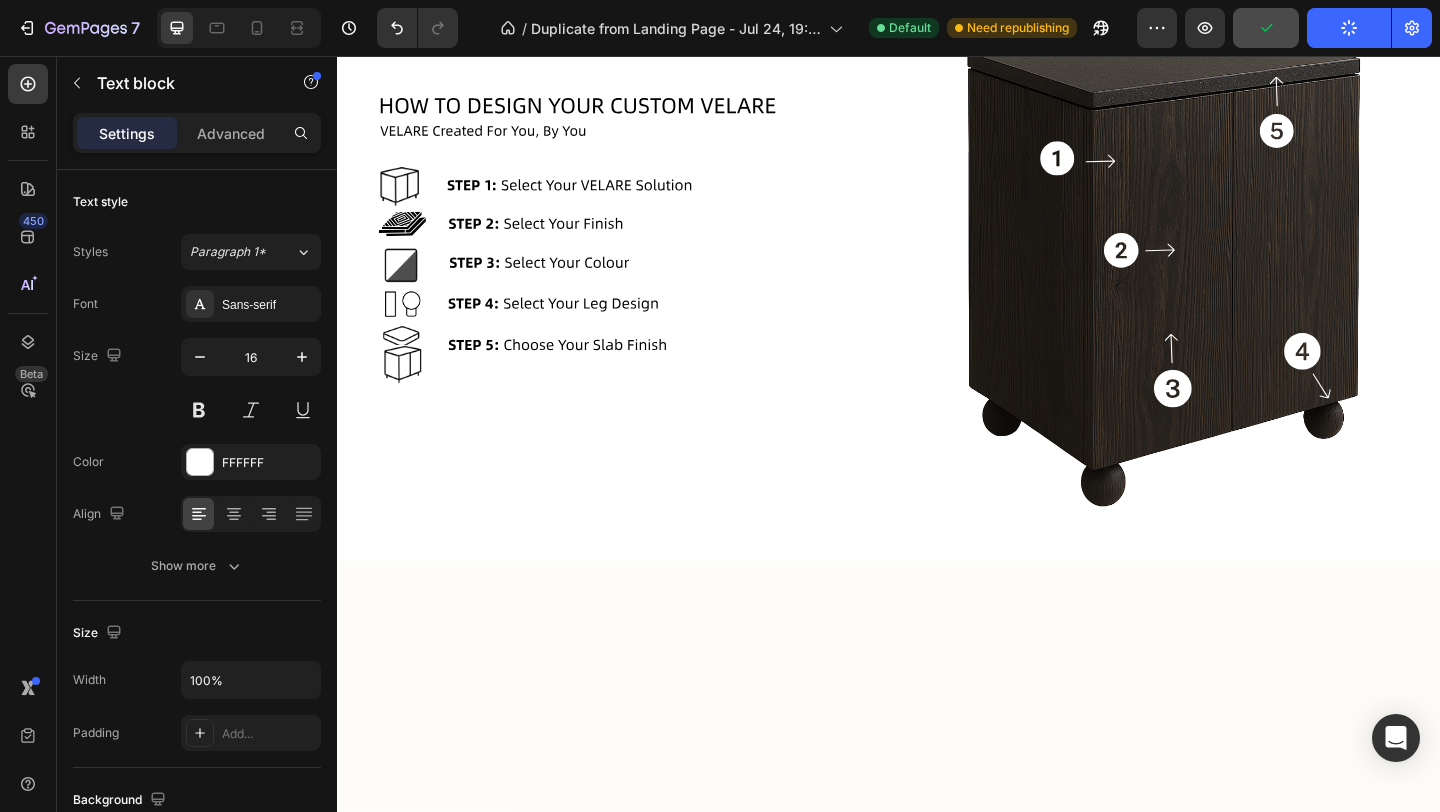scroll, scrollTop: 0, scrollLeft: 0, axis: both 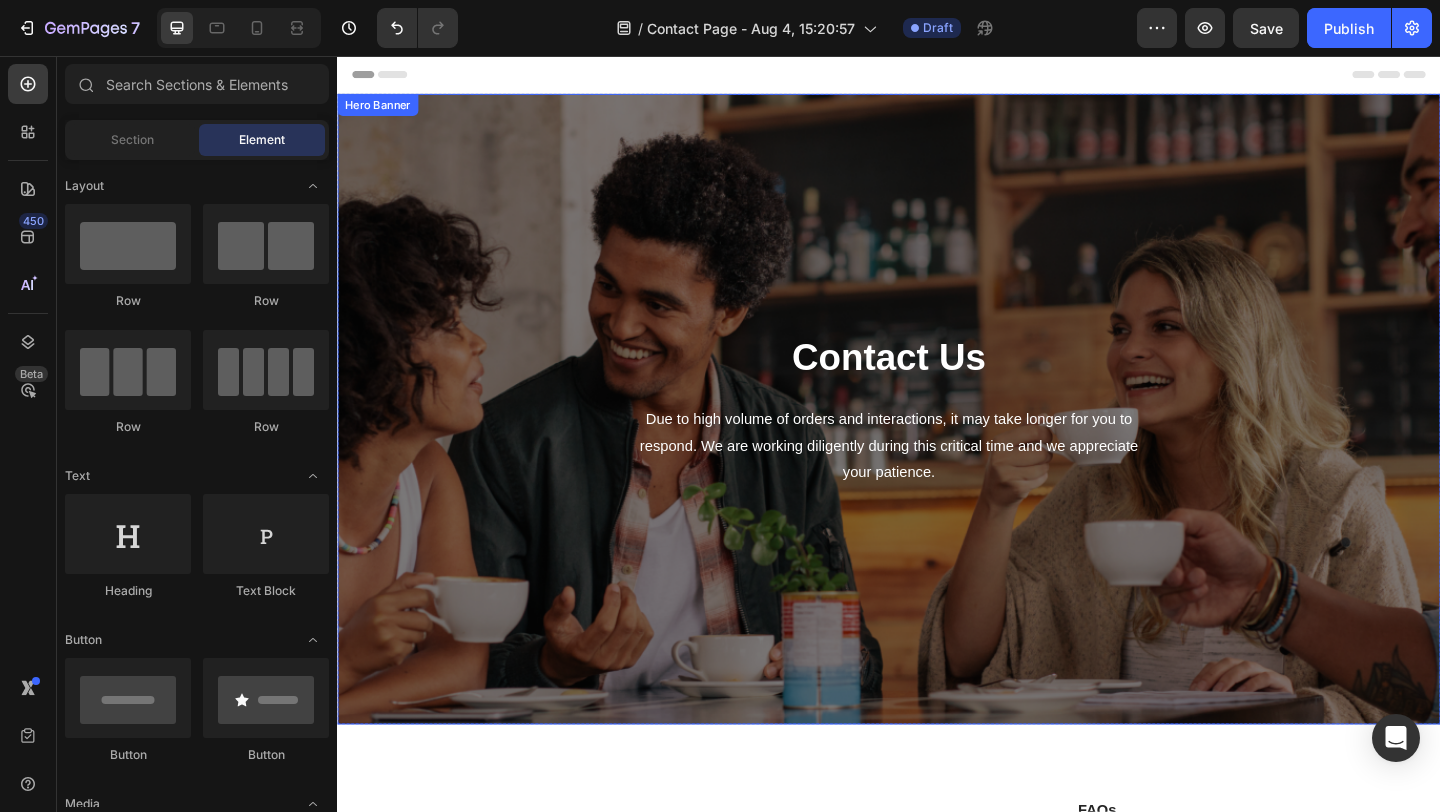 click on "Contact Us  Heading Due to high volume of orders and interactions, it may take longer for you to respond. We are working diligently during this critical time and we appreciate your patience. Text block Row" at bounding box center [937, 440] 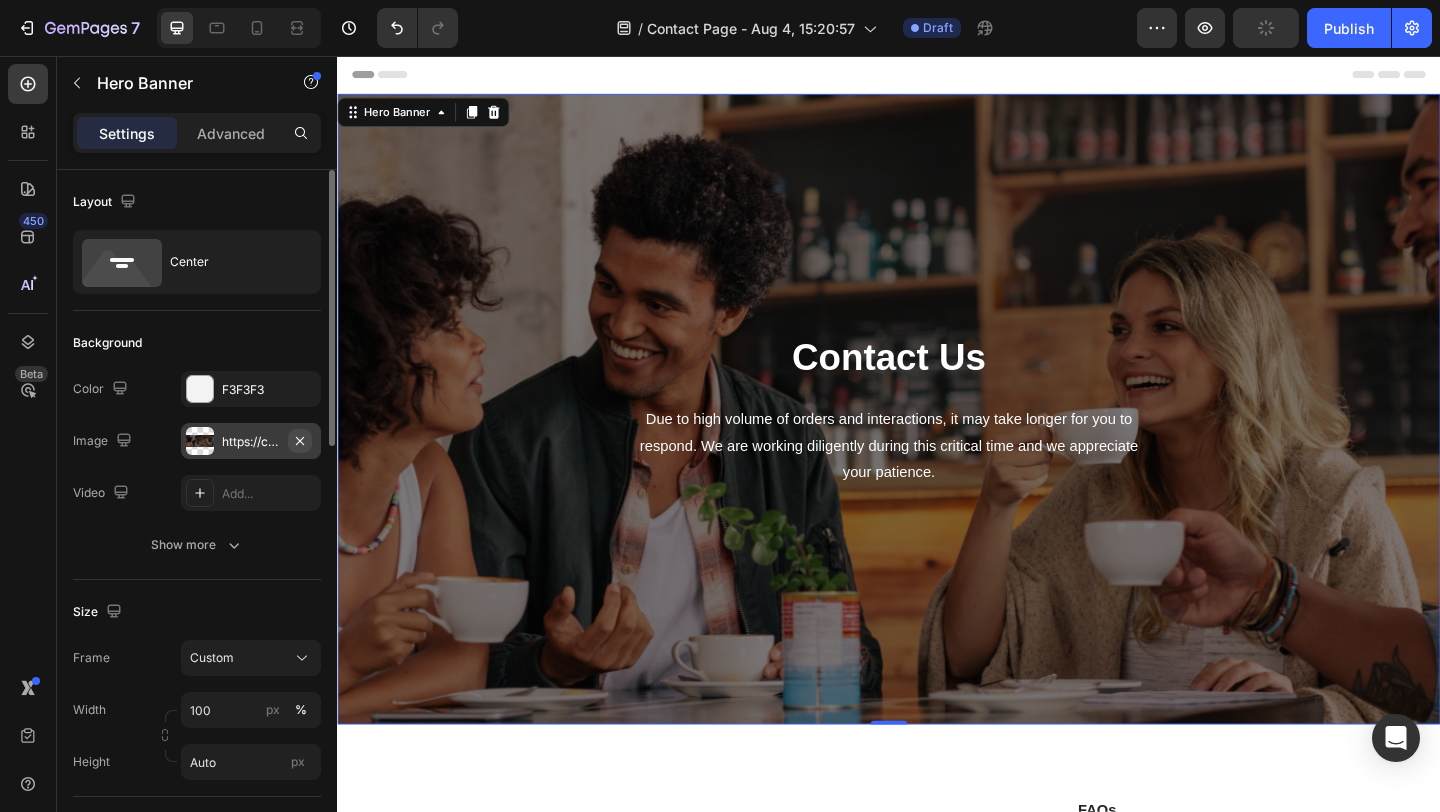 click 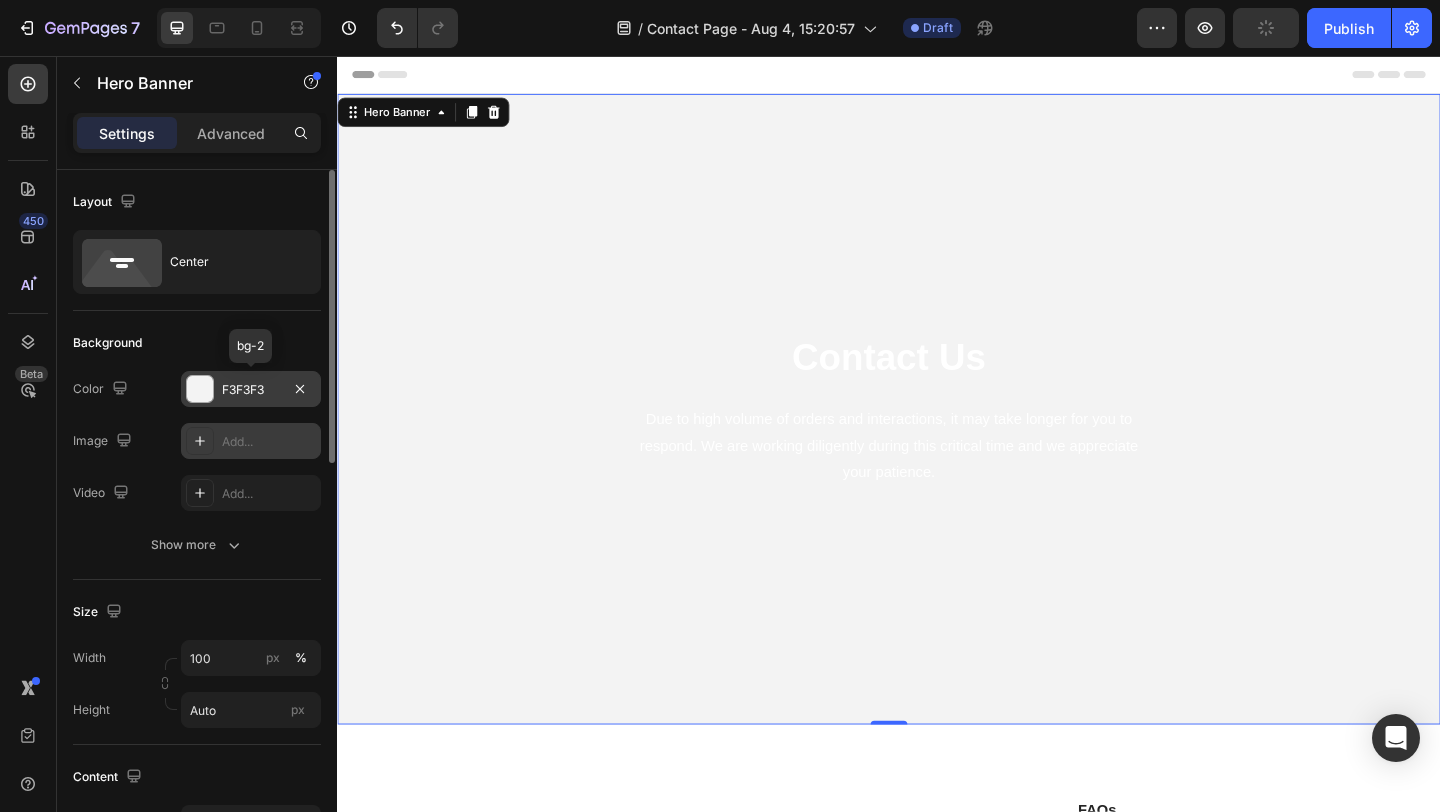 click on "F3F3F3" at bounding box center [251, 390] 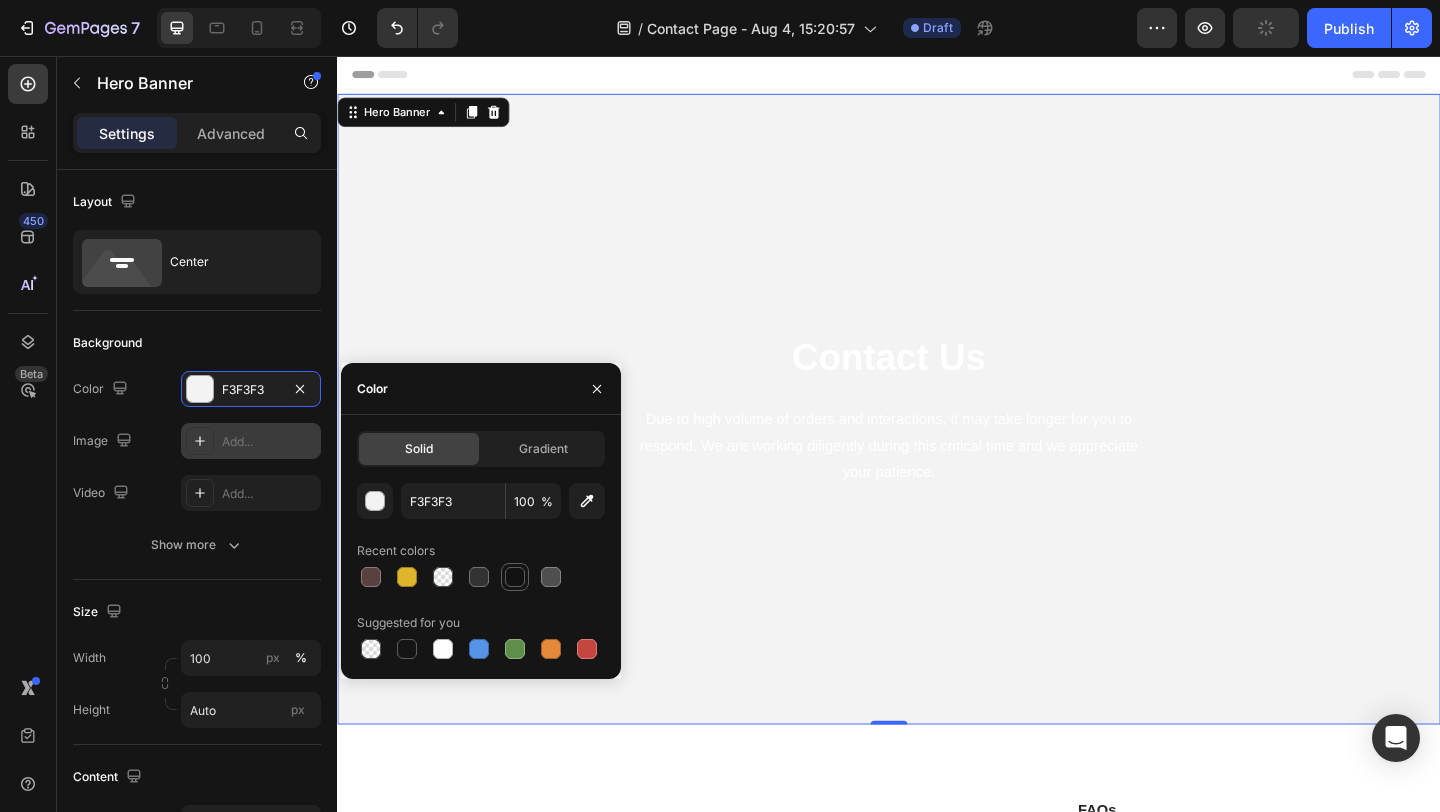 click at bounding box center (515, 577) 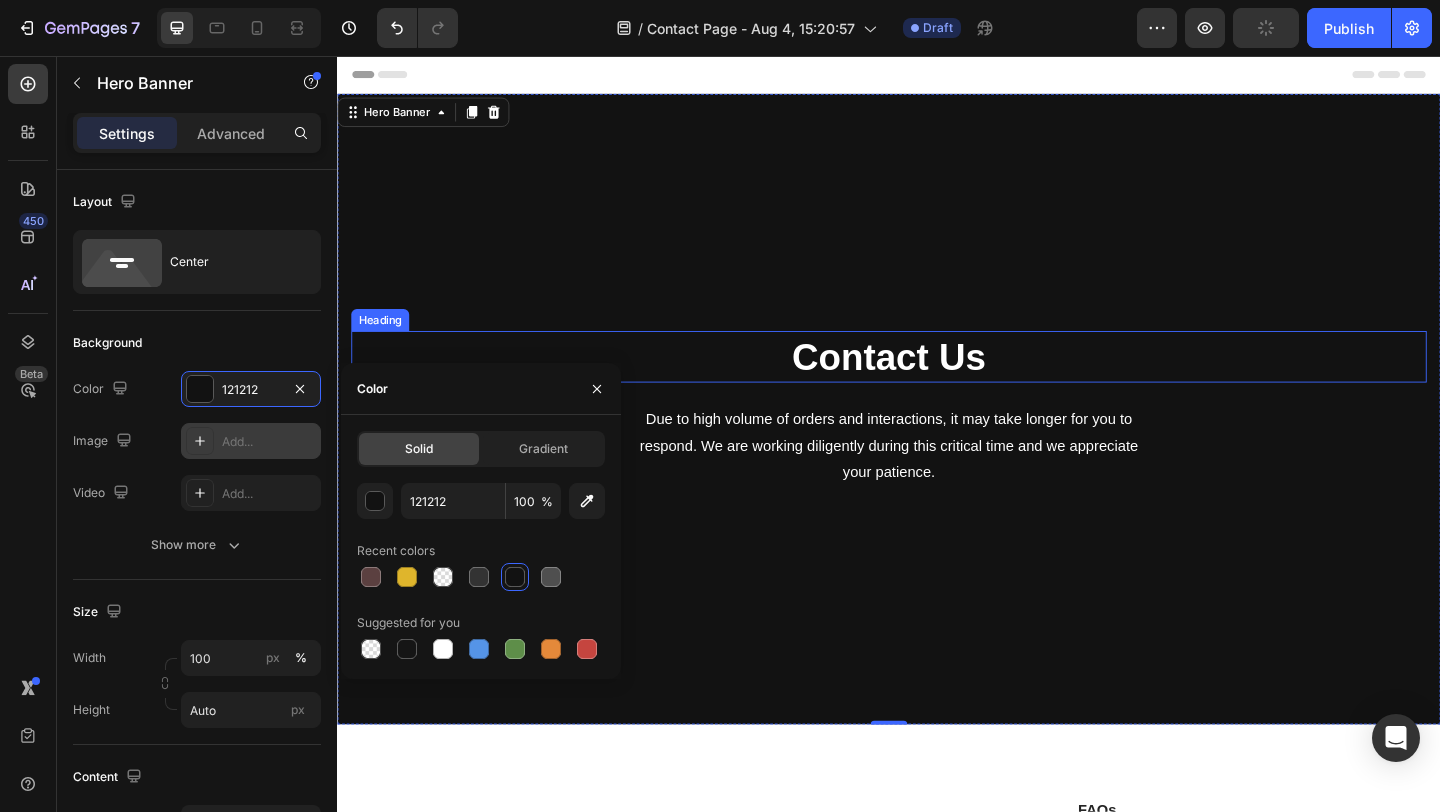 click on "Contact Us" at bounding box center [937, 383] 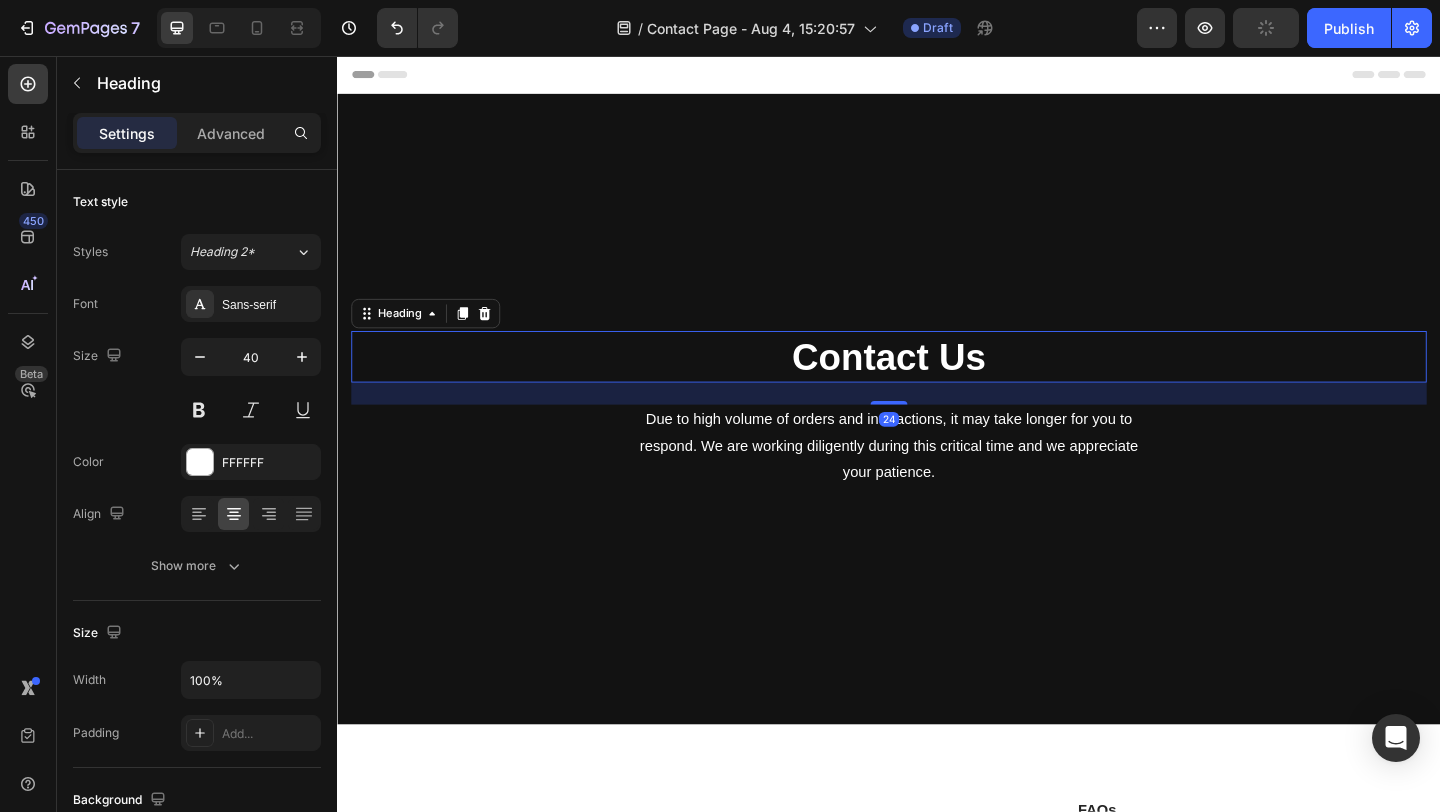 click on "Contact Us" at bounding box center (937, 383) 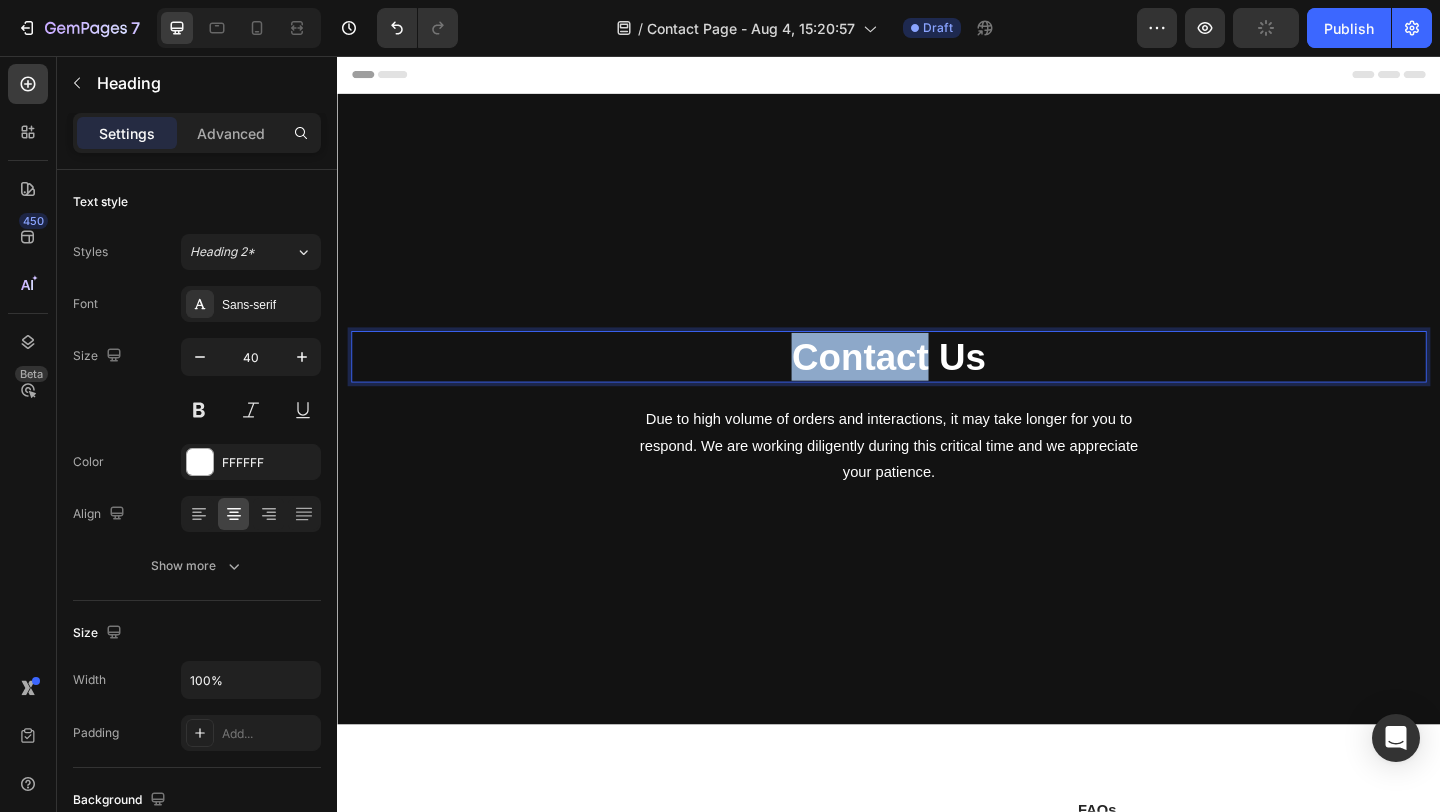 click on "Contact Us" at bounding box center [937, 383] 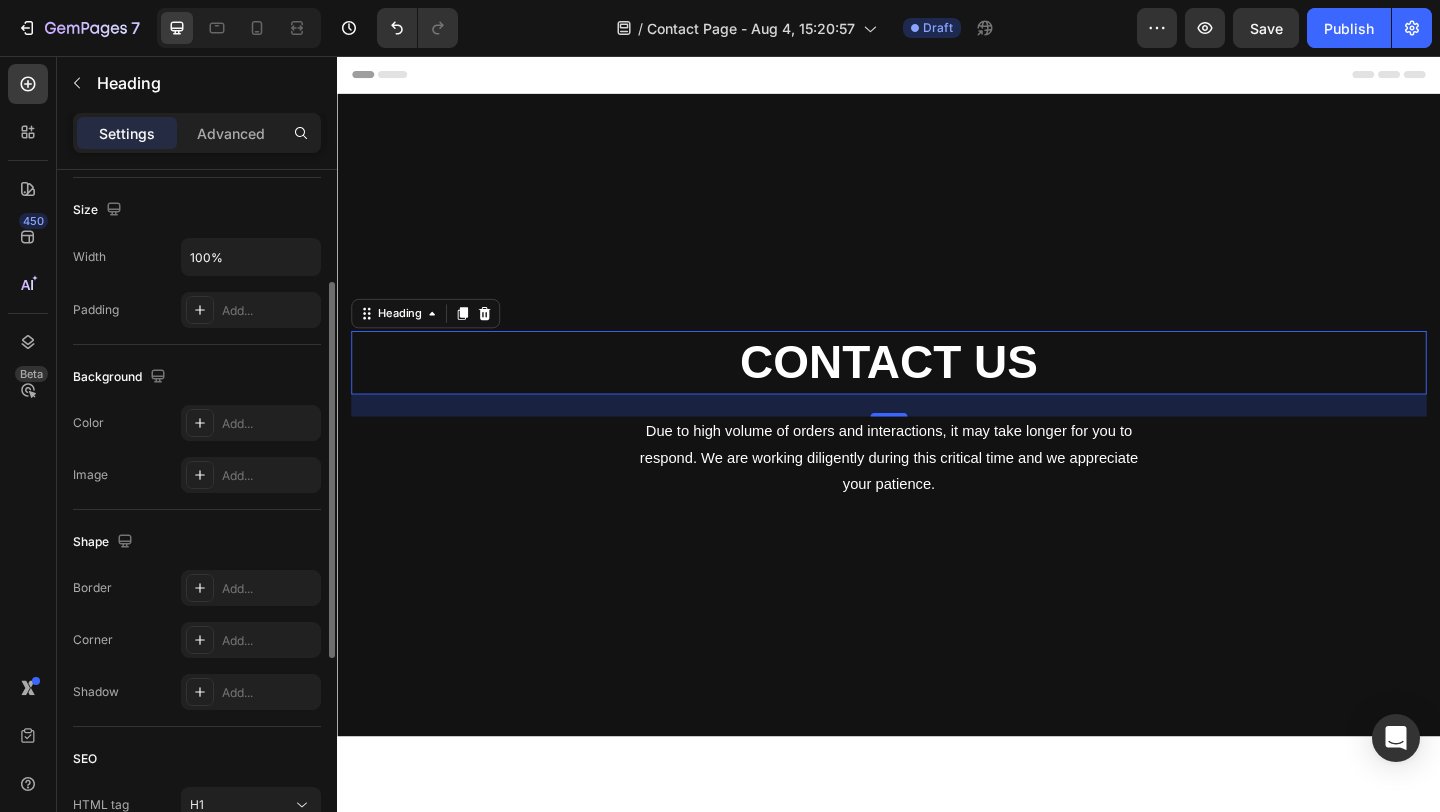 scroll, scrollTop: 0, scrollLeft: 0, axis: both 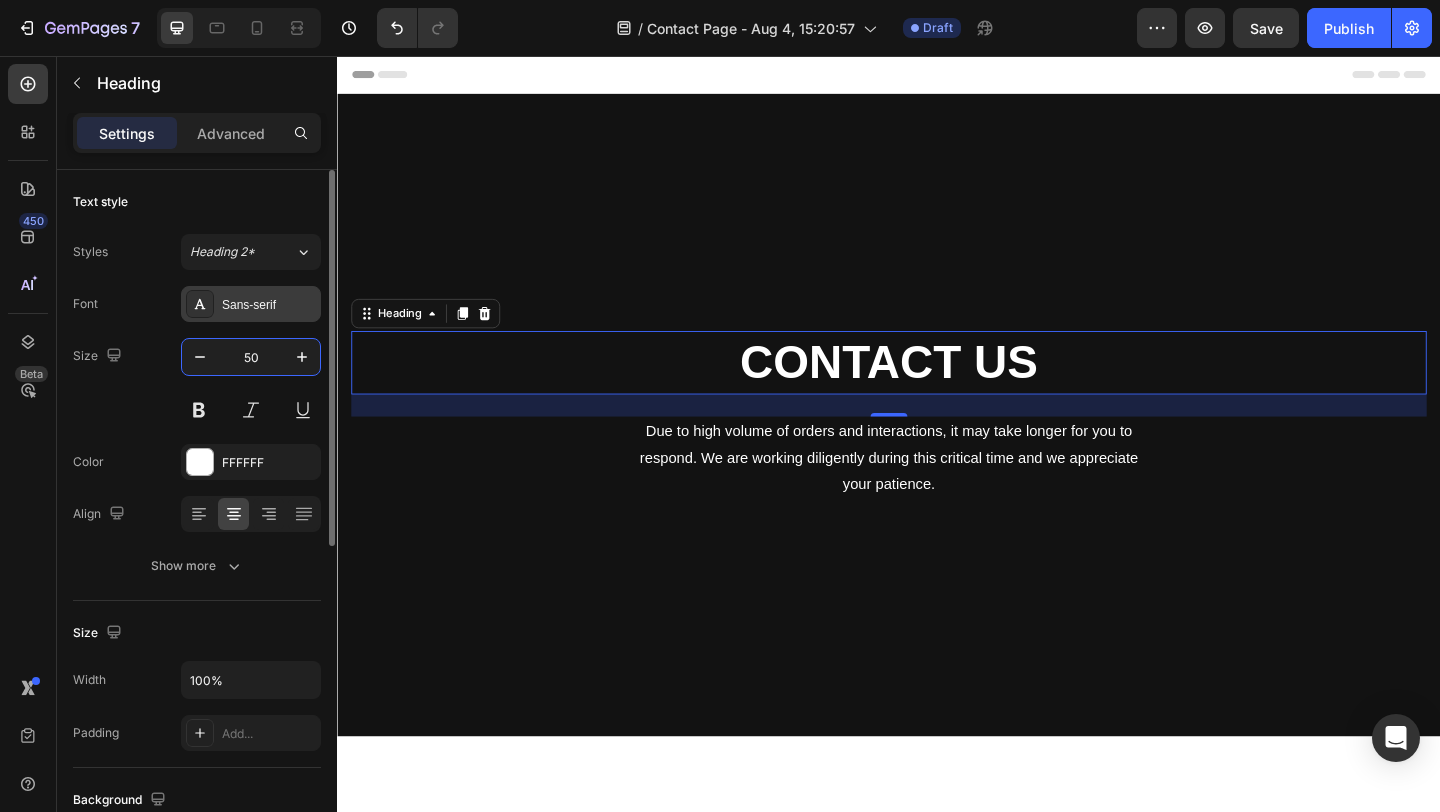 type on "50" 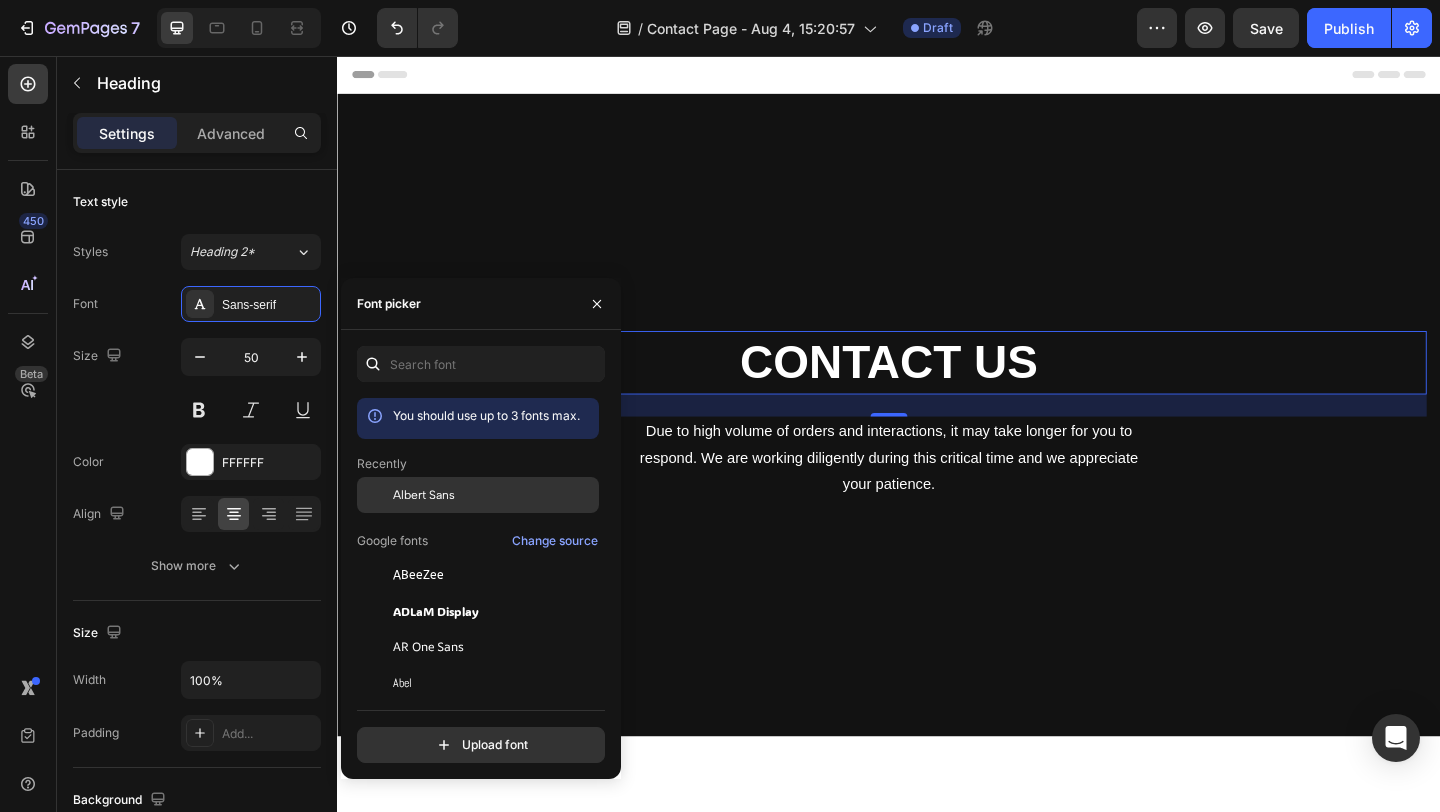 click on "Albert Sans" at bounding box center [424, 495] 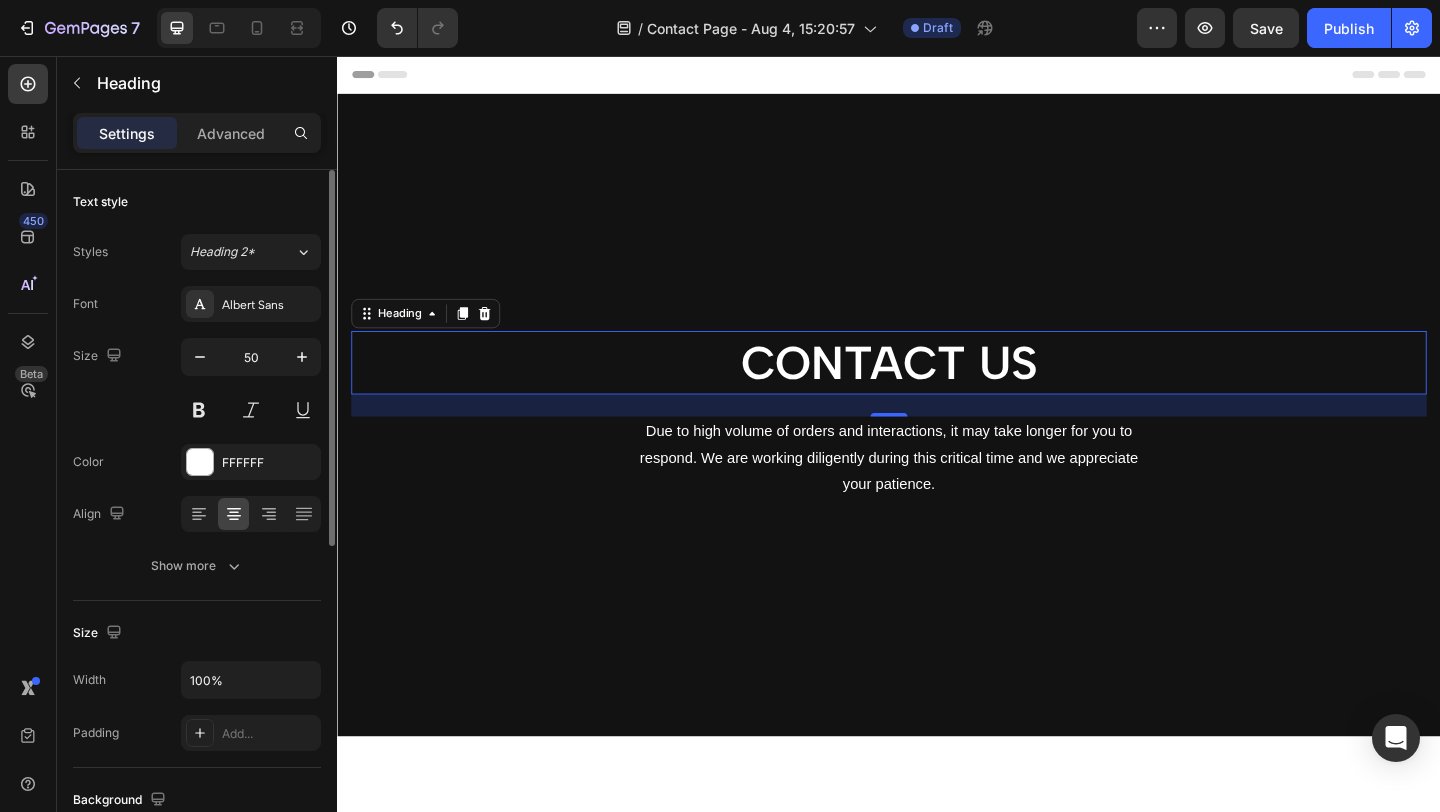 click on "Text style Styles Heading 2* Font Albert Sans Size 50 Color FFFFFF Align Show more" 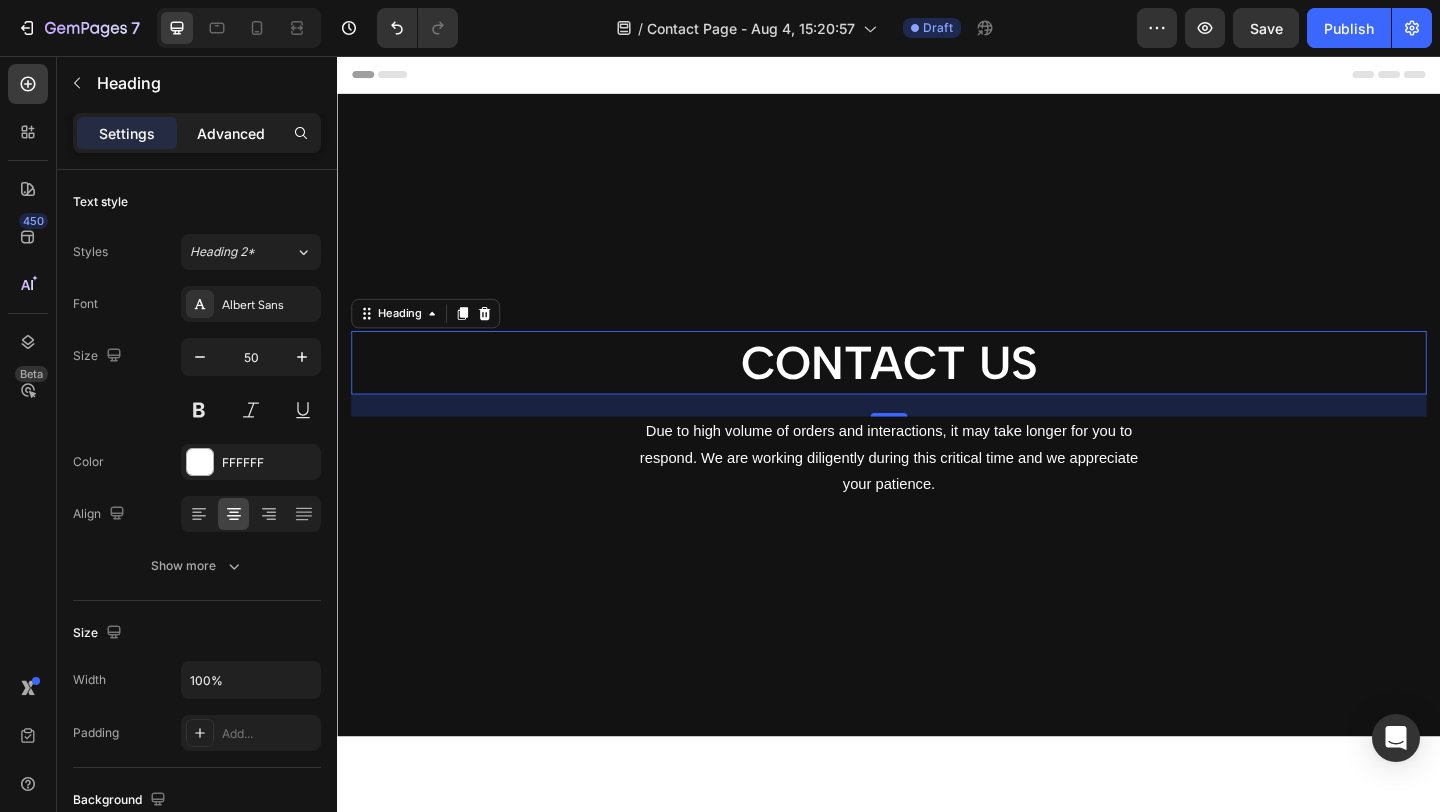 click on "Advanced" 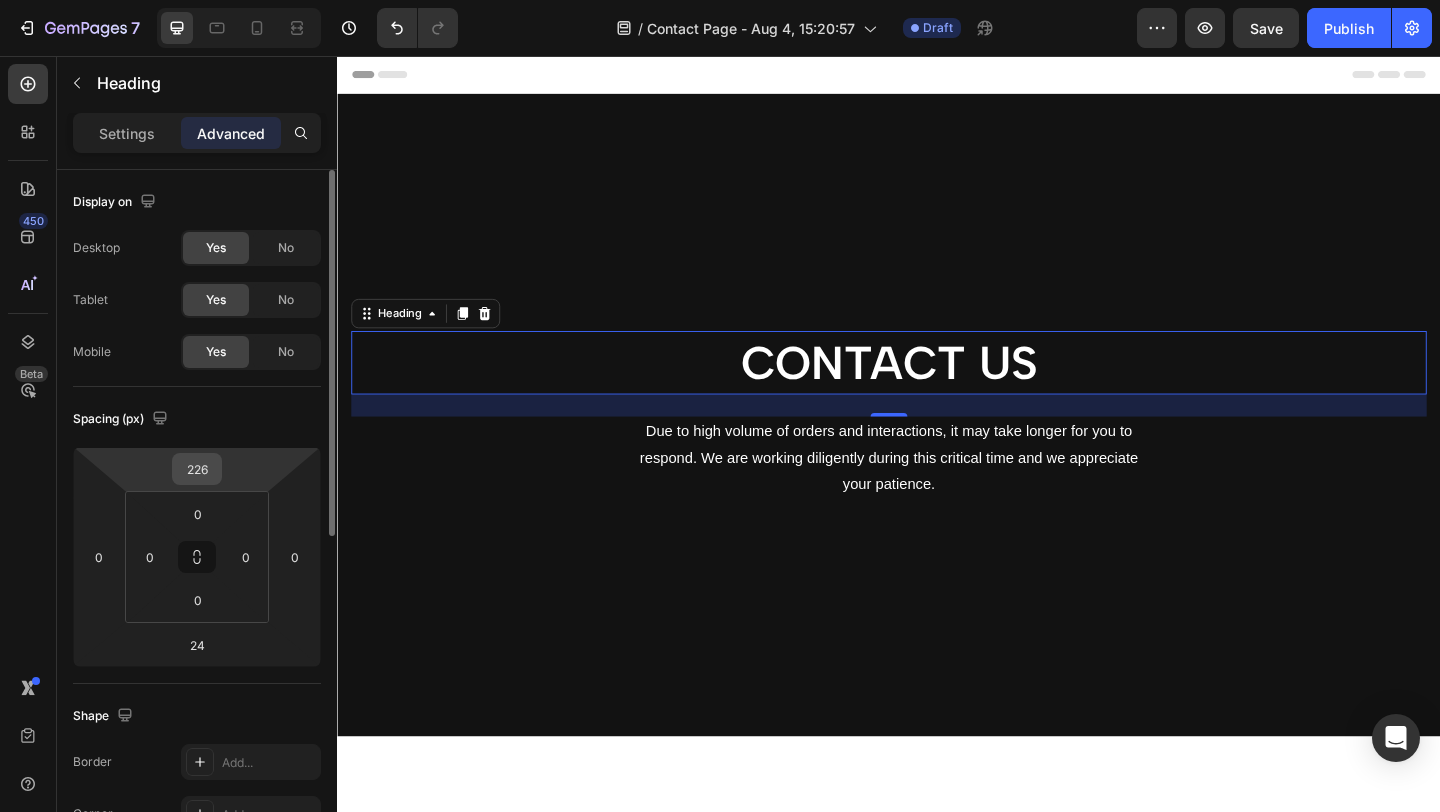 click on "226" at bounding box center [197, 469] 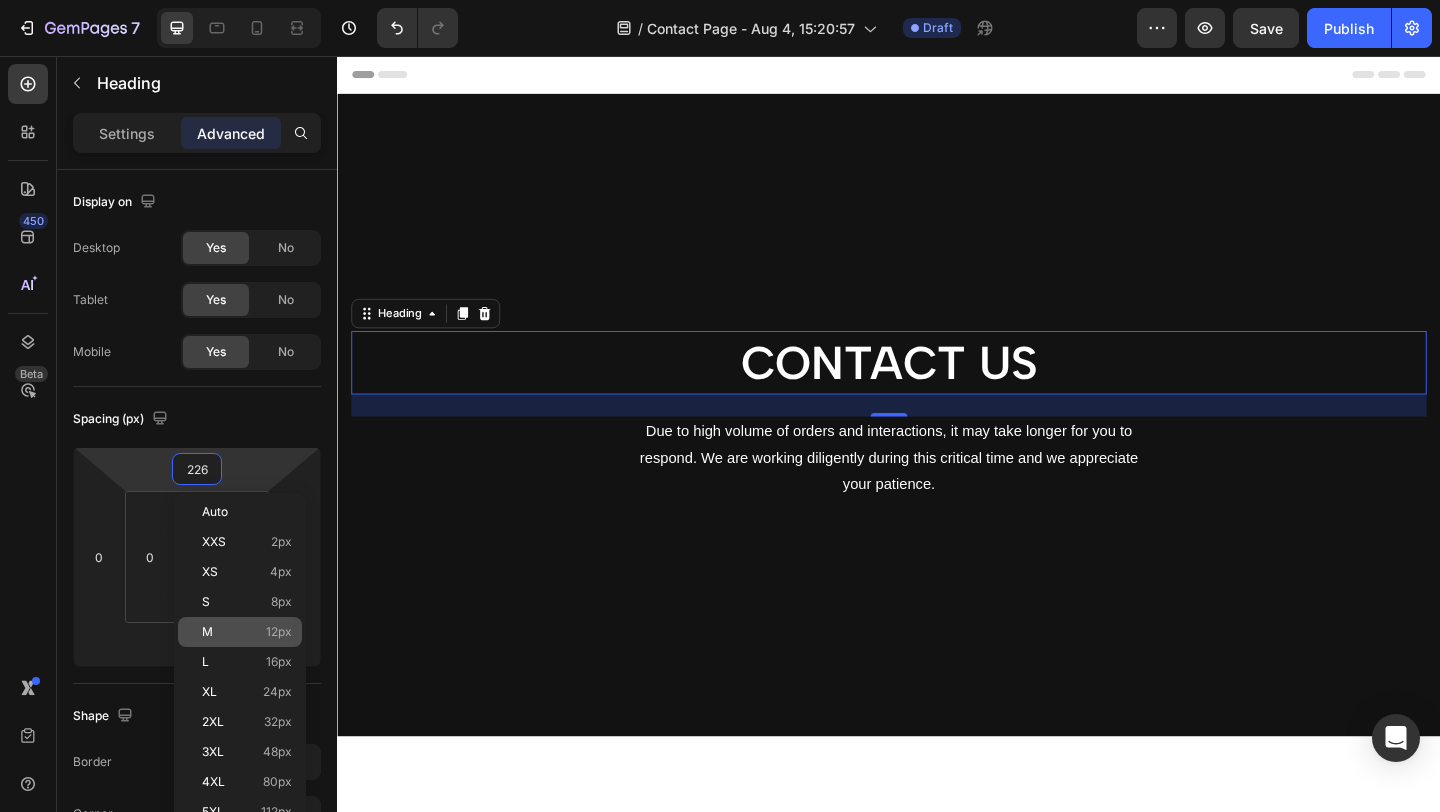 click on "M 12px" 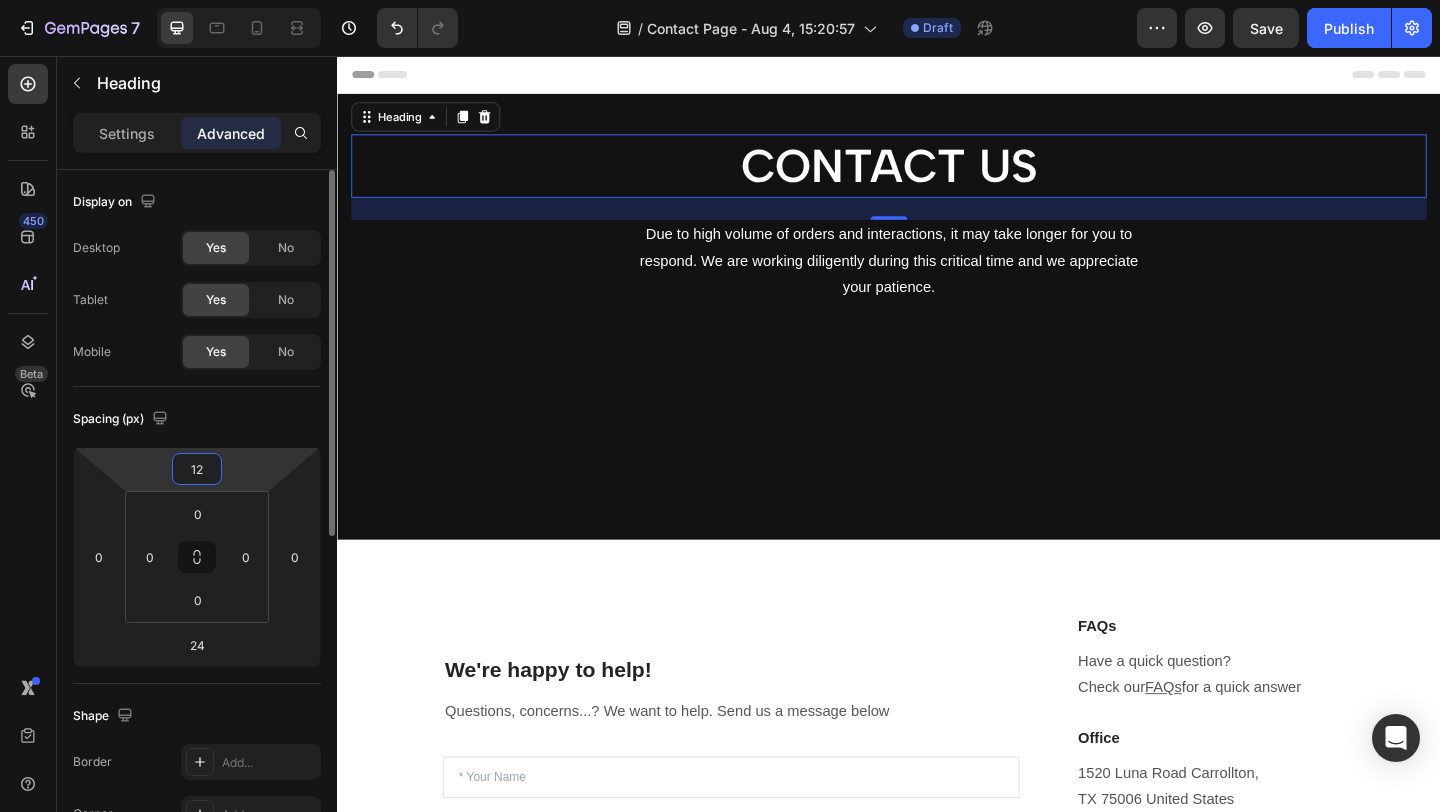 click on "12" at bounding box center [197, 469] 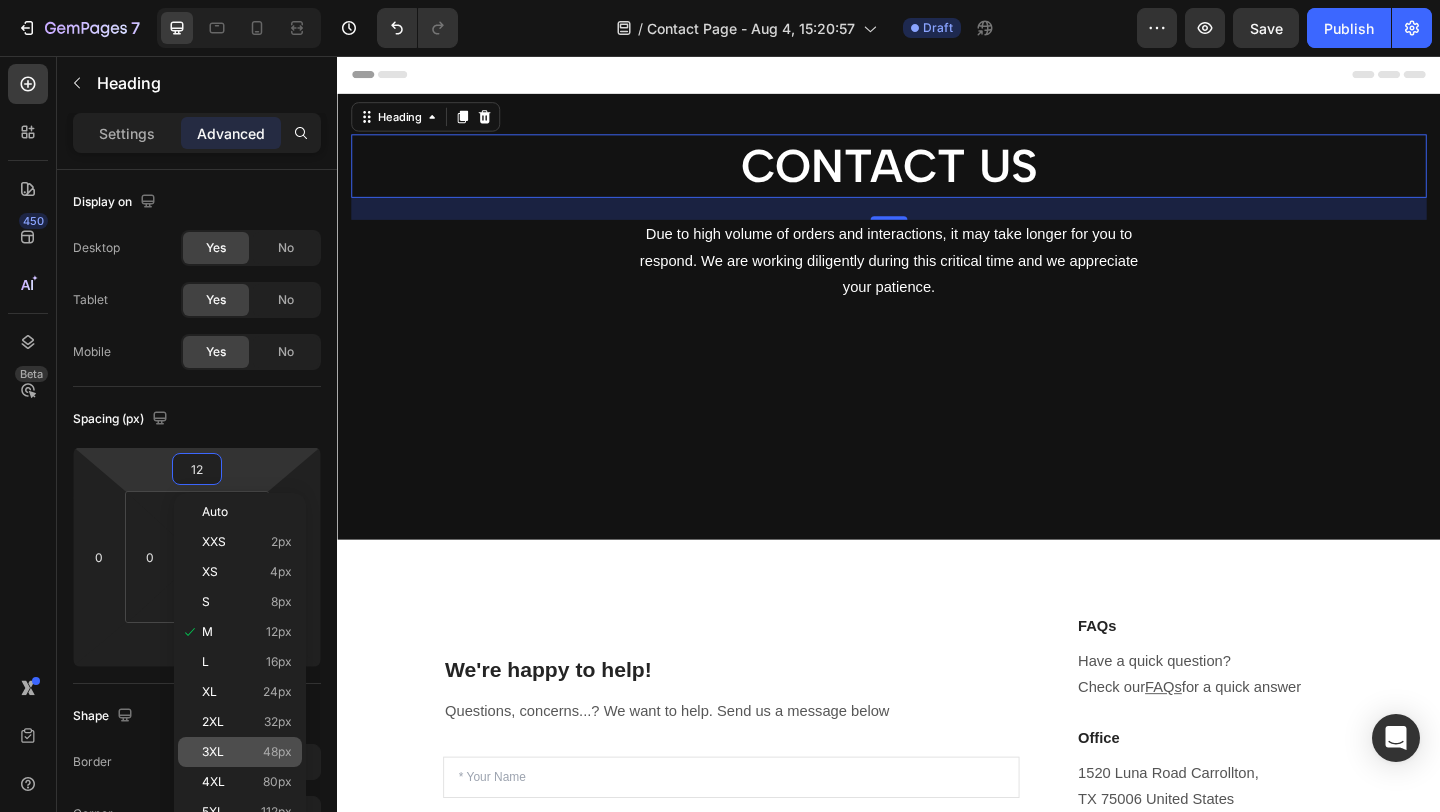 click on "3XL 48px" 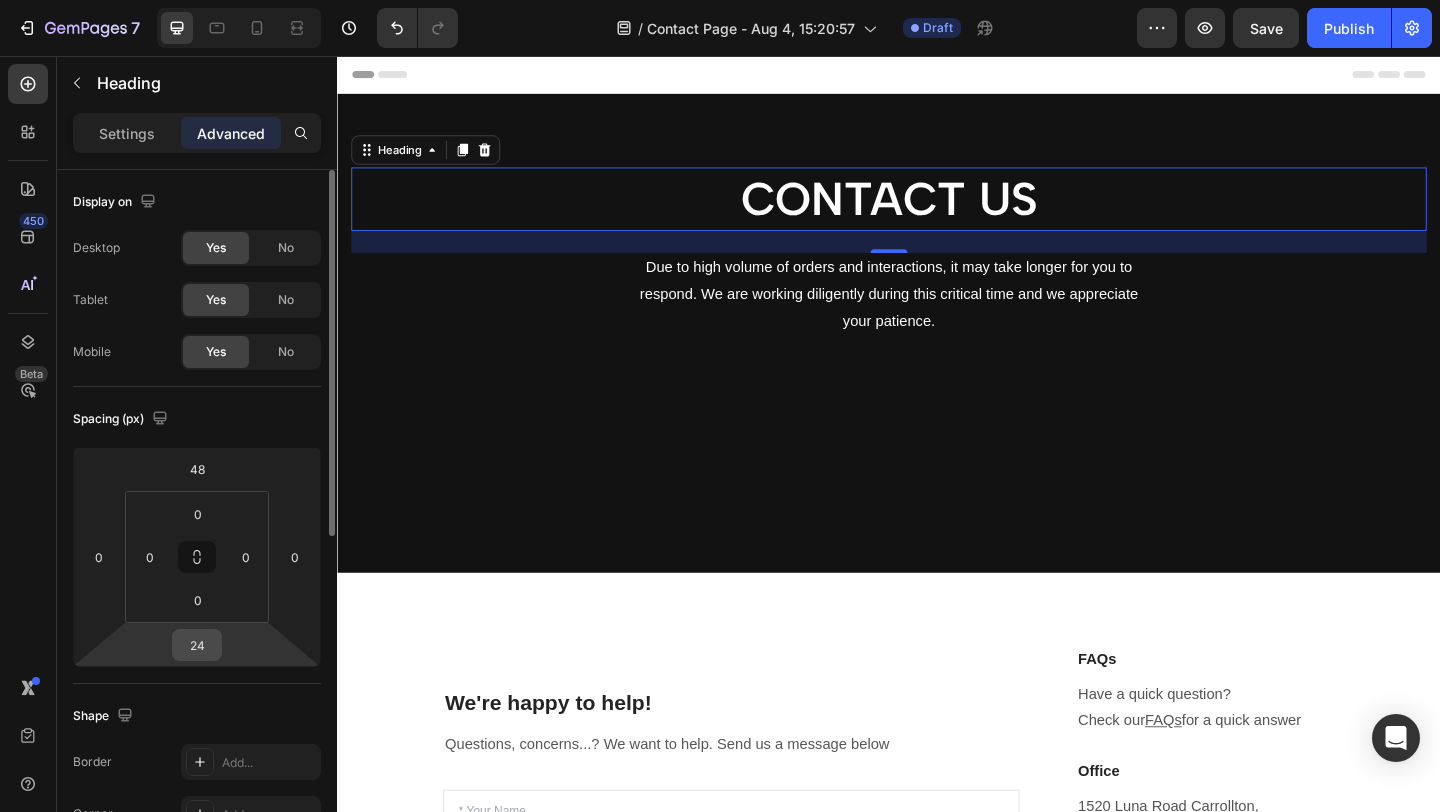 click on "24" at bounding box center (197, 645) 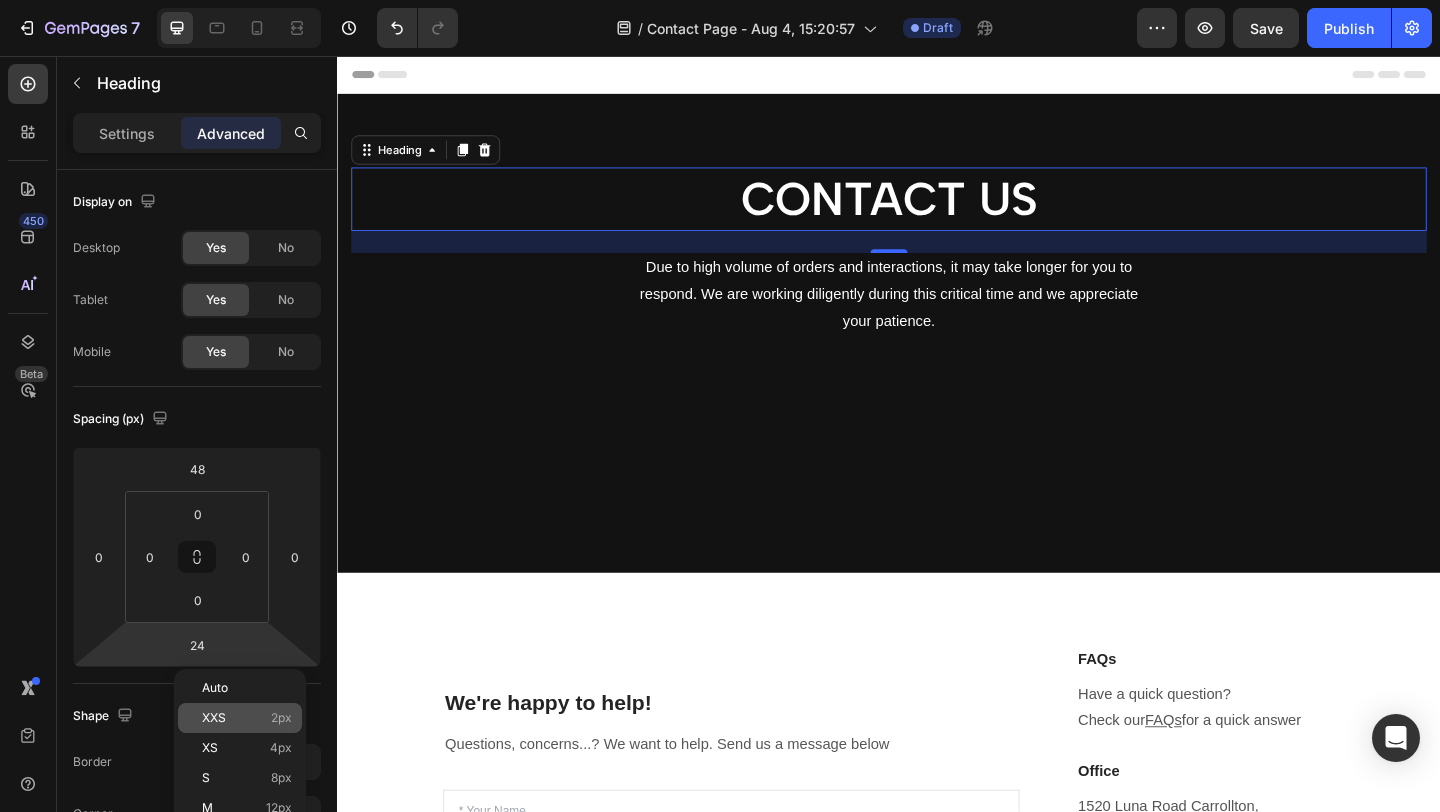 click on "XXS" at bounding box center [214, 718] 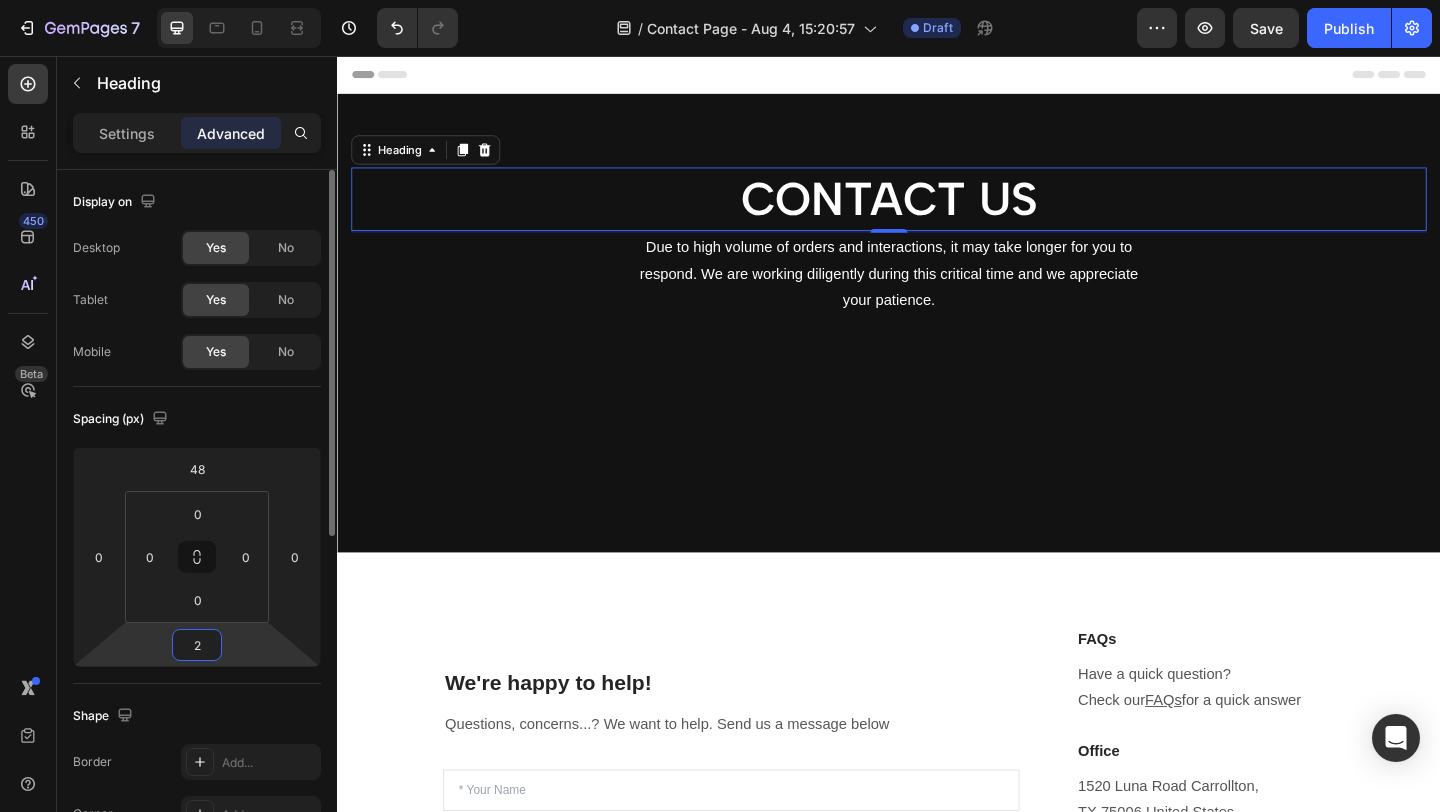 click on "2" at bounding box center [197, 645] 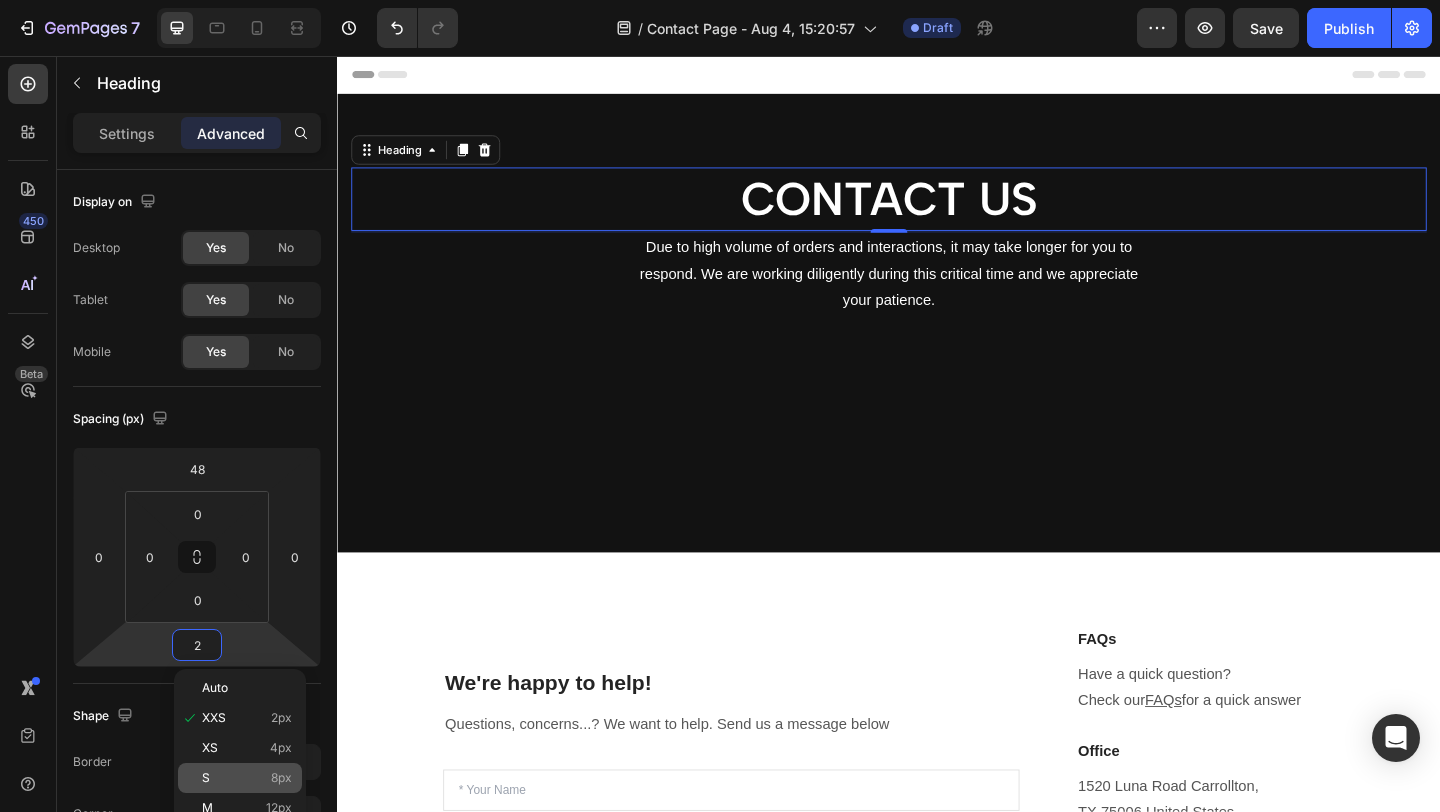 click on "S 8px" at bounding box center [247, 778] 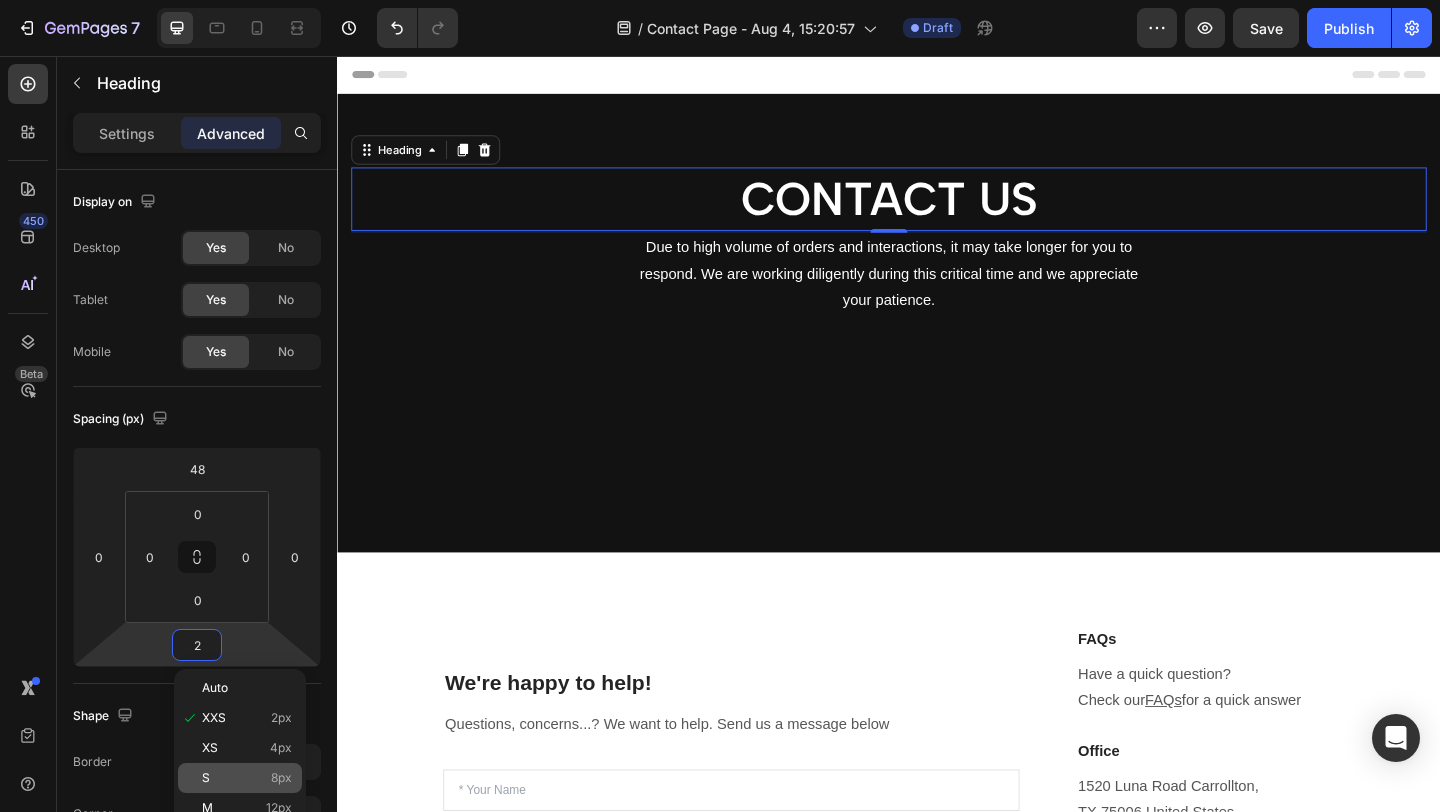 type on "8" 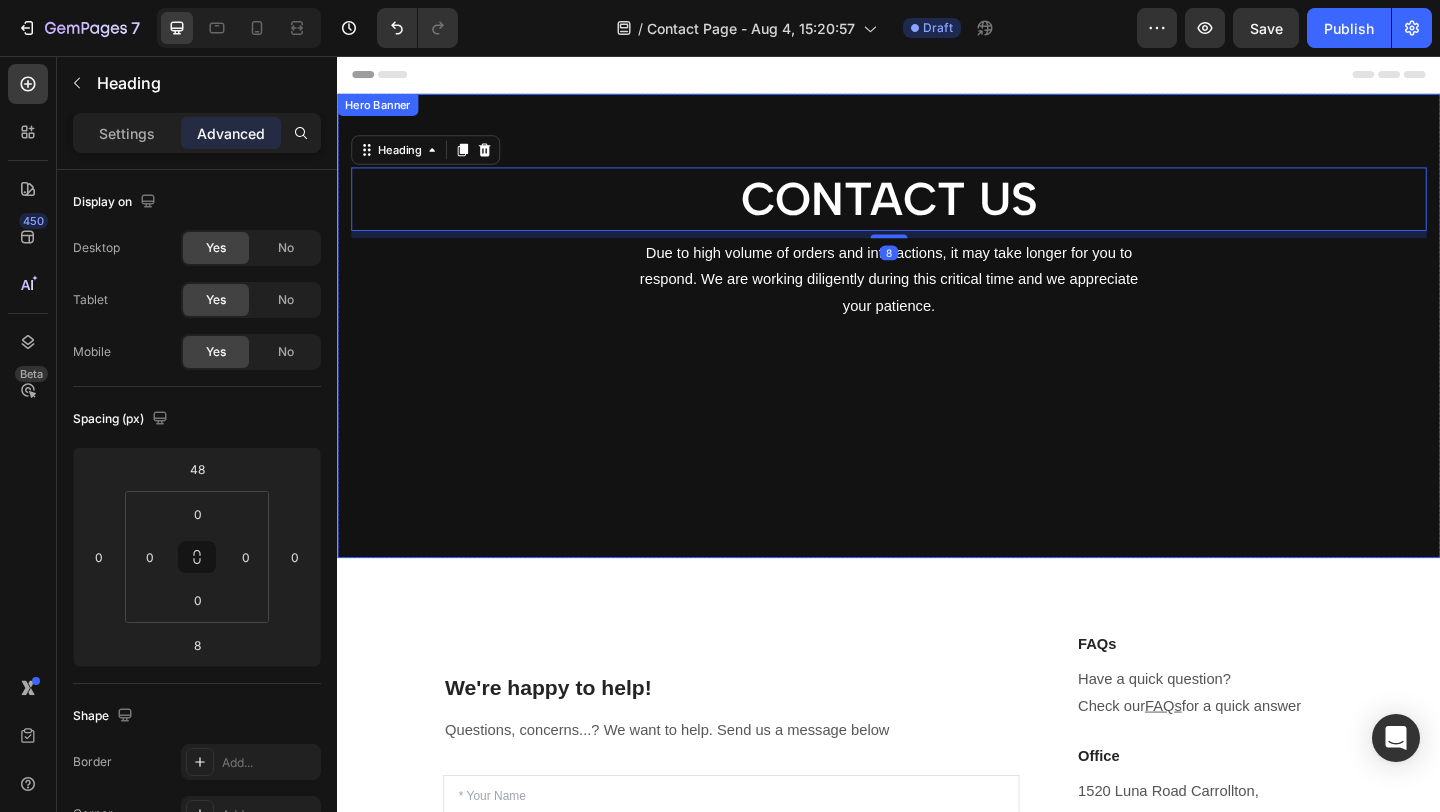 click on "CONTACT US Heading   8 Due to high volume of orders and interactions, it may take longer for you to respond. We are working diligently during this critical time and we appreciate your patience. Text block Row" at bounding box center [937, 349] 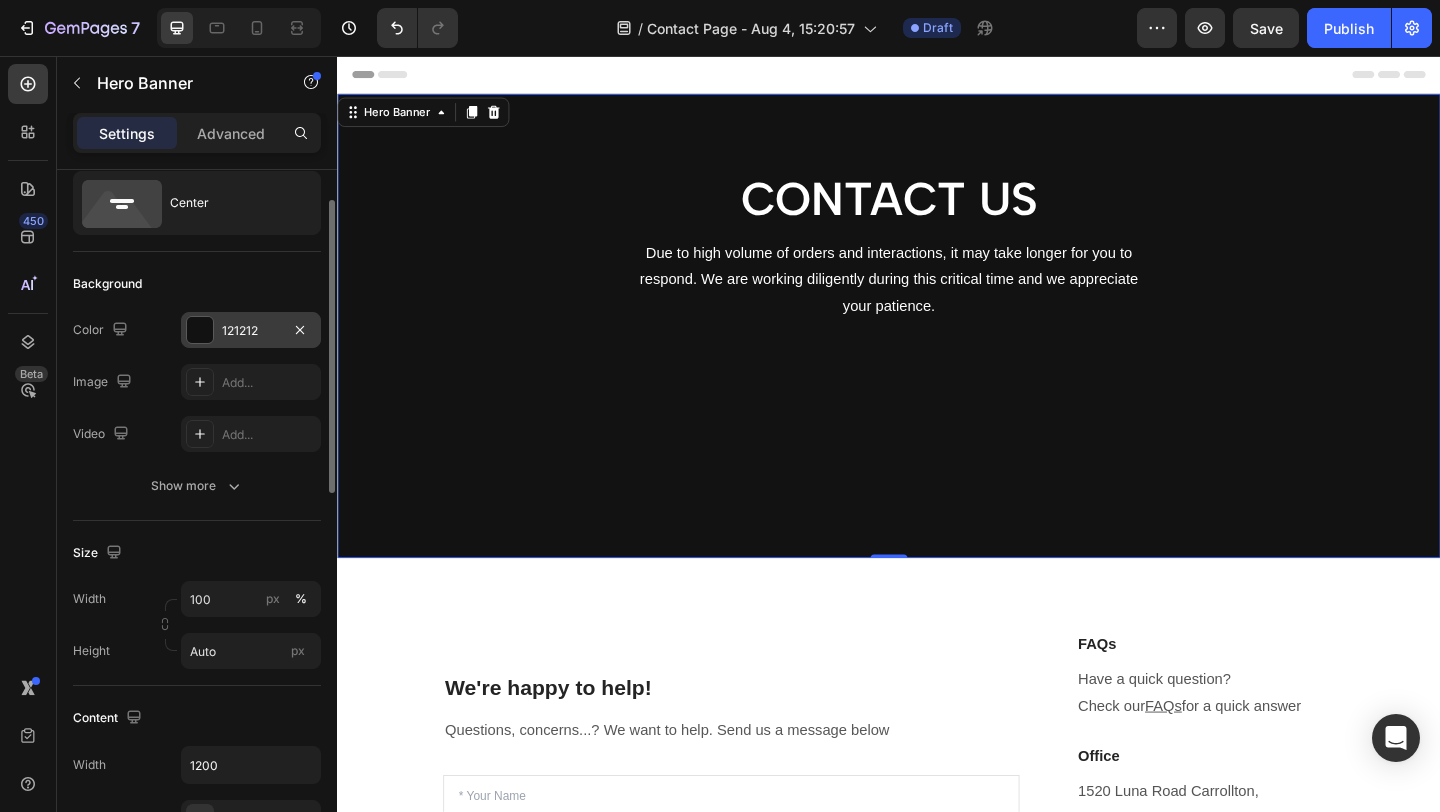 scroll, scrollTop: 78, scrollLeft: 0, axis: vertical 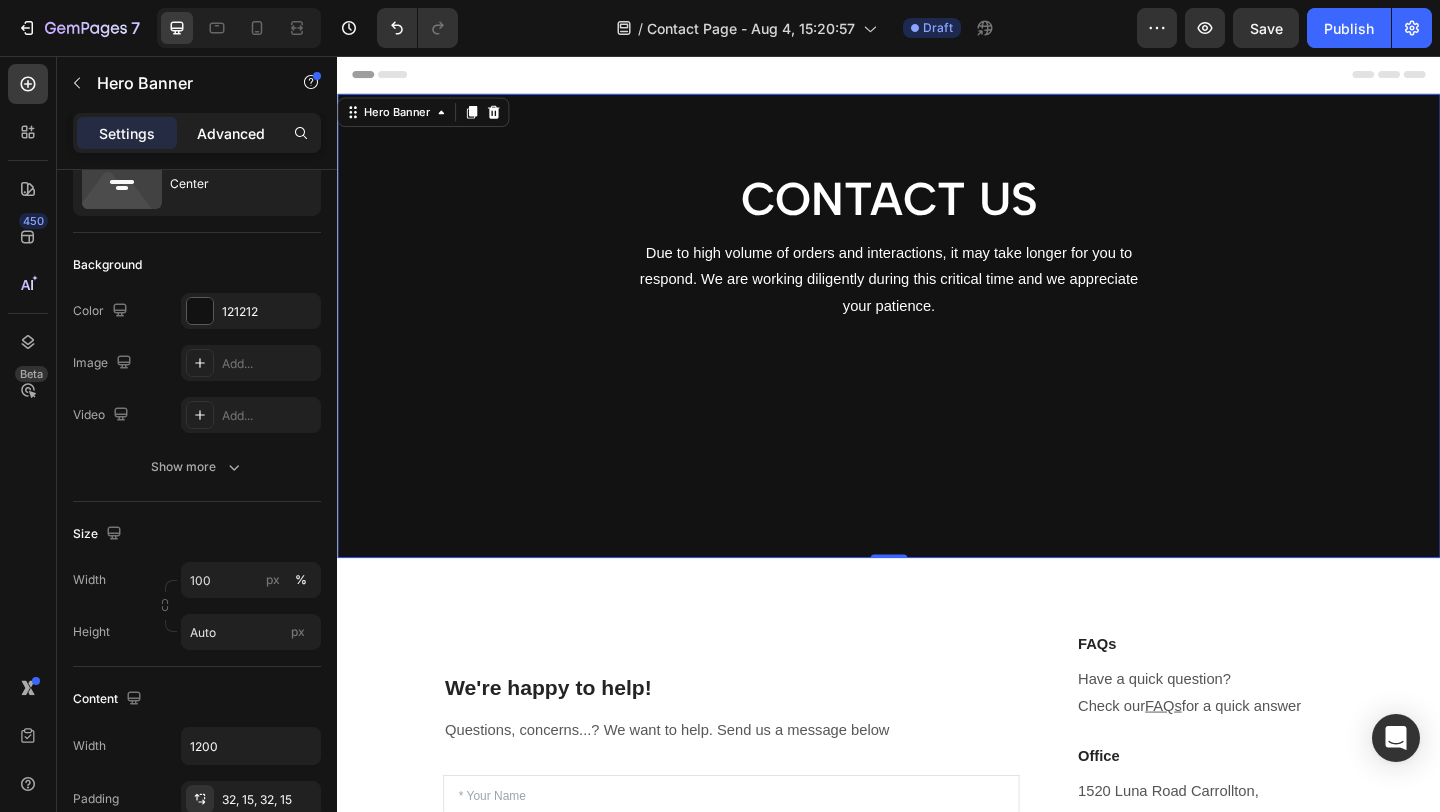 click on "Advanced" at bounding box center (231, 133) 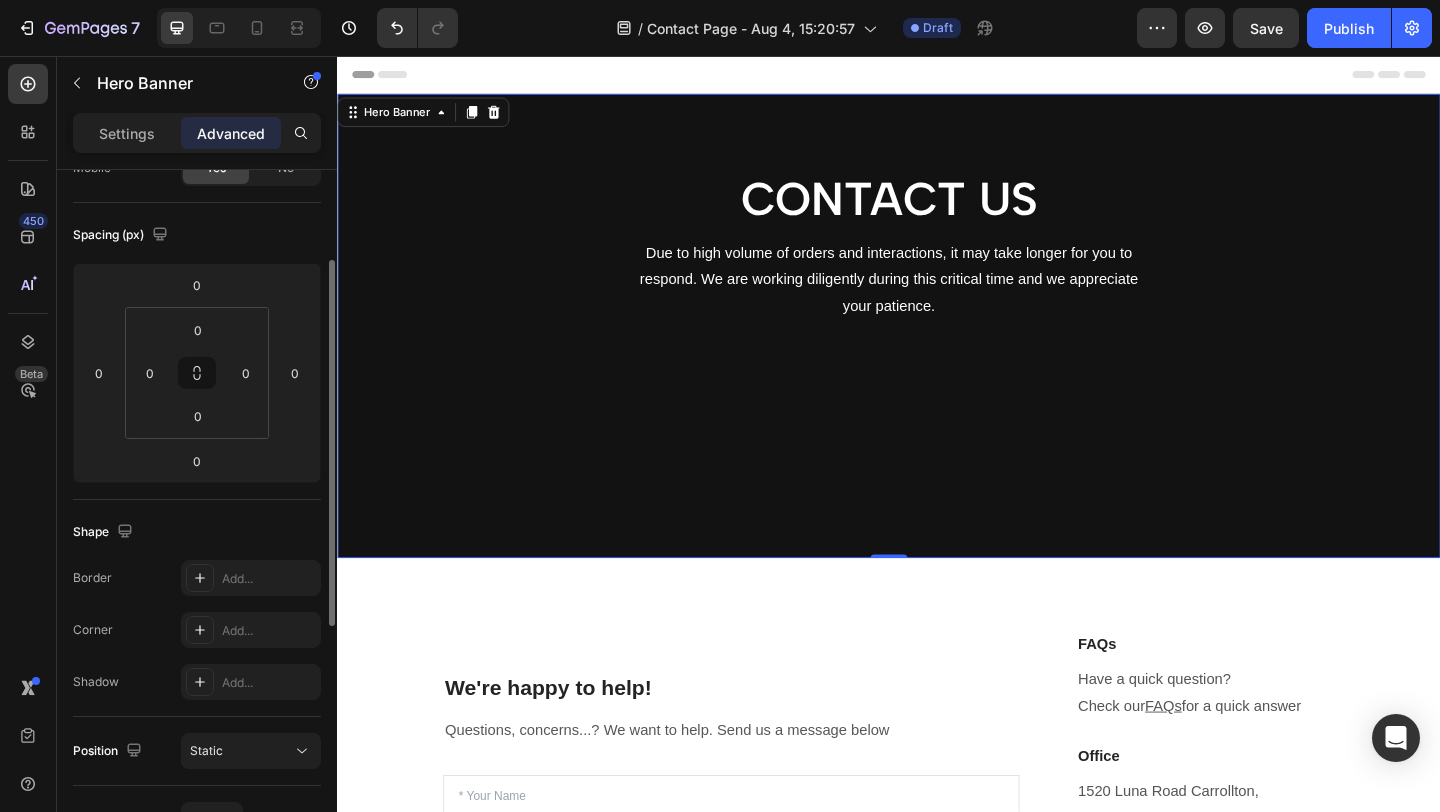 scroll, scrollTop: 190, scrollLeft: 0, axis: vertical 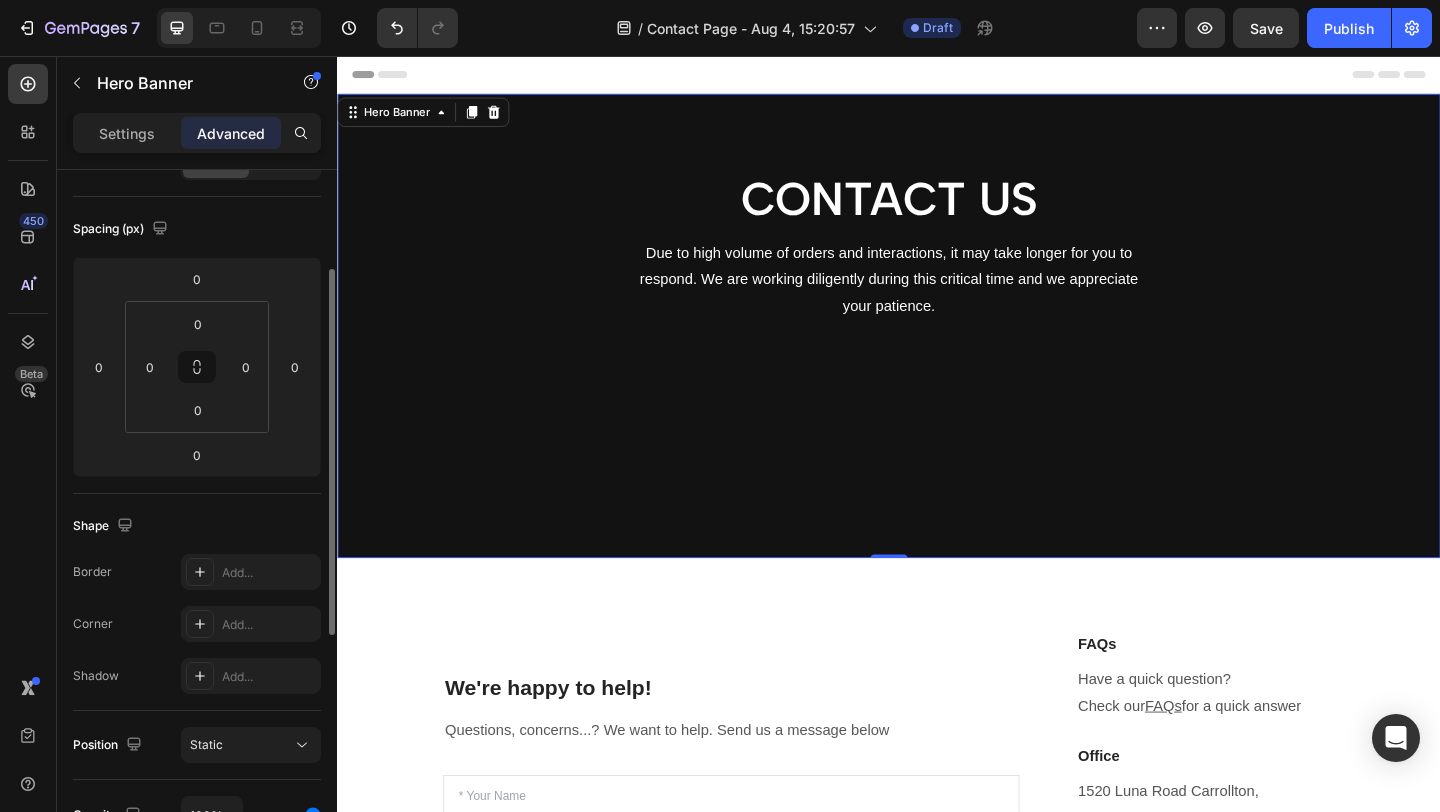 click on "CONTACT US Heading Due to high volume of orders and interactions, it may take longer for you to respond. We are working diligently during this critical time and we appreciate your patience. Text block Row" at bounding box center [937, 349] 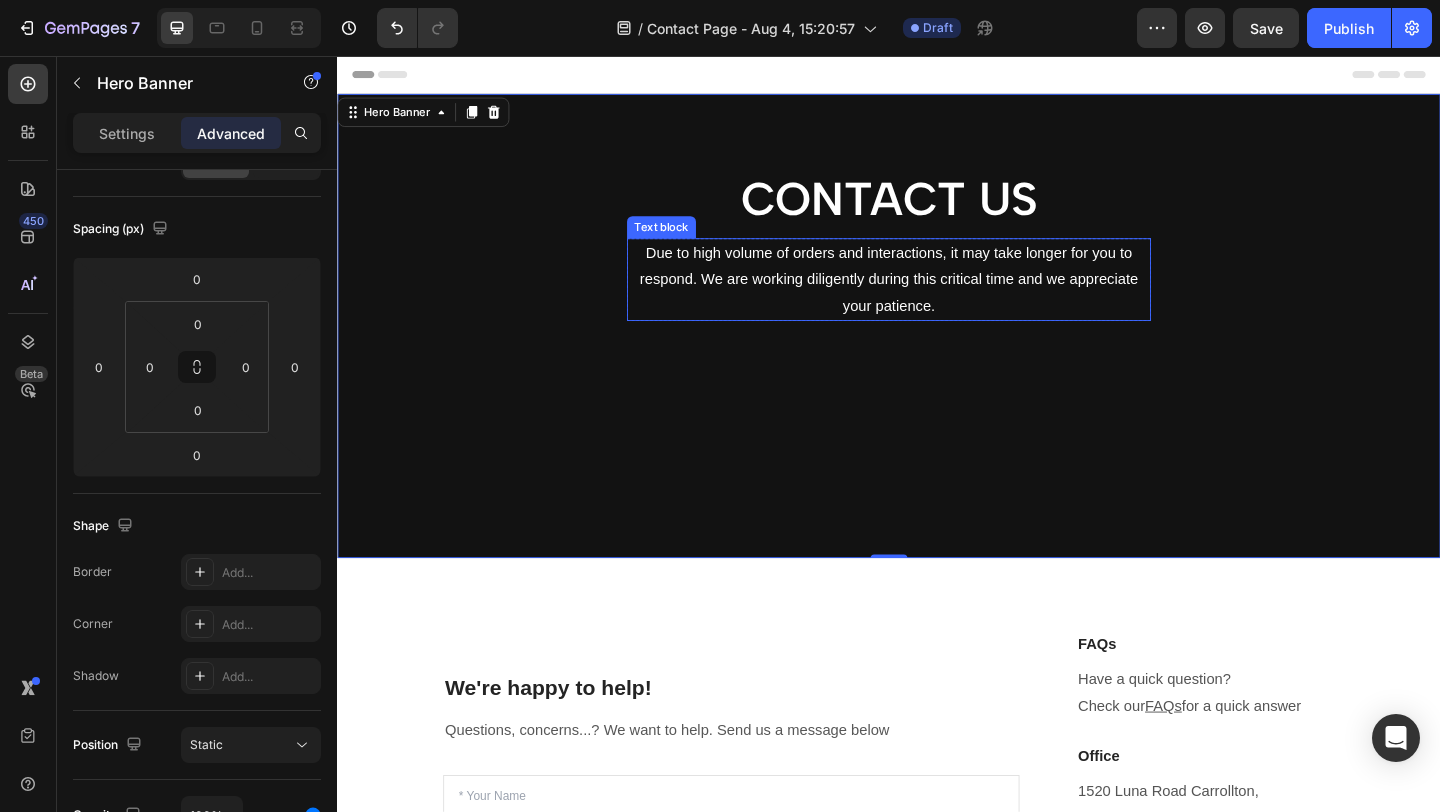 click on "Due to high volume of orders and interactions, it may take longer for you to respond. We are working diligently during this critical time and we appreciate your patience." at bounding box center (937, 299) 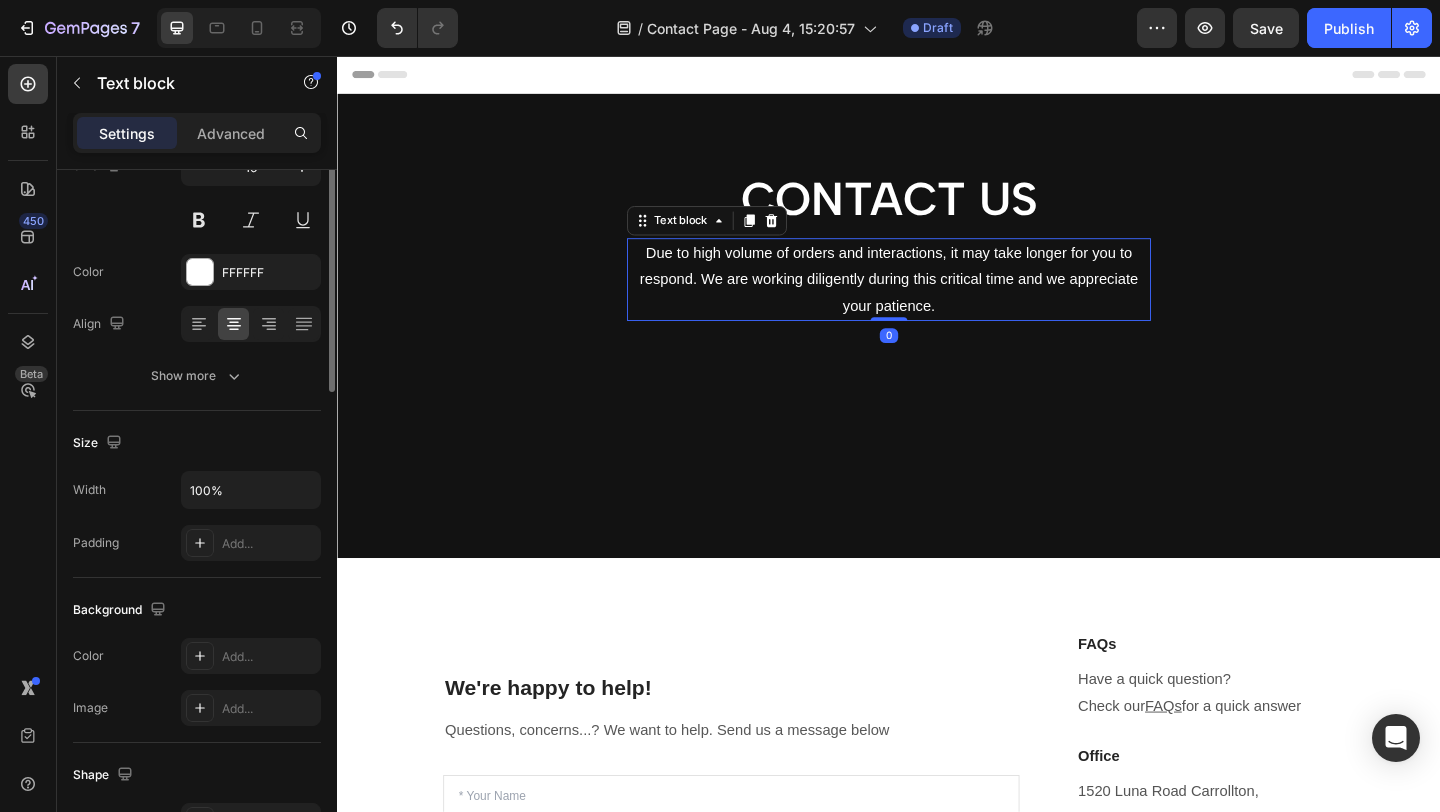 scroll, scrollTop: 0, scrollLeft: 0, axis: both 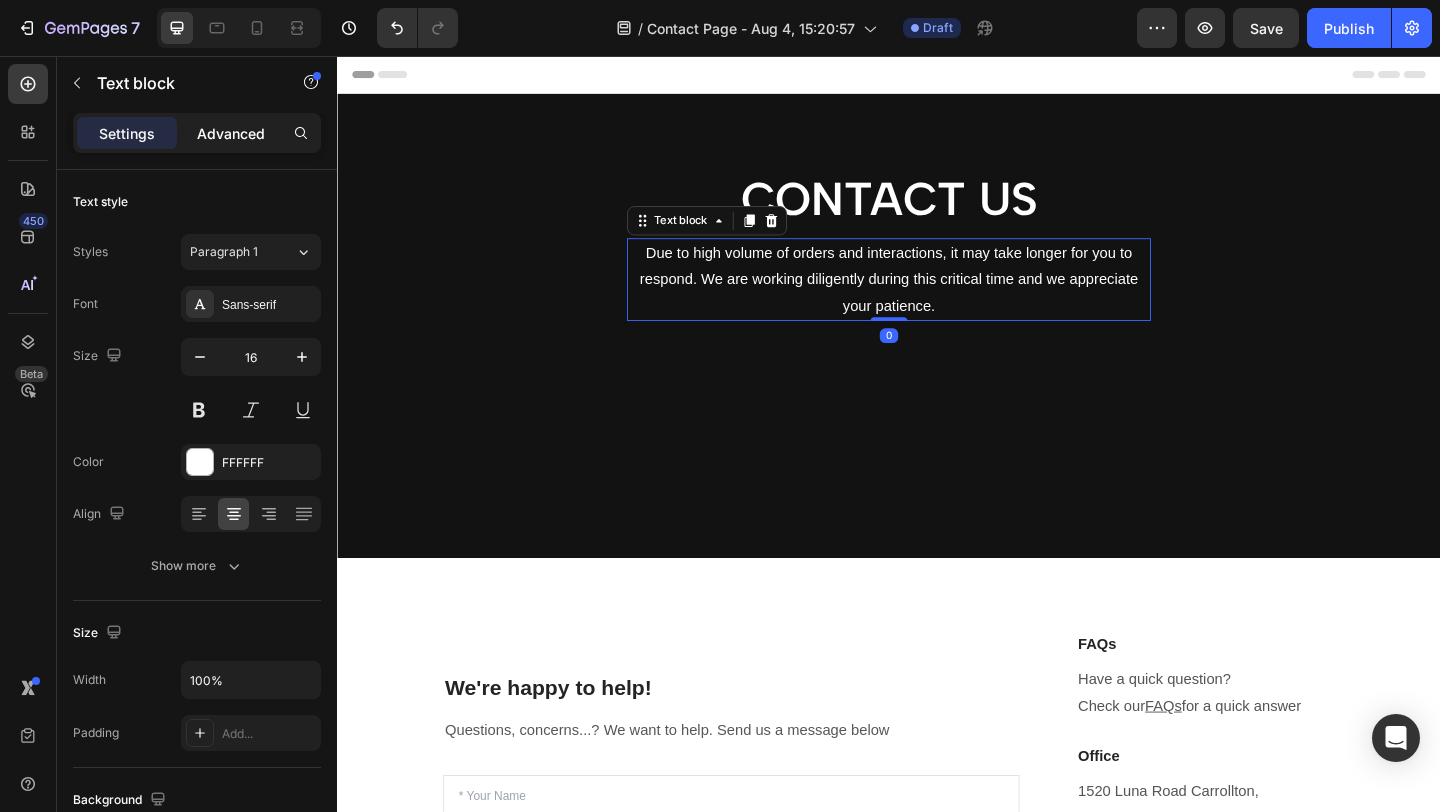 click on "Advanced" at bounding box center [231, 133] 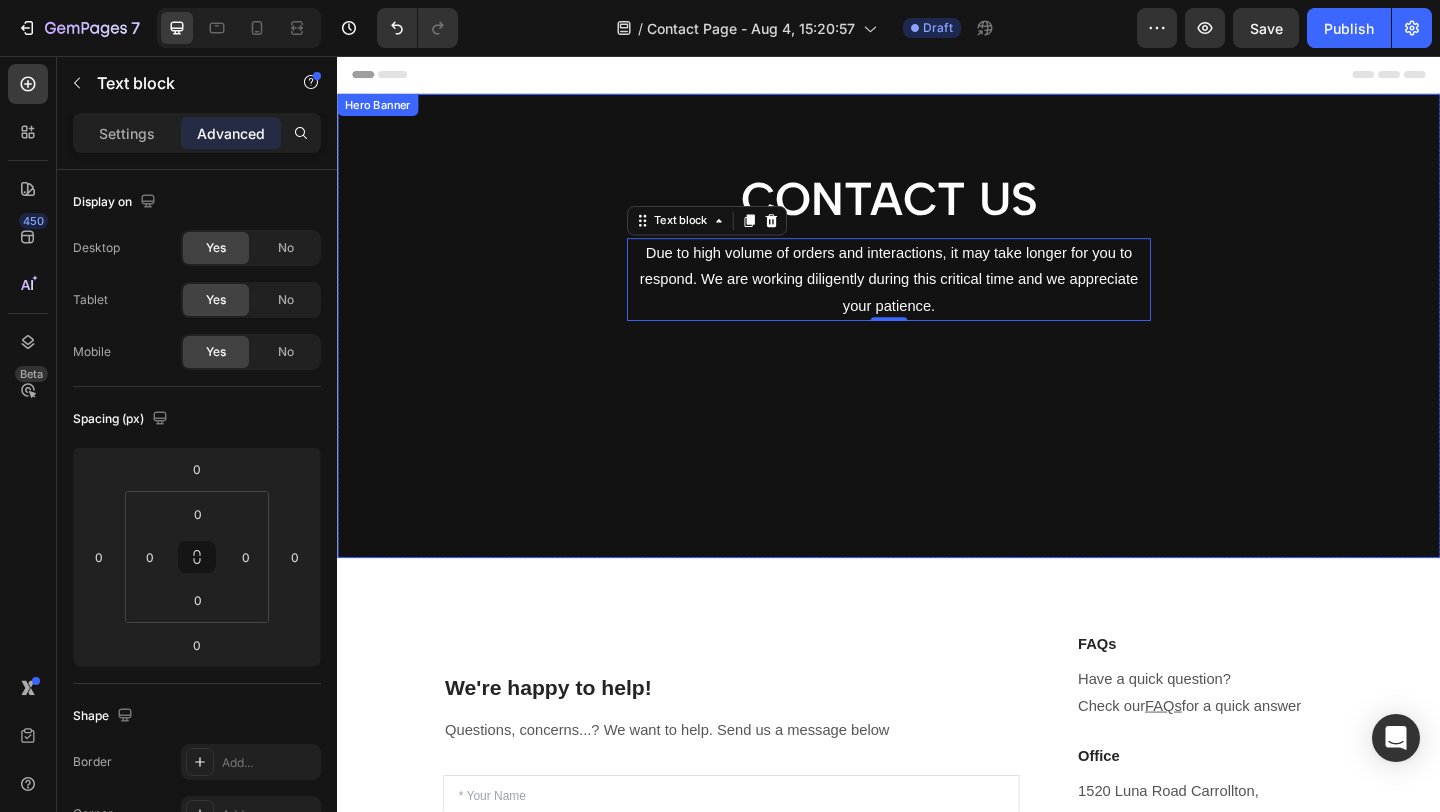 click on "CONTACT US Heading Due to high volume of orders and interactions, it may take longer for you to respond. We are working diligently during this critical time and we appreciate your patience. Text block   0 Row" at bounding box center (937, 349) 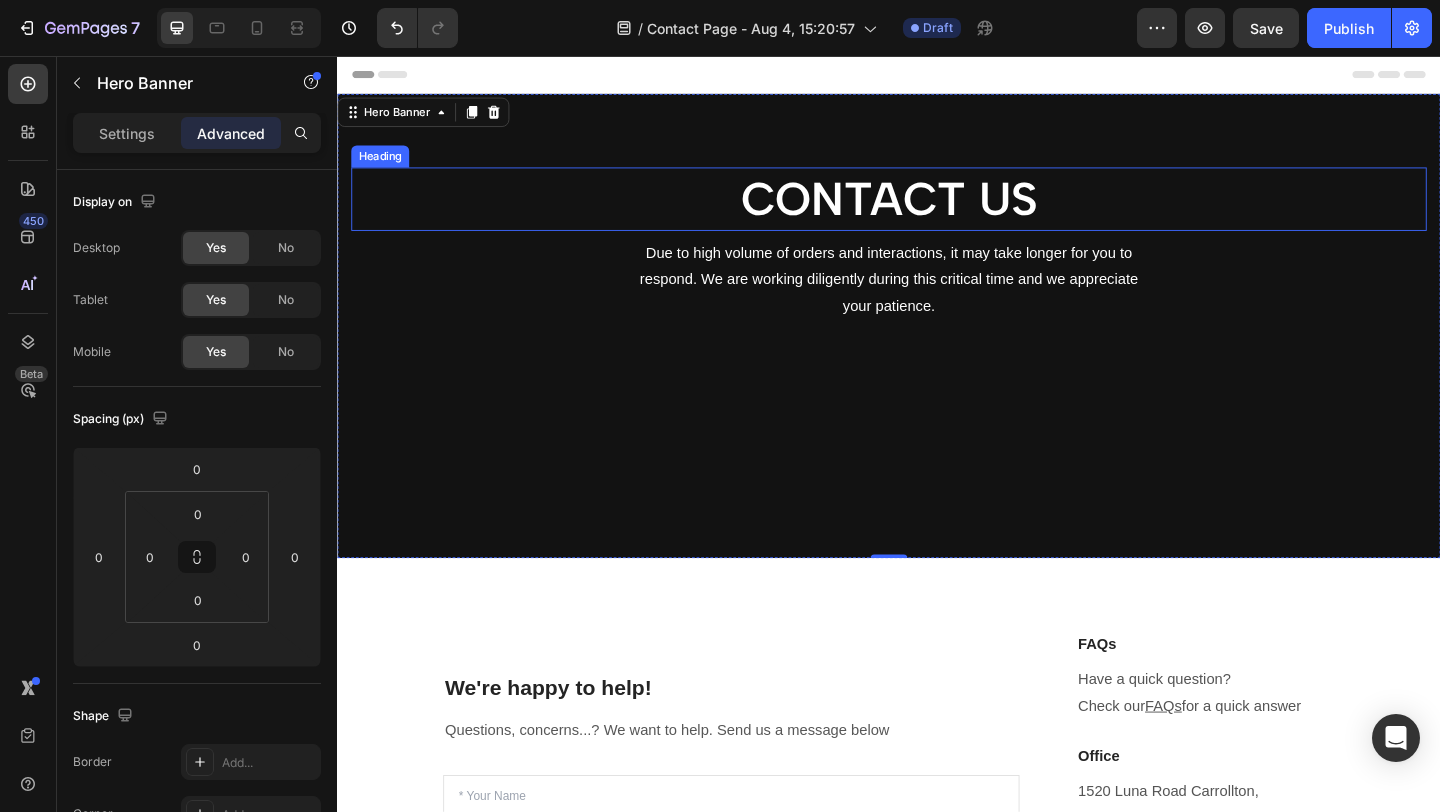 click on "CONTACT US" at bounding box center (937, 211) 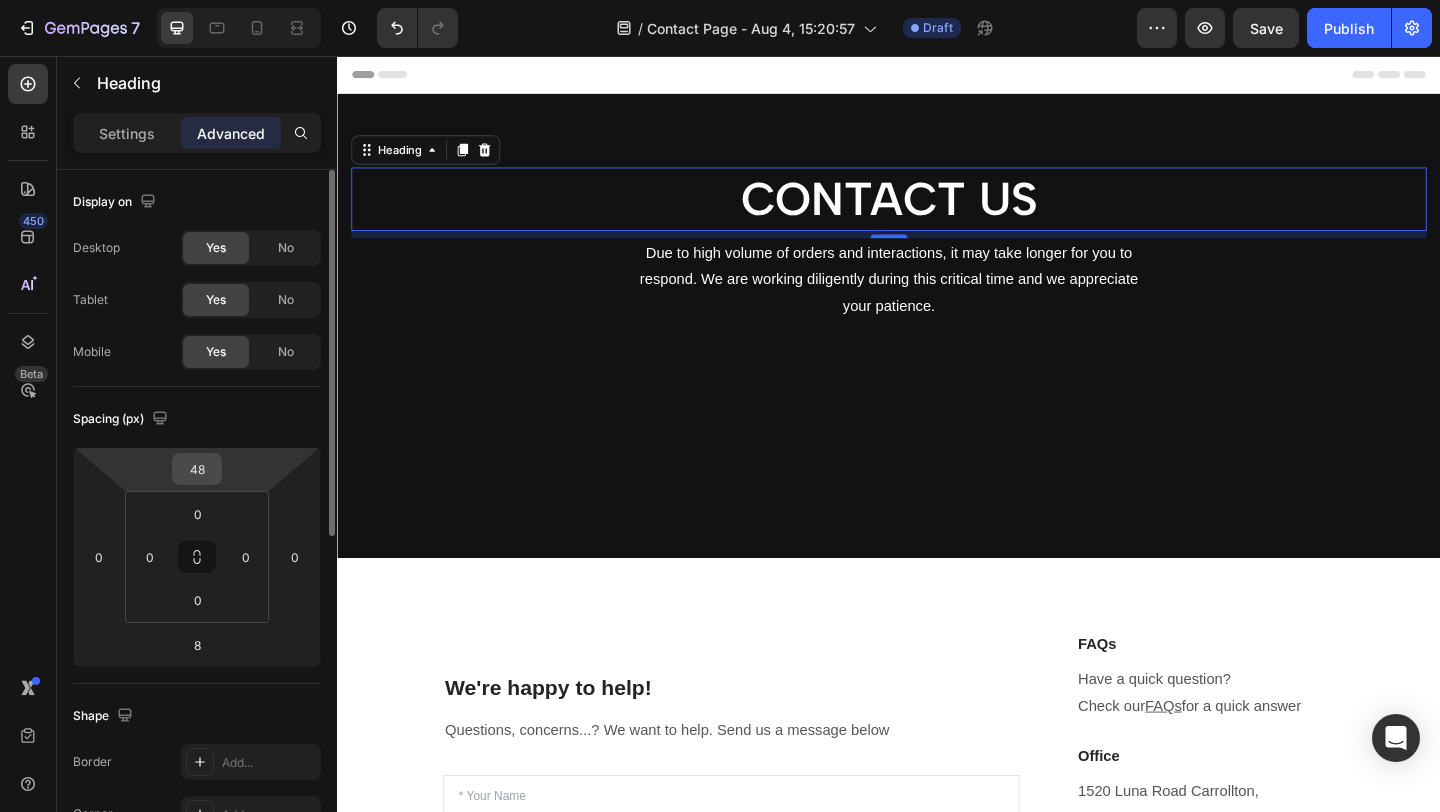 click on "48" at bounding box center (197, 469) 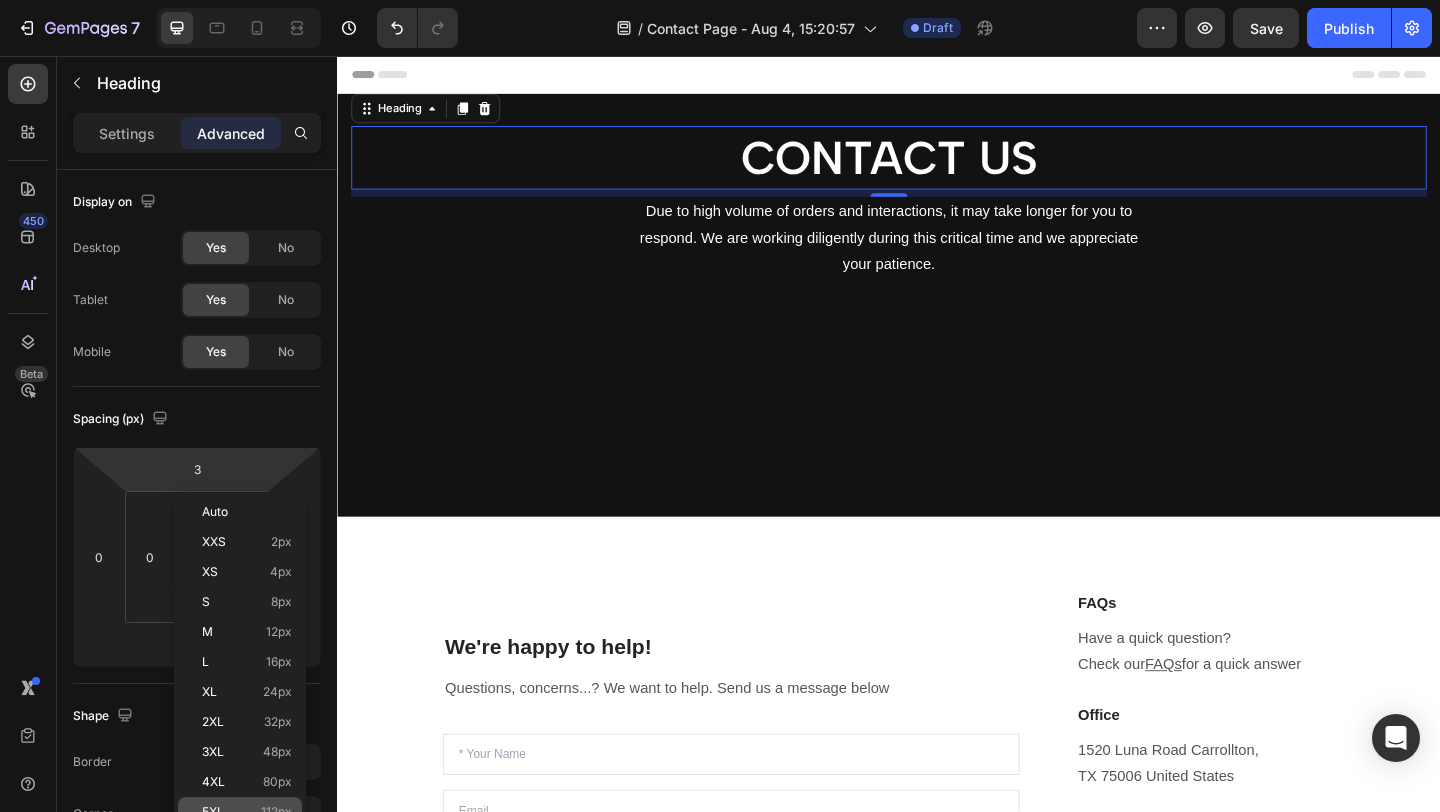 click on "5XL 112px" at bounding box center [247, 812] 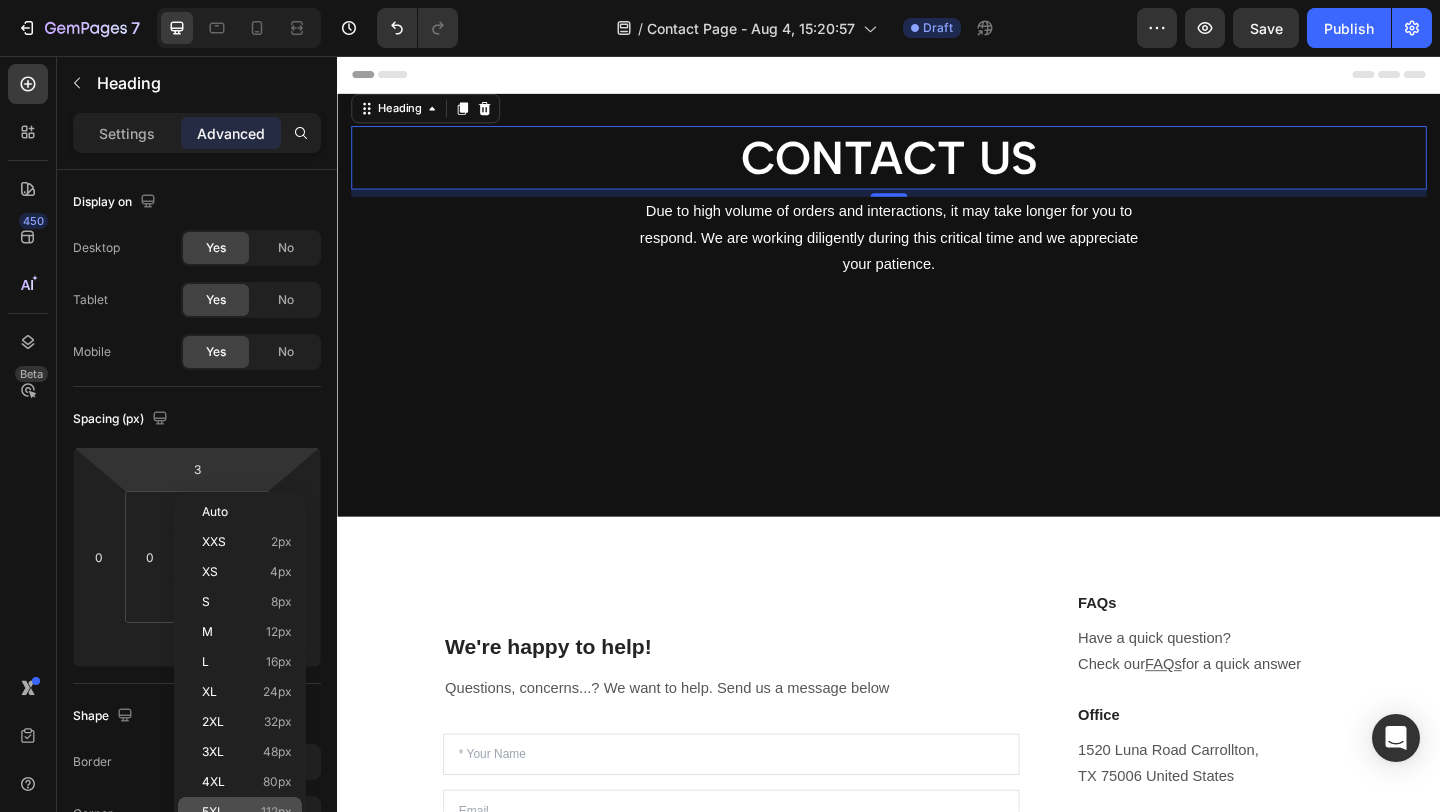 type on "112" 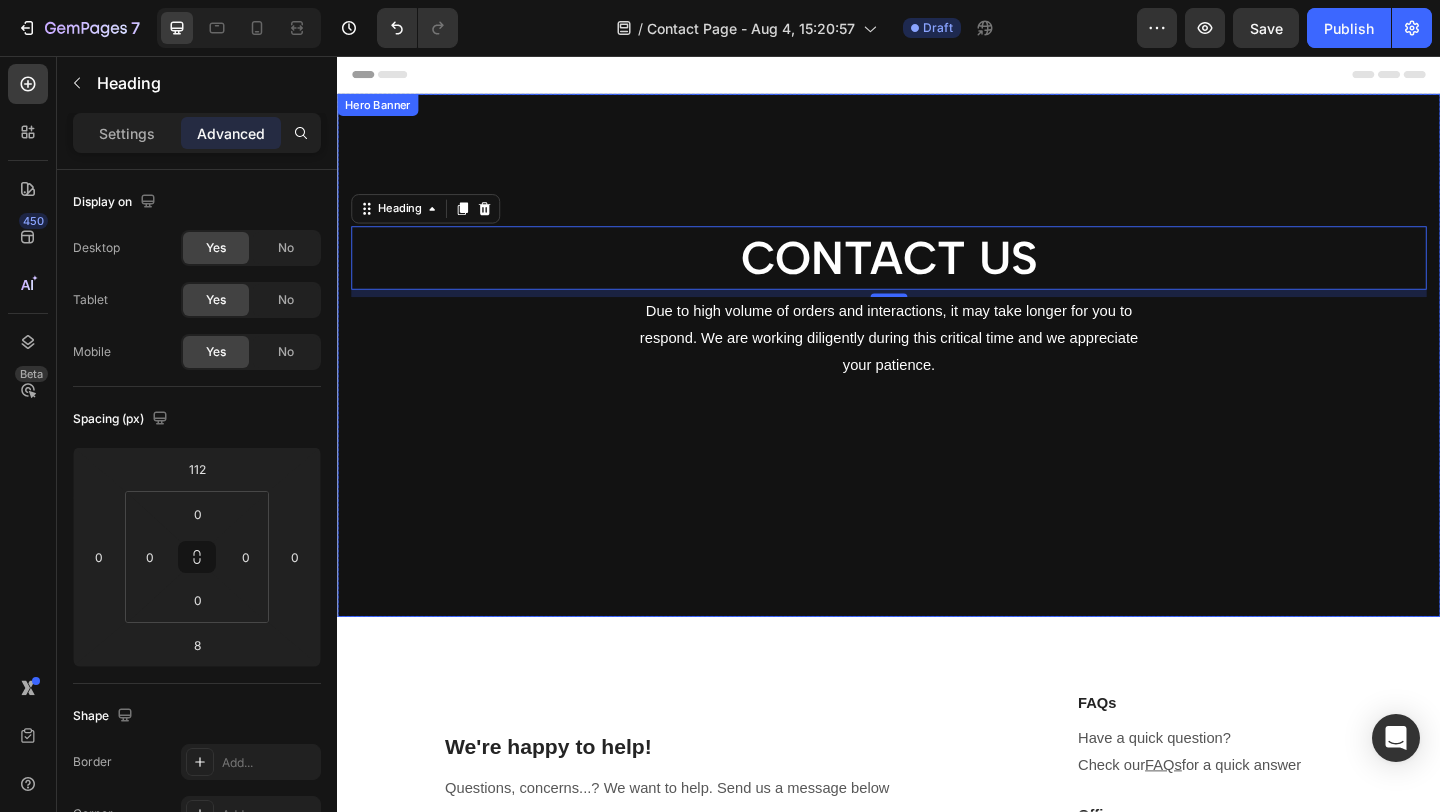 click on "CONTACT US Heading   8 Due to high volume of orders and interactions, it may take longer for you to respond. We are working diligently during this critical time and we appreciate your patience. Text block Row" at bounding box center [937, 381] 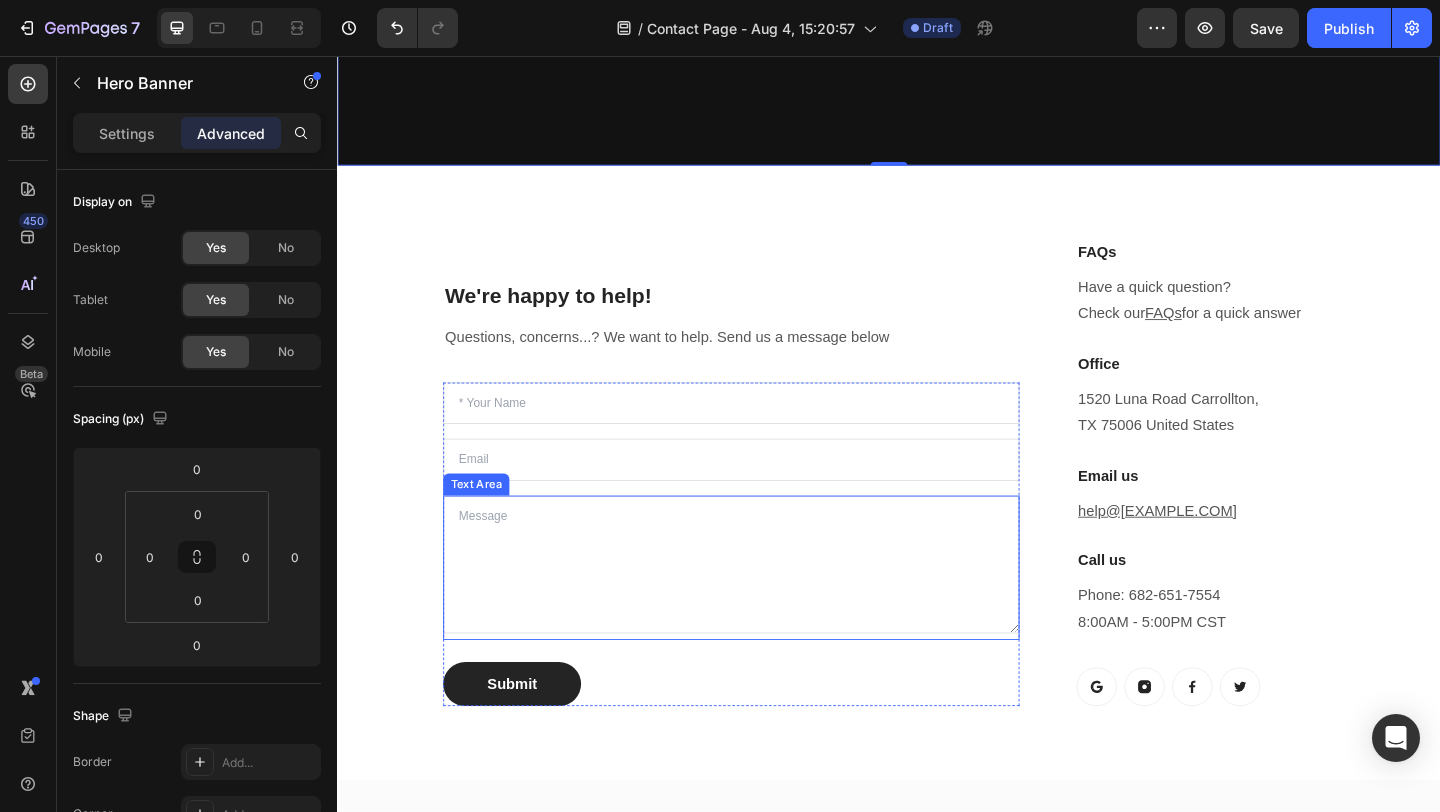 scroll, scrollTop: 533, scrollLeft: 0, axis: vertical 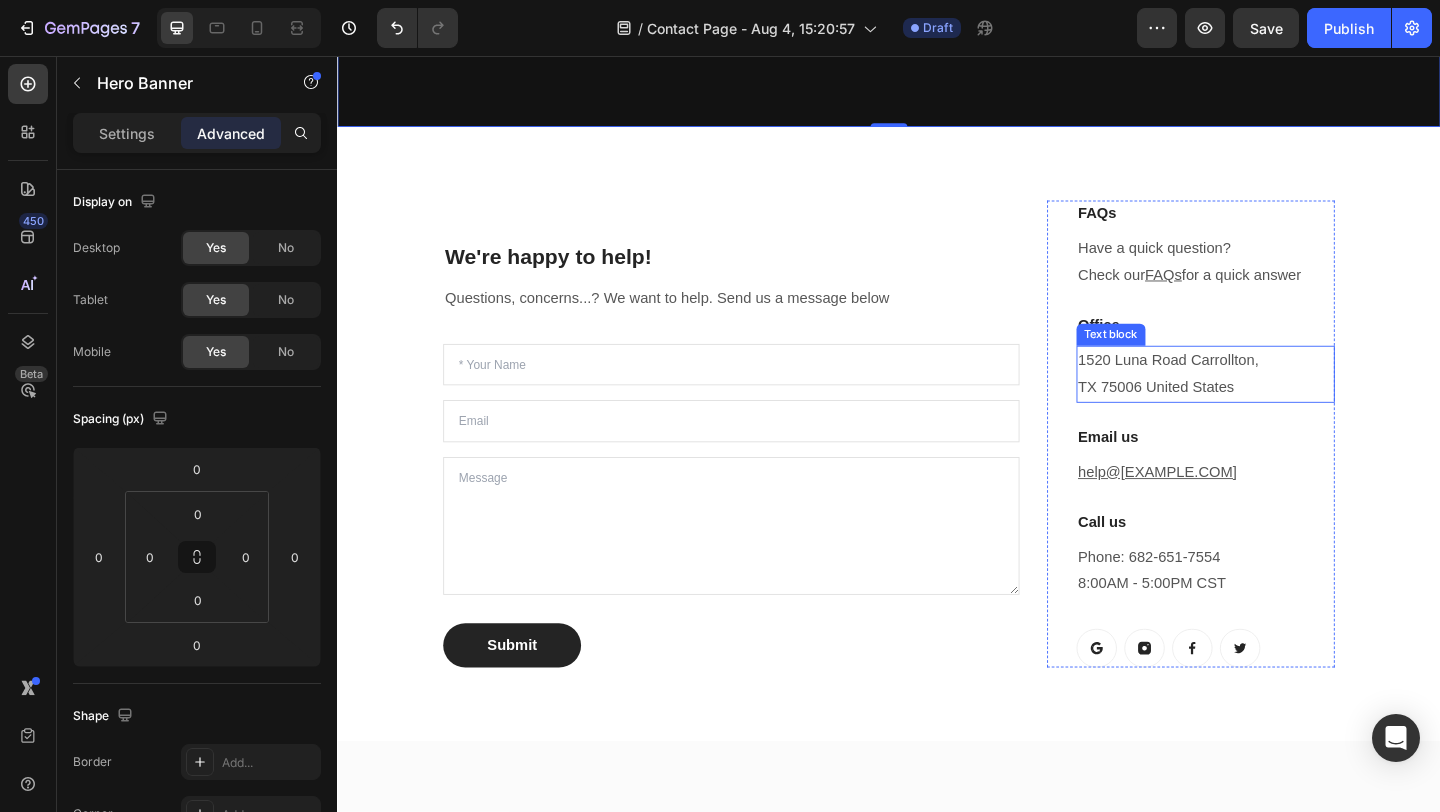 click on "1520 Luna Road Carrollton, TX 75006 United States" at bounding box center [1281, 402] 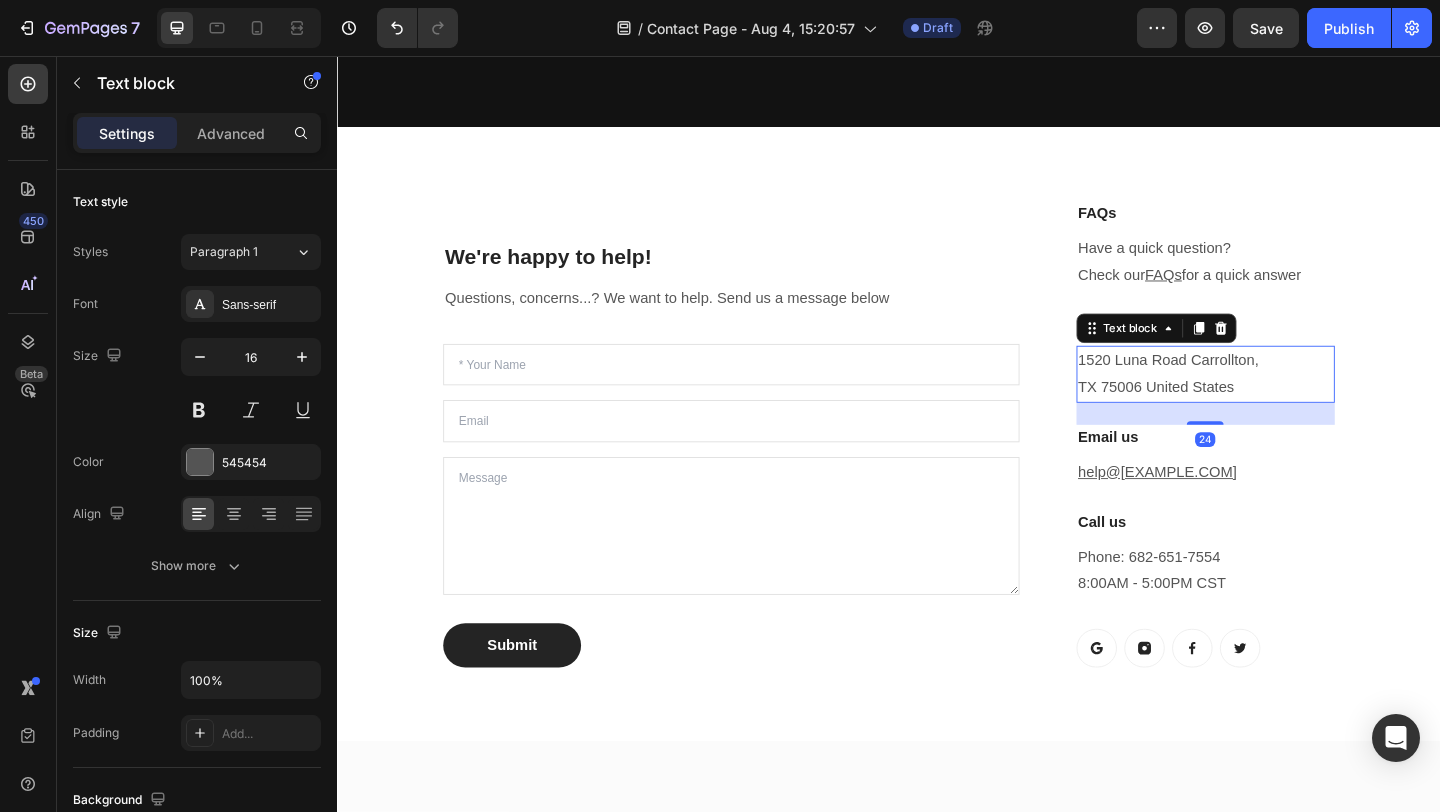 click on "1520 Luna Road Carrollton, TX 75006 United States" at bounding box center (1281, 402) 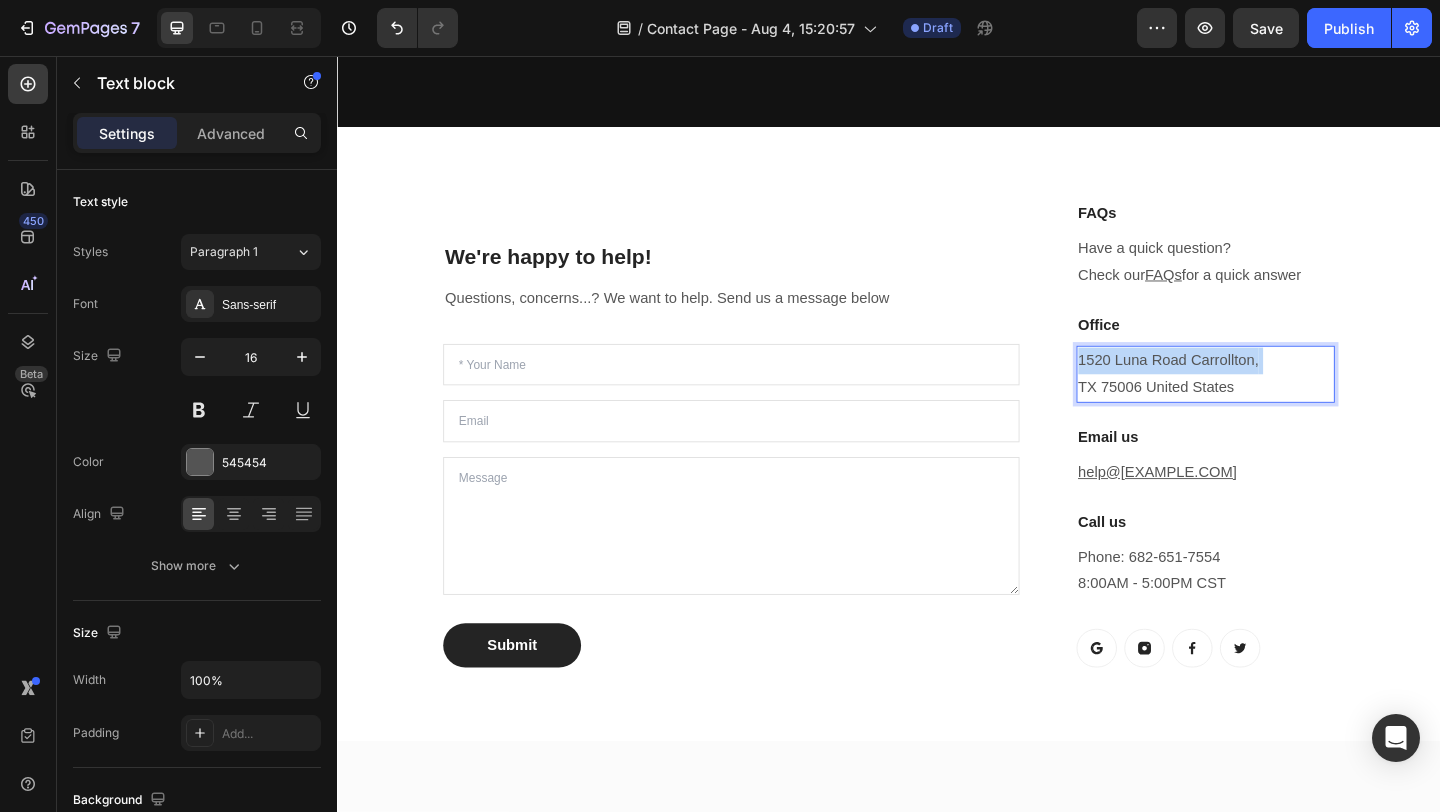 click on "1520 Luna Road Carrollton, TX 75006 United States" at bounding box center (1281, 402) 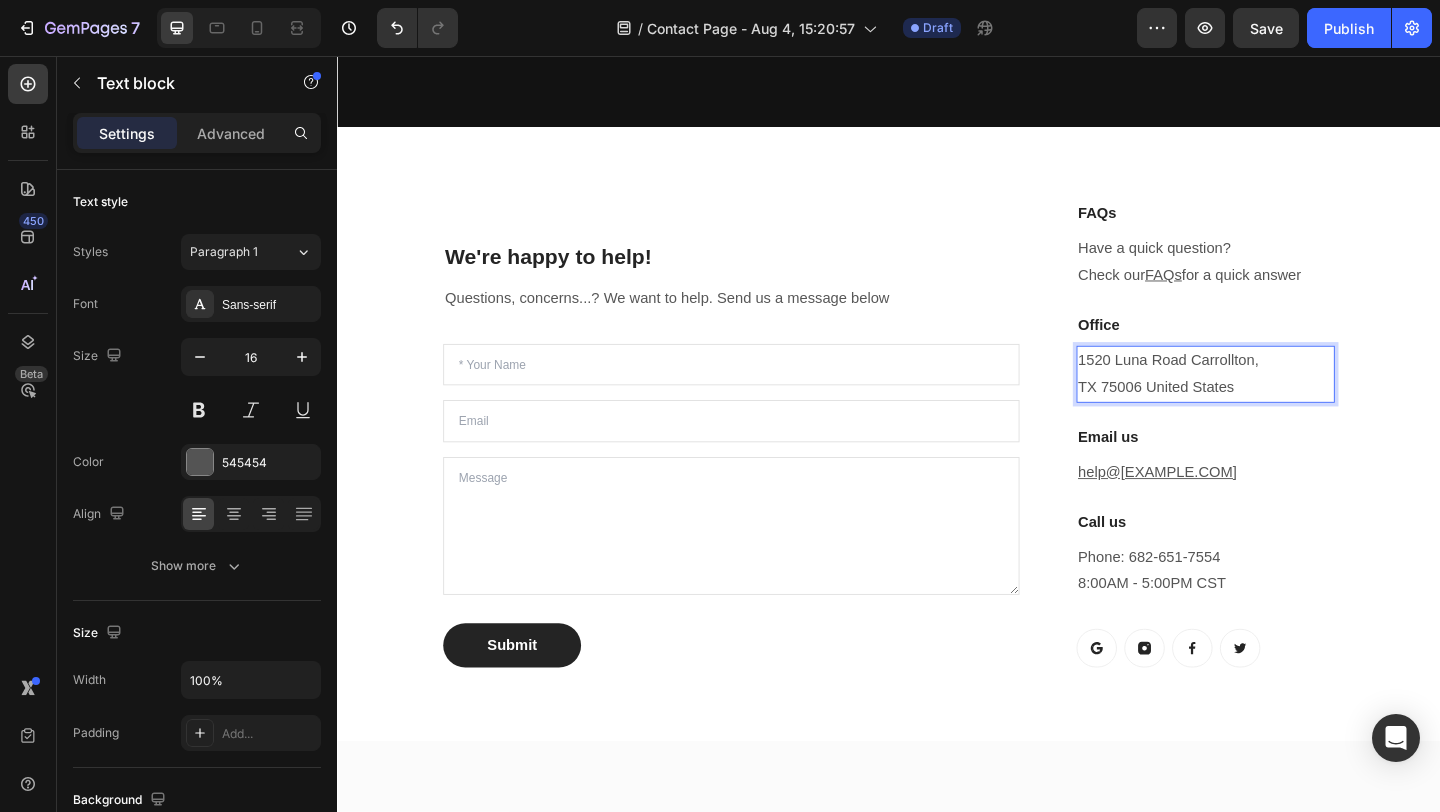 click on "1520 Luna Road Carrollton, TX 75006 United States" at bounding box center [1281, 402] 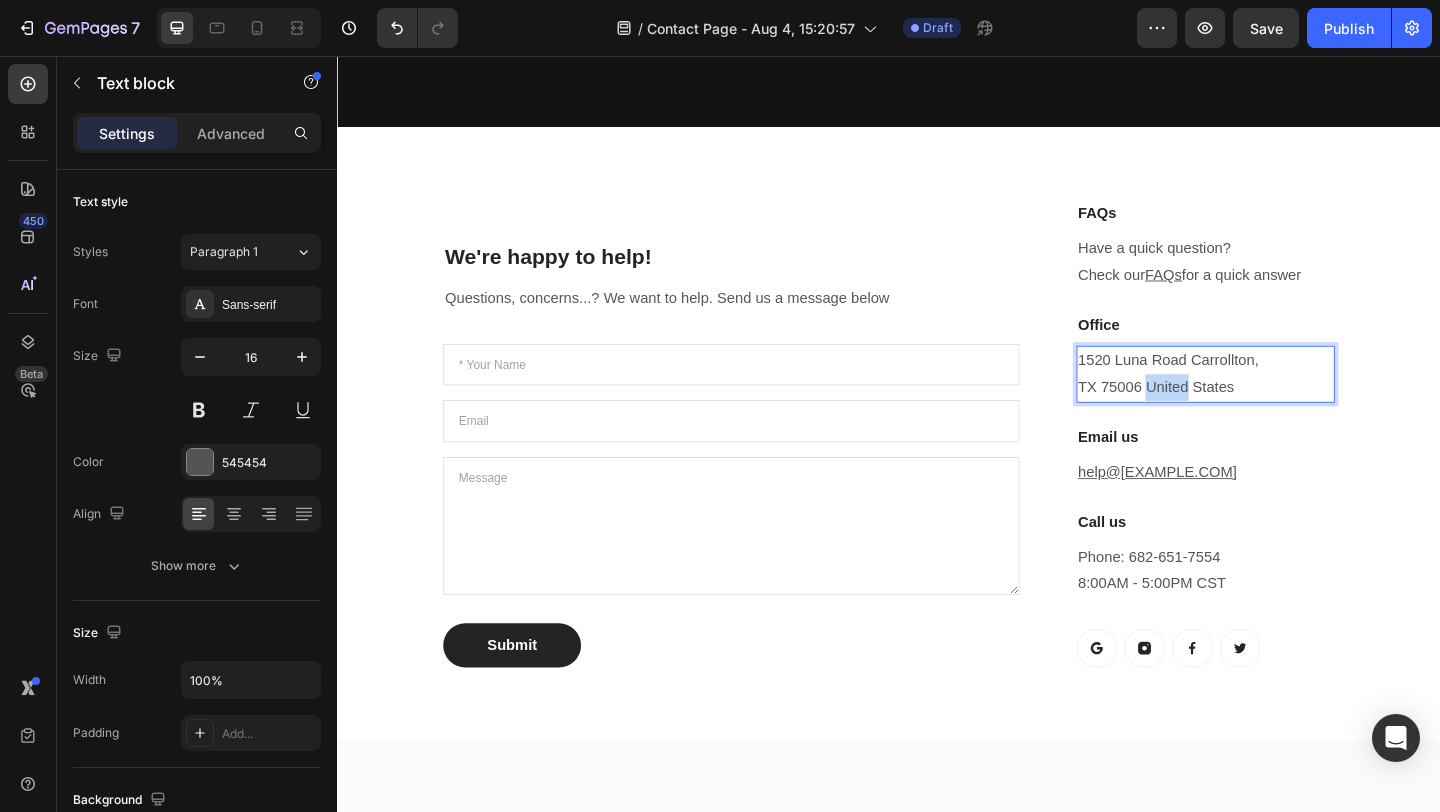 click on "1520 Luna Road Carrollton, TX 75006 United States" at bounding box center (1281, 402) 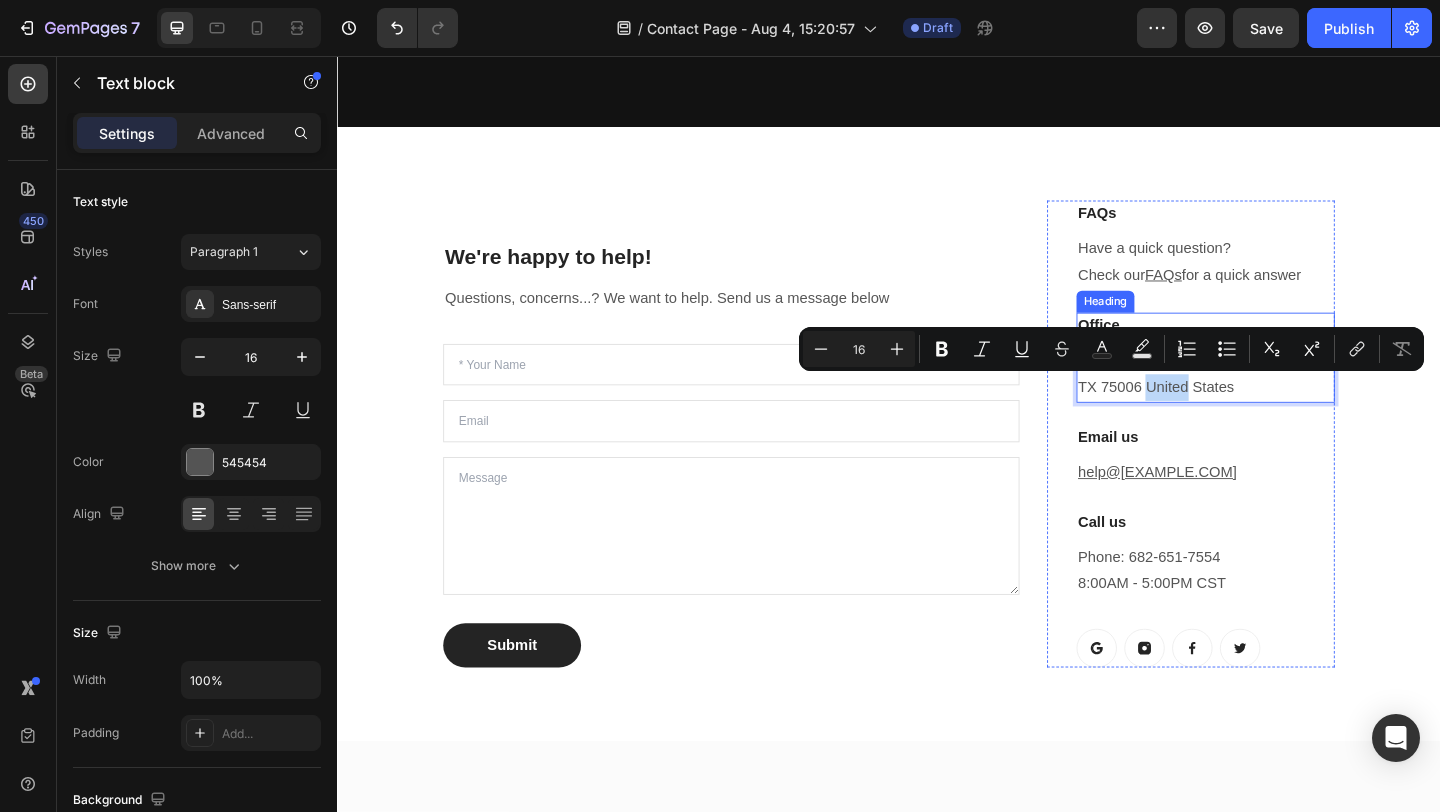 click on "Office" at bounding box center (1281, 349) 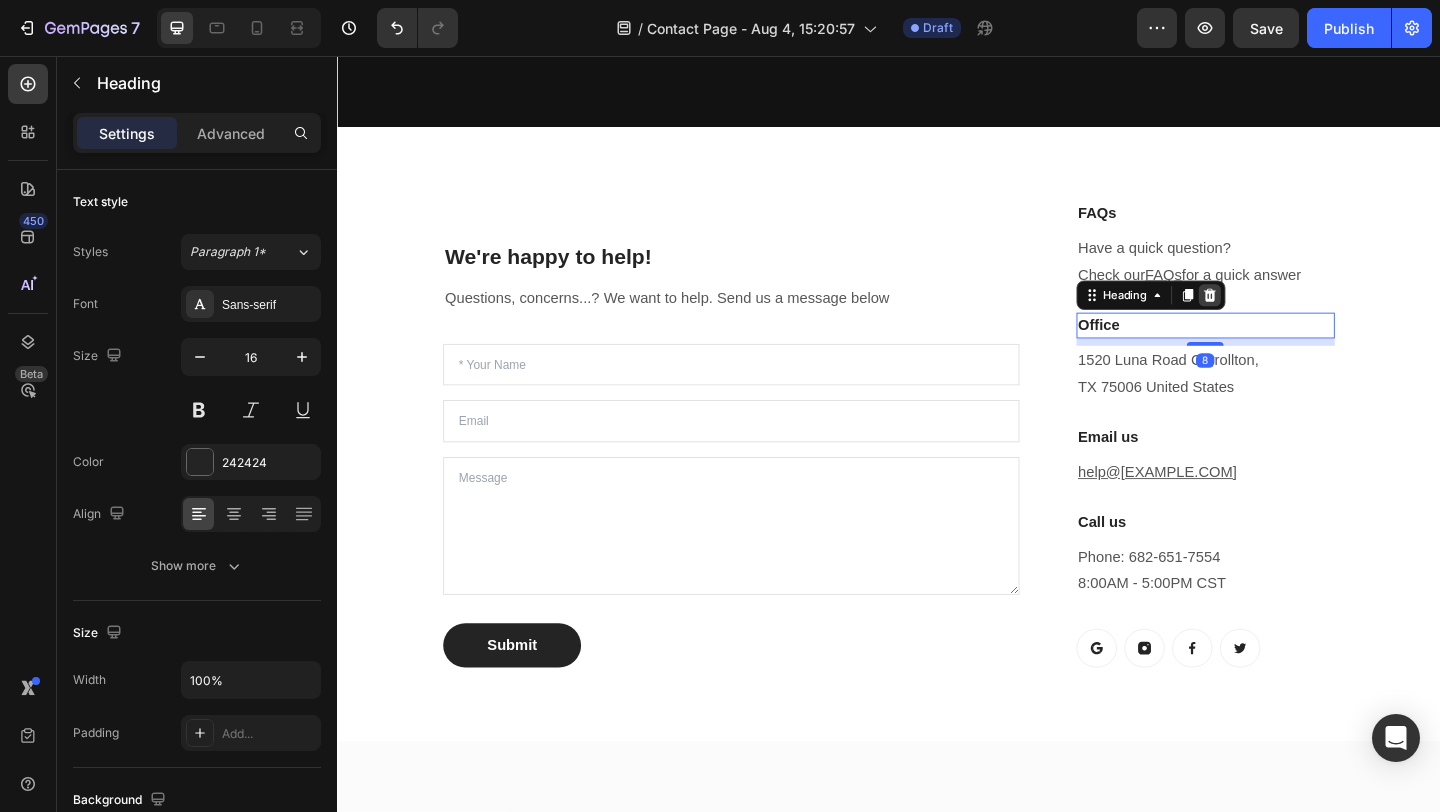 click 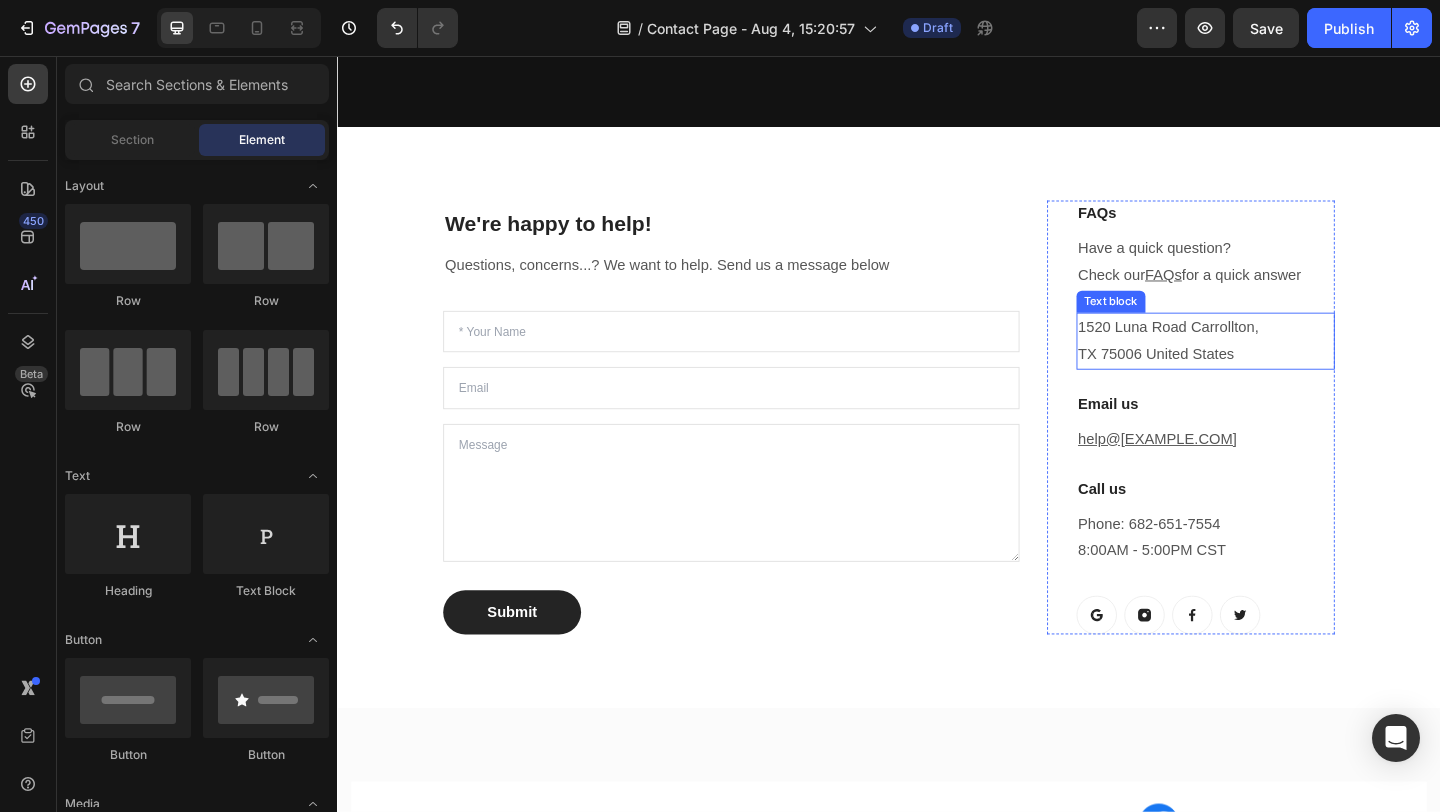 click on "1520 Luna Road Carrollton, TX 75006 United States" at bounding box center [1281, 366] 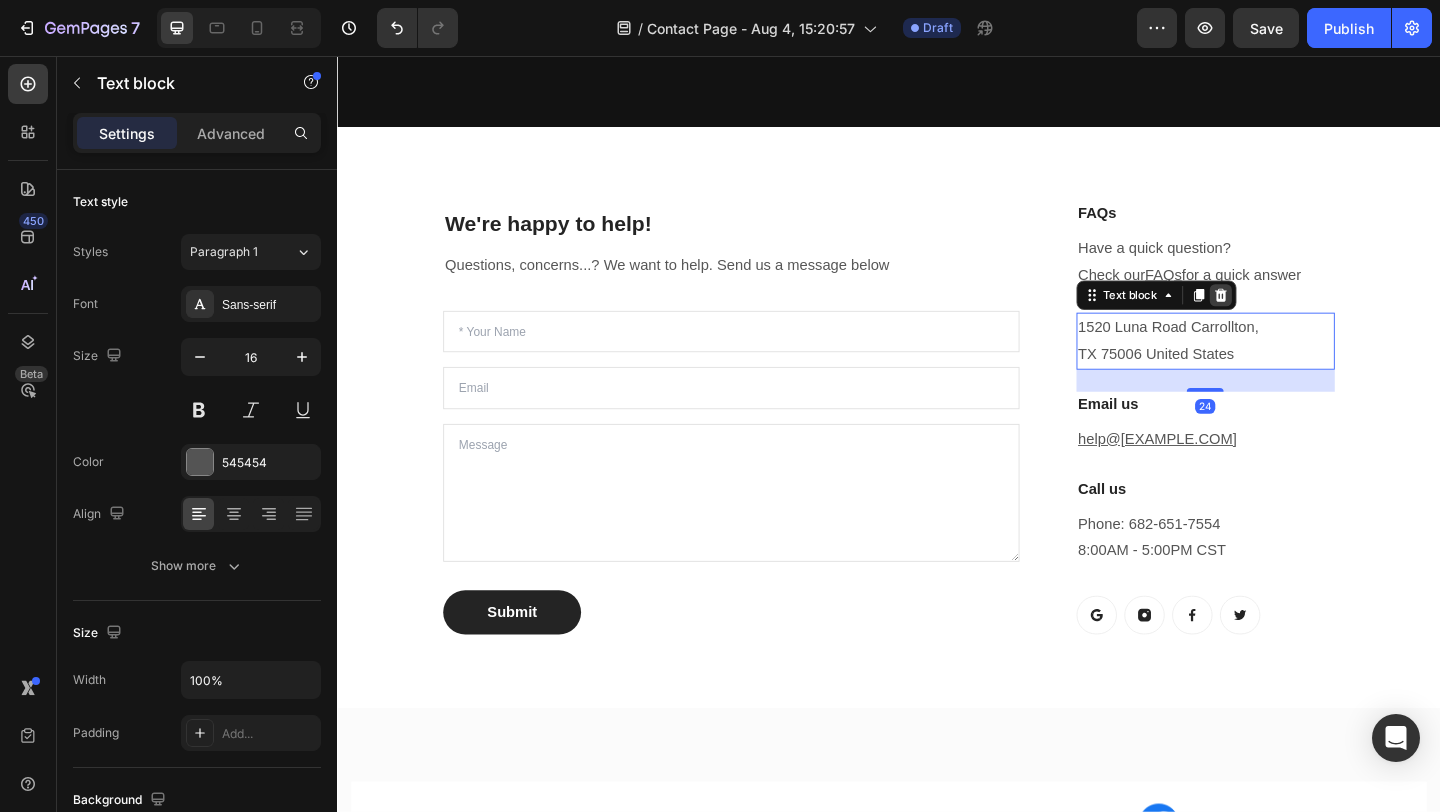 click 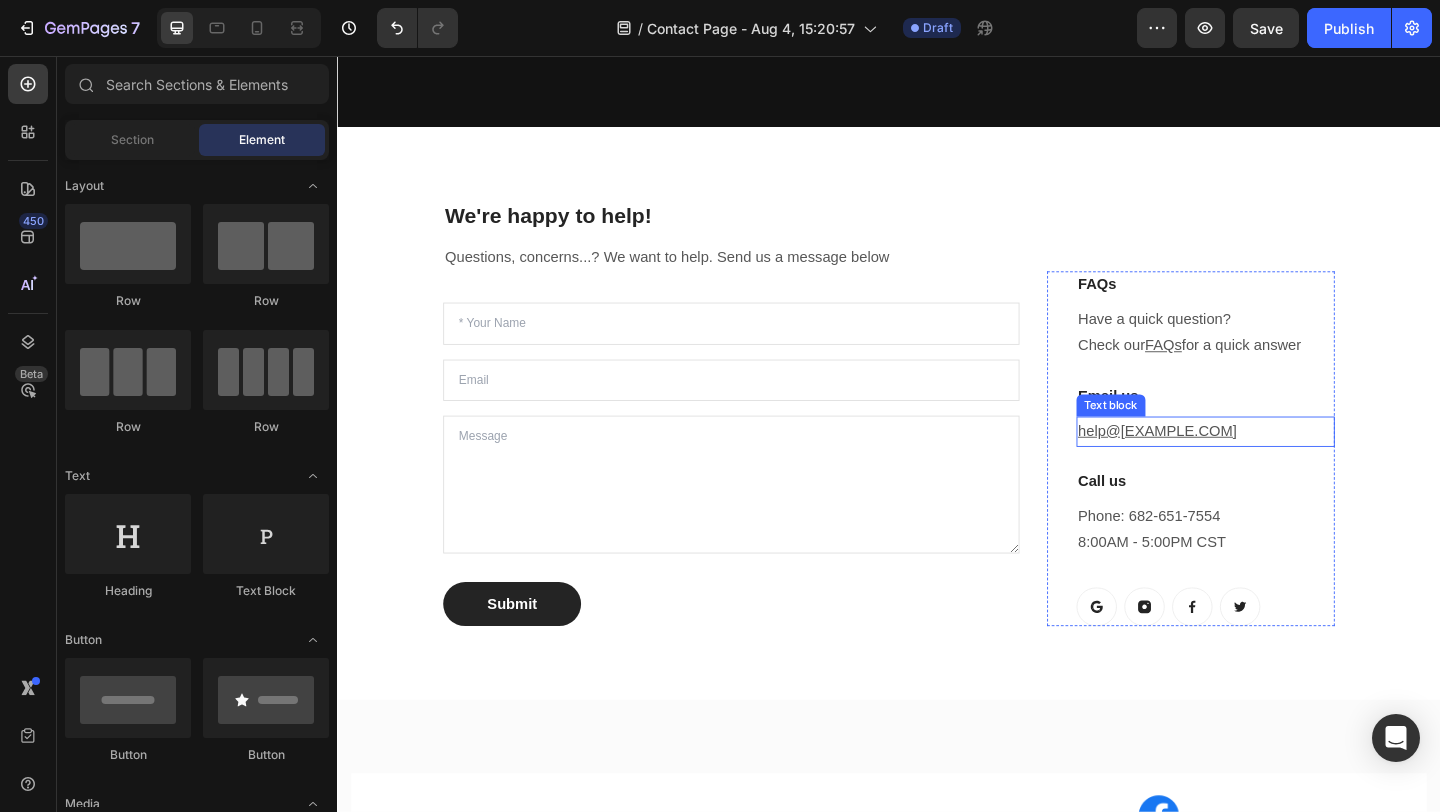 click on "help@gempages.com" at bounding box center (1229, 463) 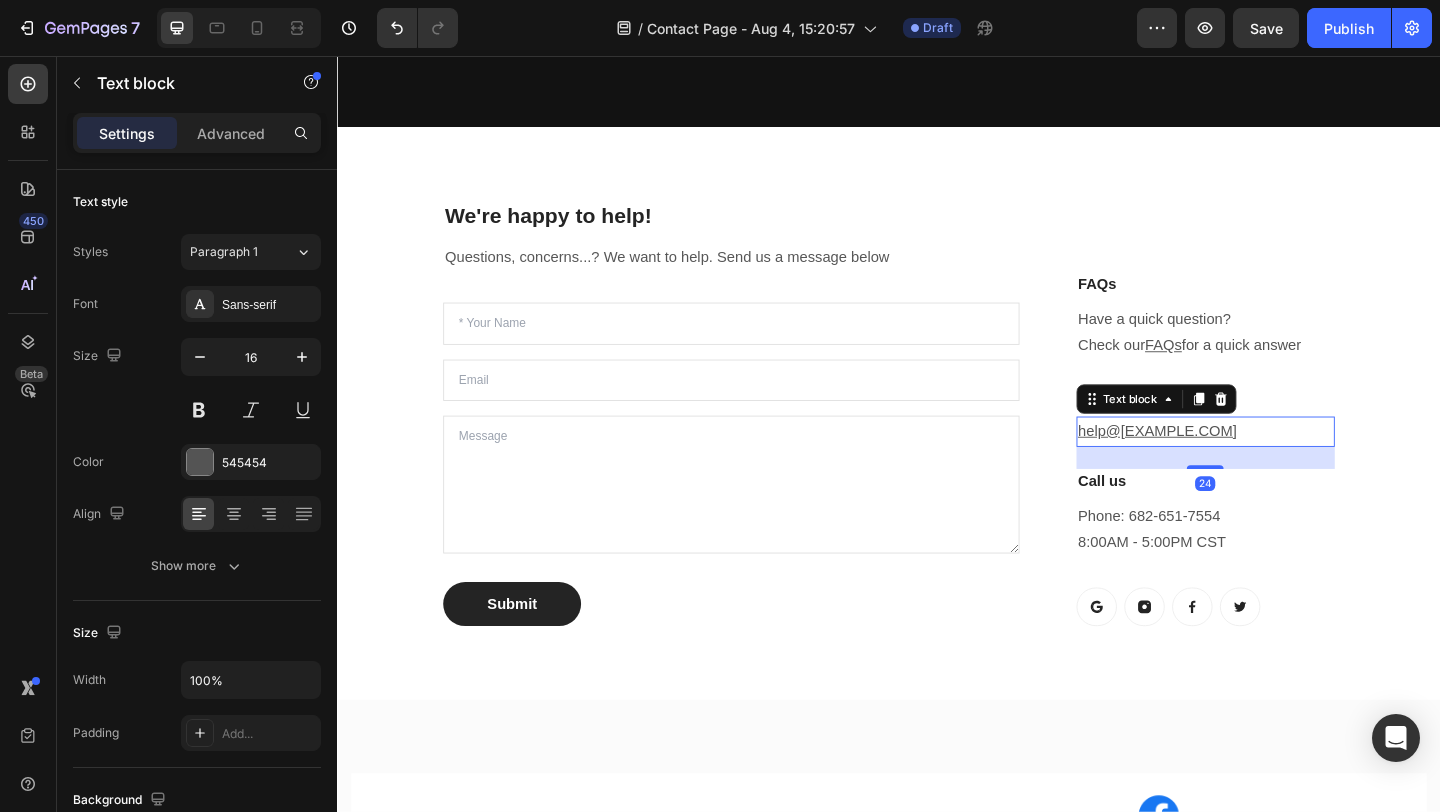 click on "help@gempages.com" at bounding box center [1229, 463] 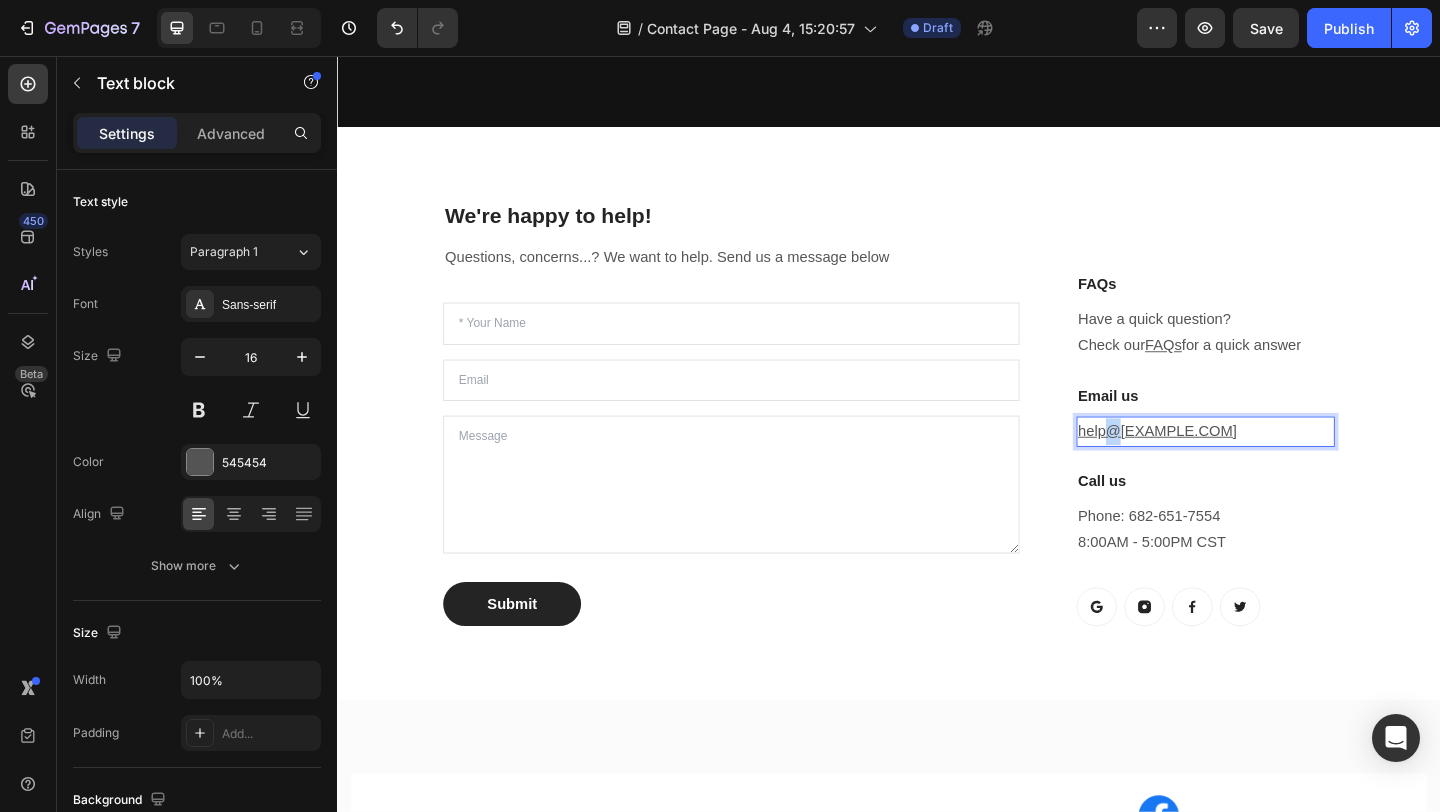 click on "help@gempages.com" at bounding box center (1229, 463) 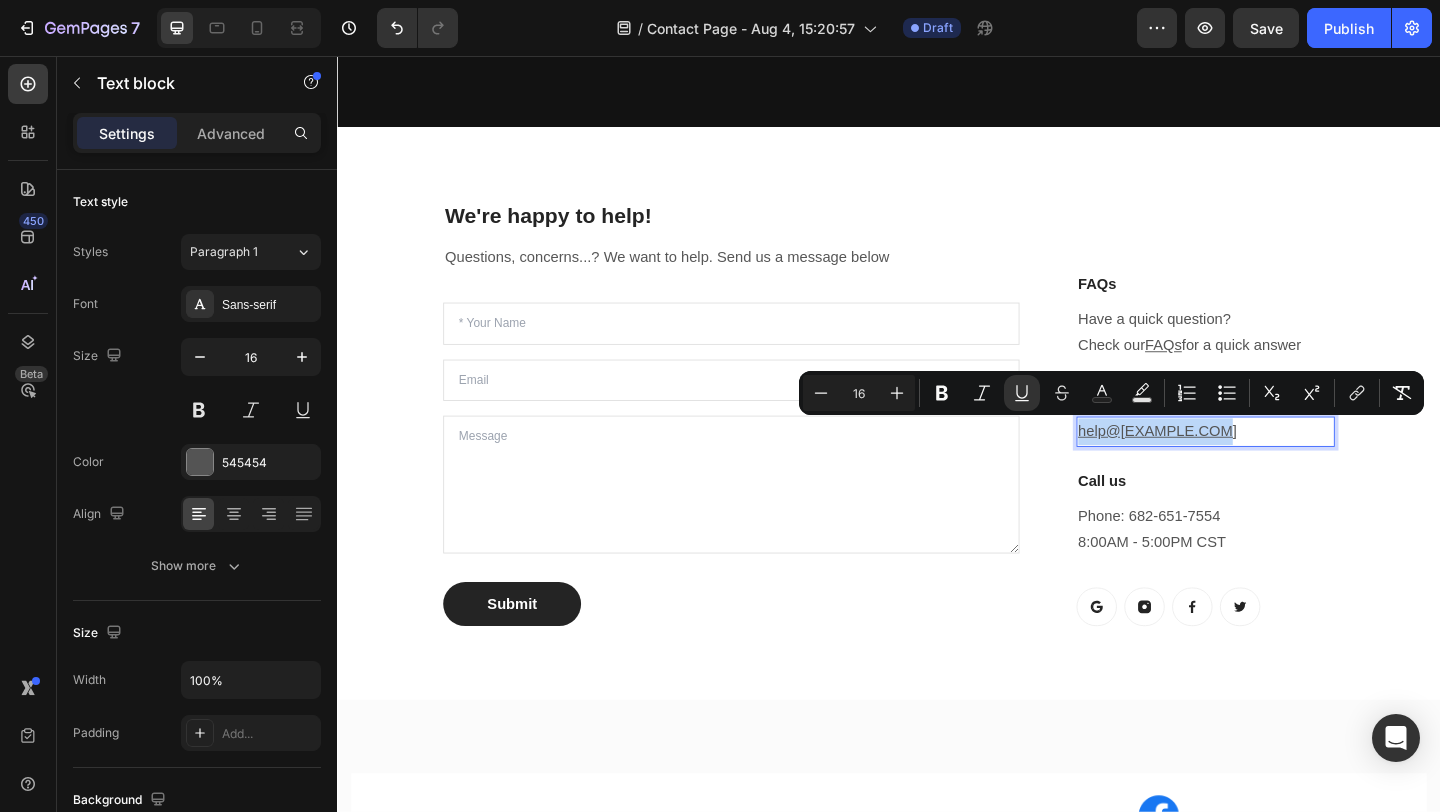 click on "help@gempages.com" at bounding box center (1229, 463) 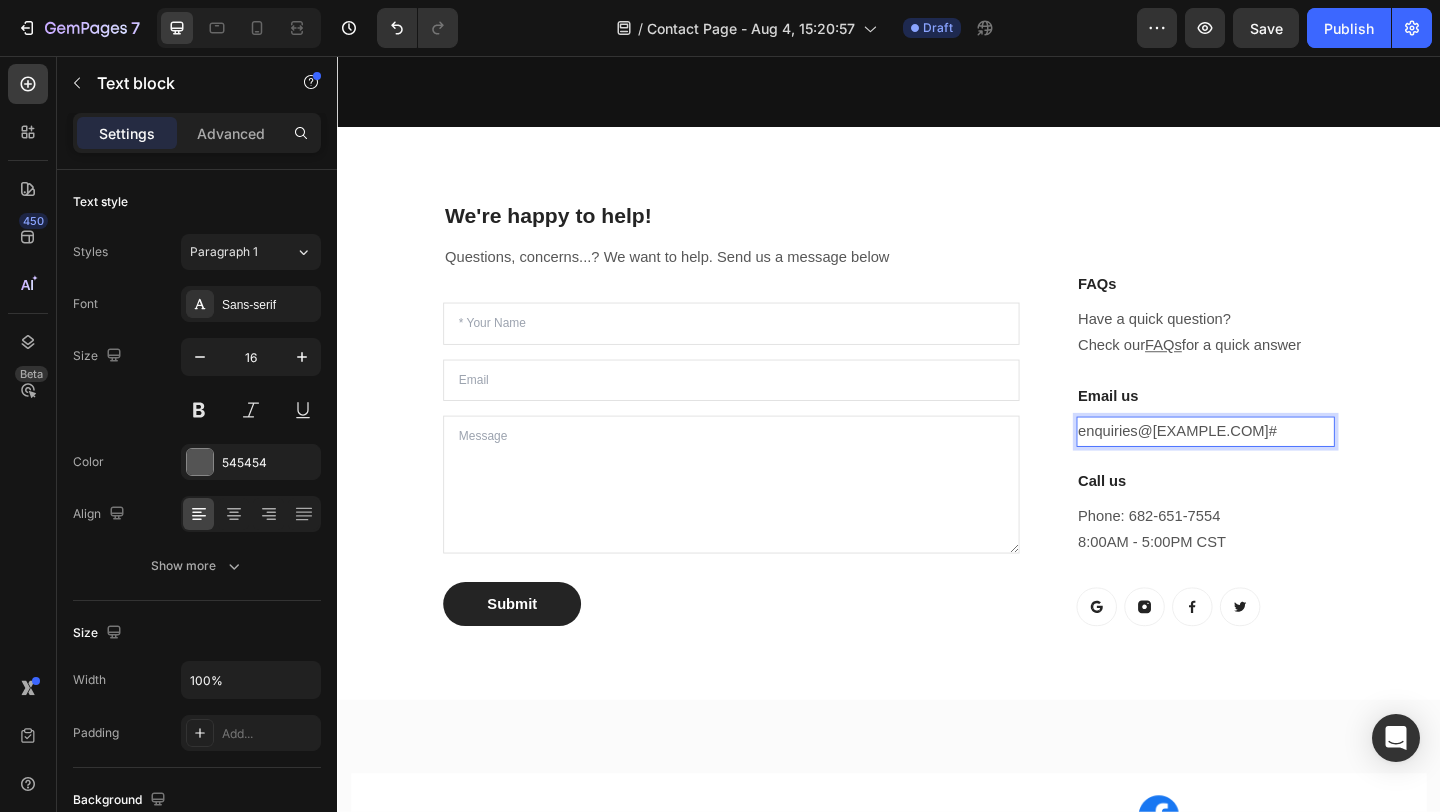 drag, startPoint x: 1206, startPoint y: 467, endPoint x: 1139, endPoint y: 467, distance: 67 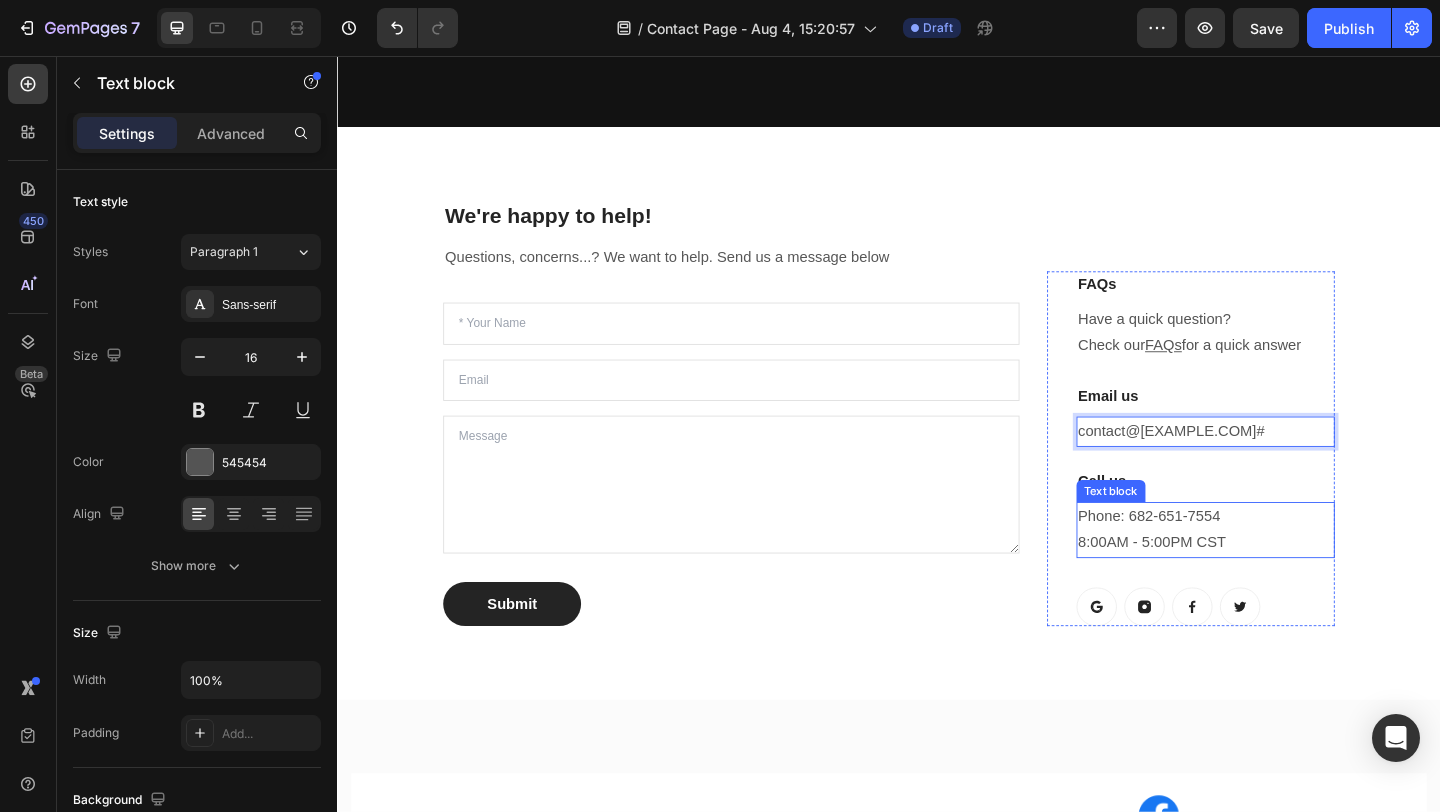 click on "Phone: 682-651-7554  8:00AM - 5:00PM CST" at bounding box center [1281, 572] 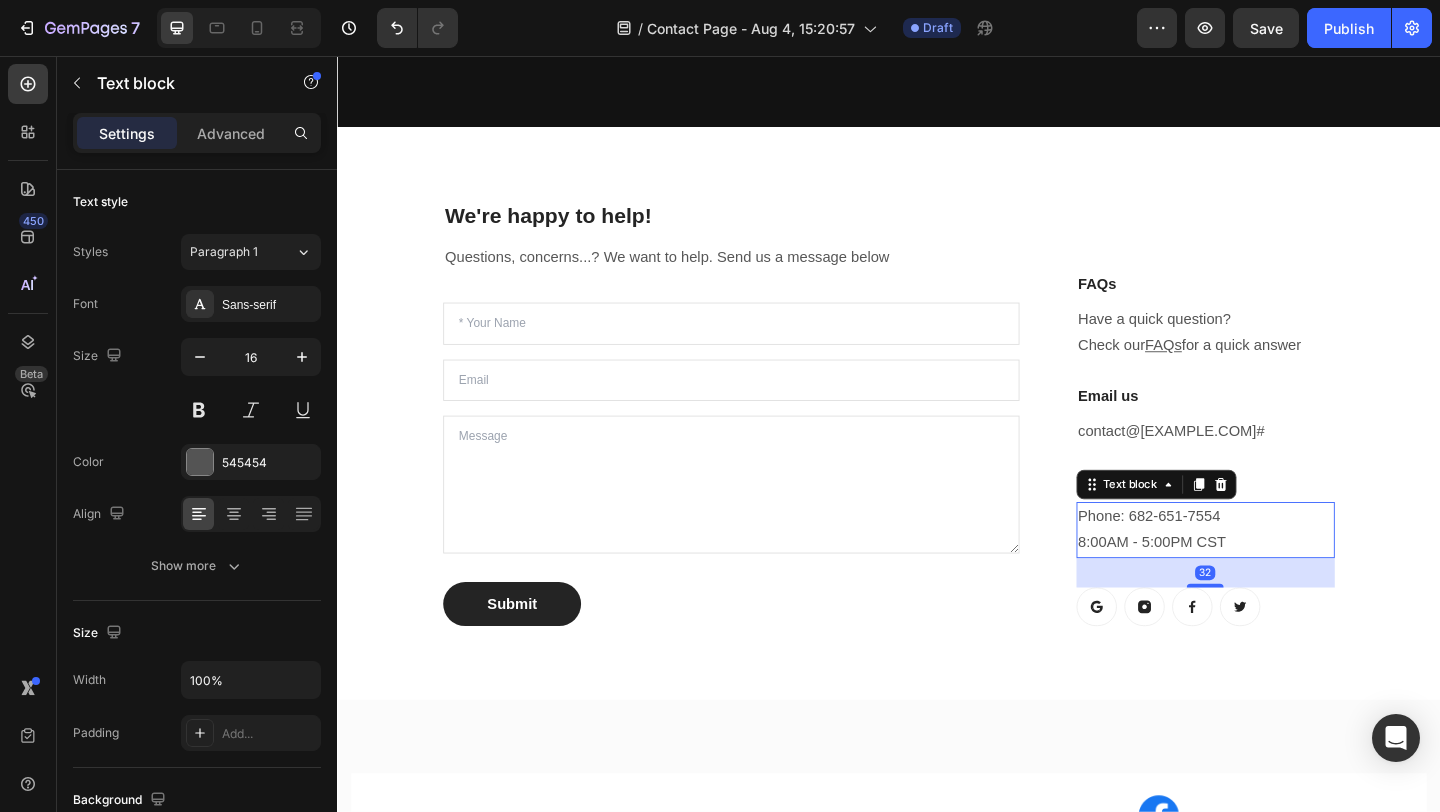 click on "Phone: 682-651-7554  8:00AM - 5:00PM CST" at bounding box center (1281, 572) 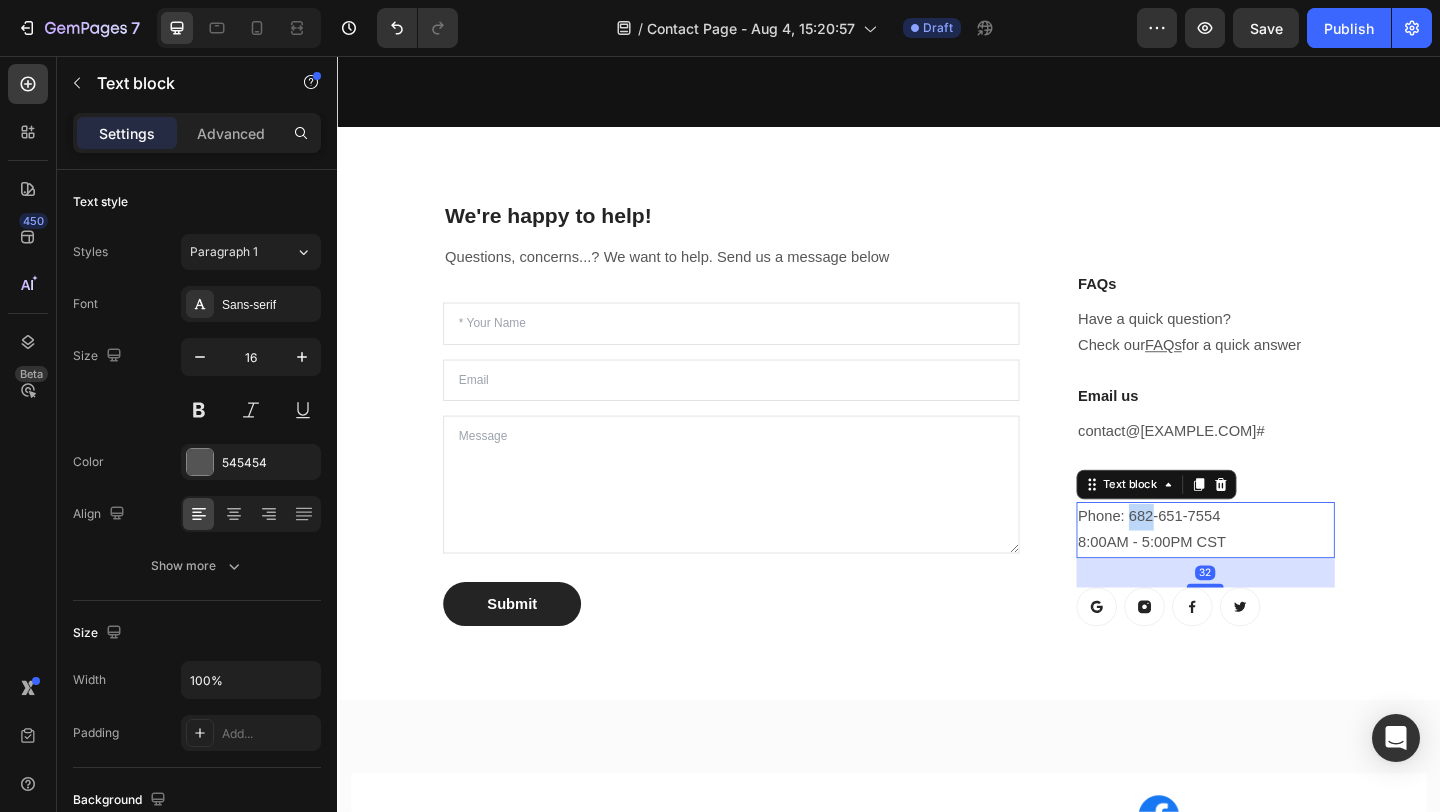 click on "Phone: 682-651-7554  8:00AM - 5:00PM CST" at bounding box center (1281, 572) 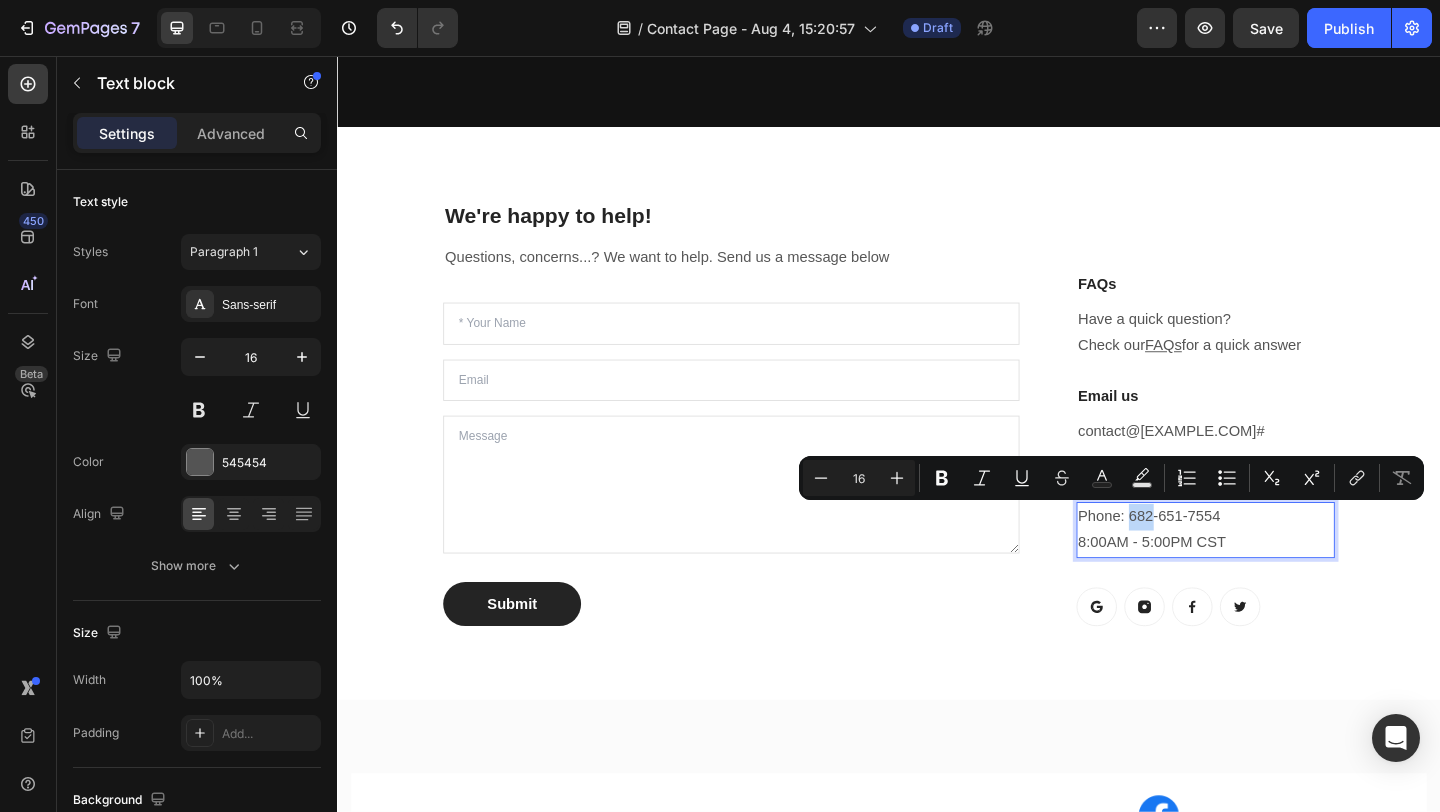 click on "Phone: 682-651-7554  8:00AM - 5:00PM CST" at bounding box center [1281, 572] 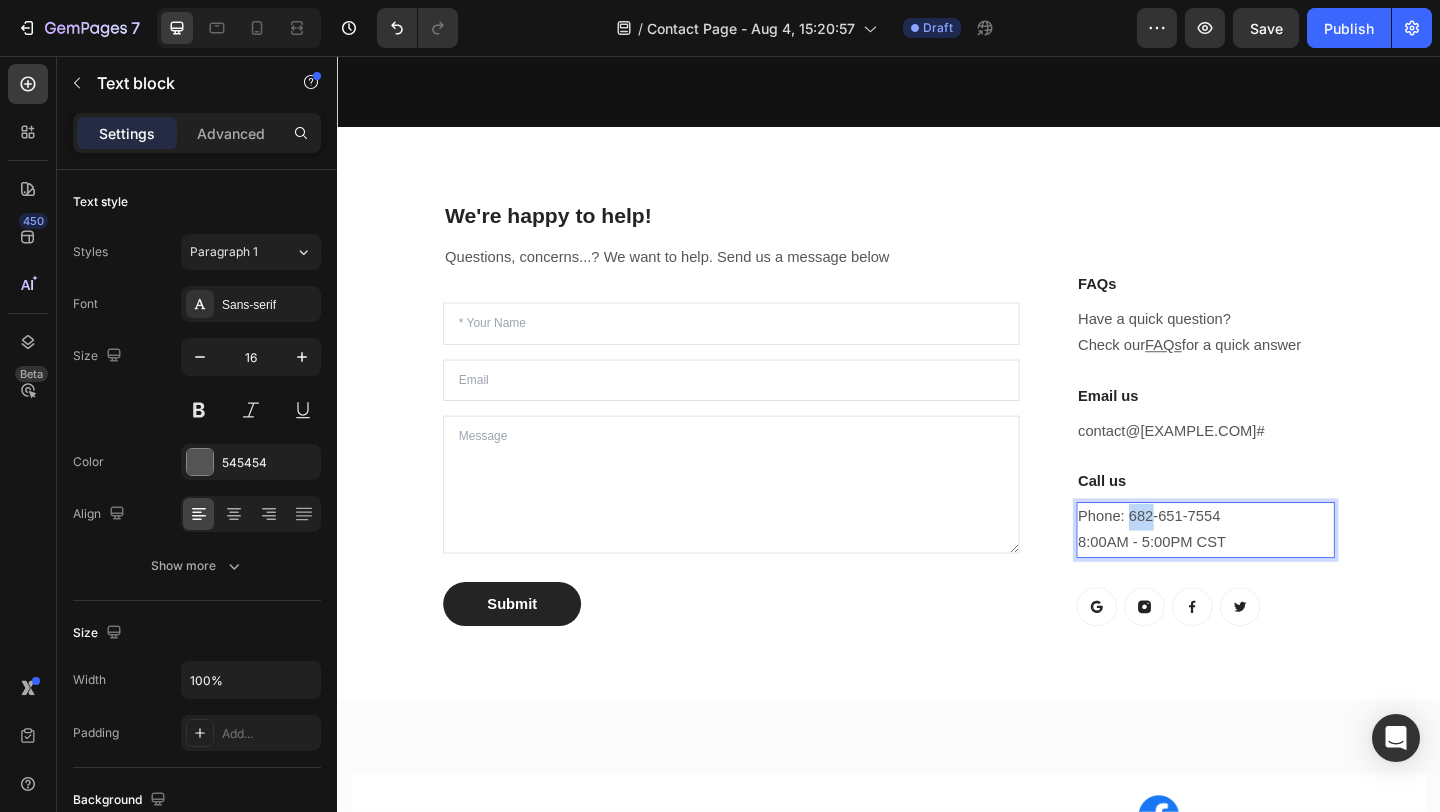 click on "Phone: 682-651-7554  8:00AM - 5:00PM CST" at bounding box center (1281, 572) 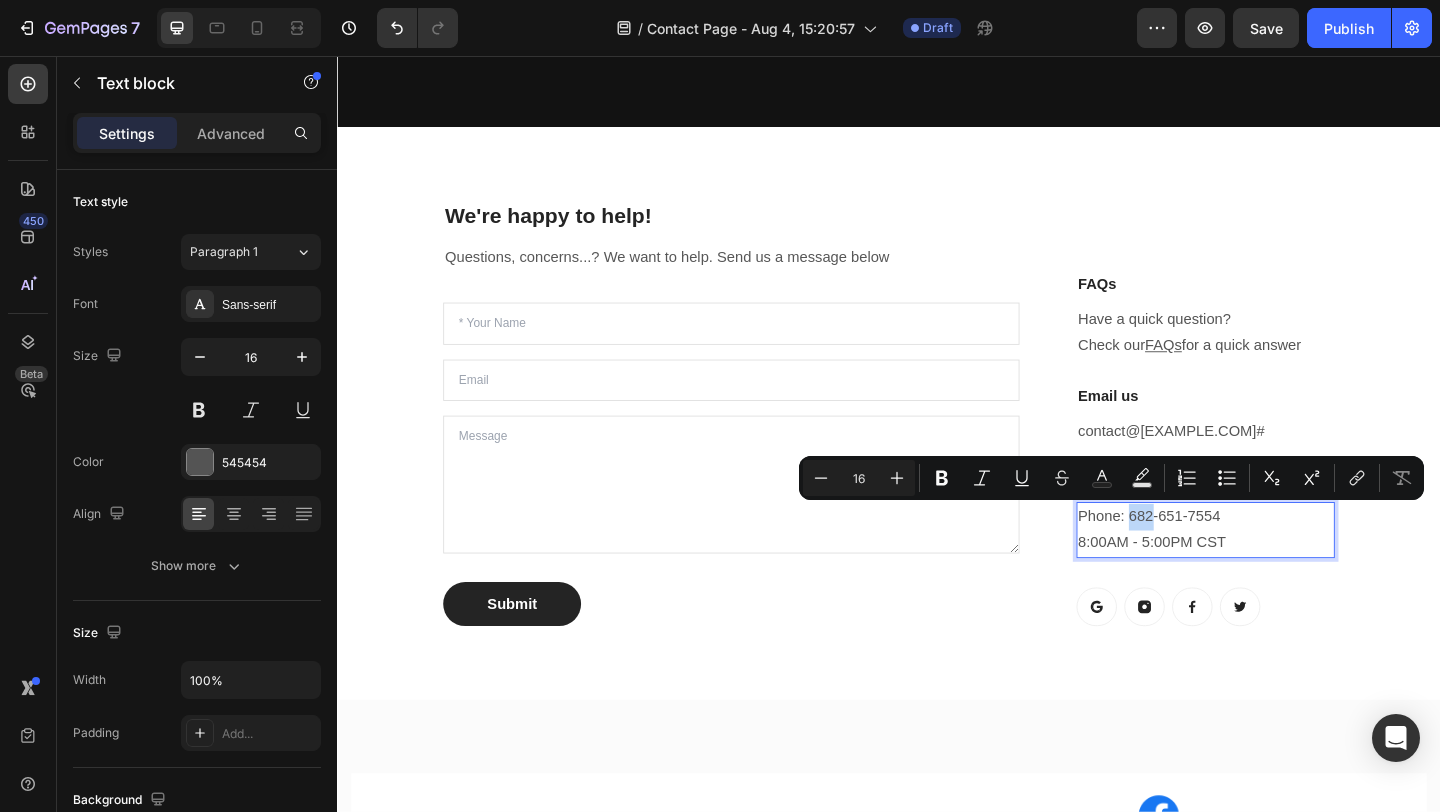 click on "Phone: 682-651-7554  8:00AM - 5:00PM CST" at bounding box center (1281, 572) 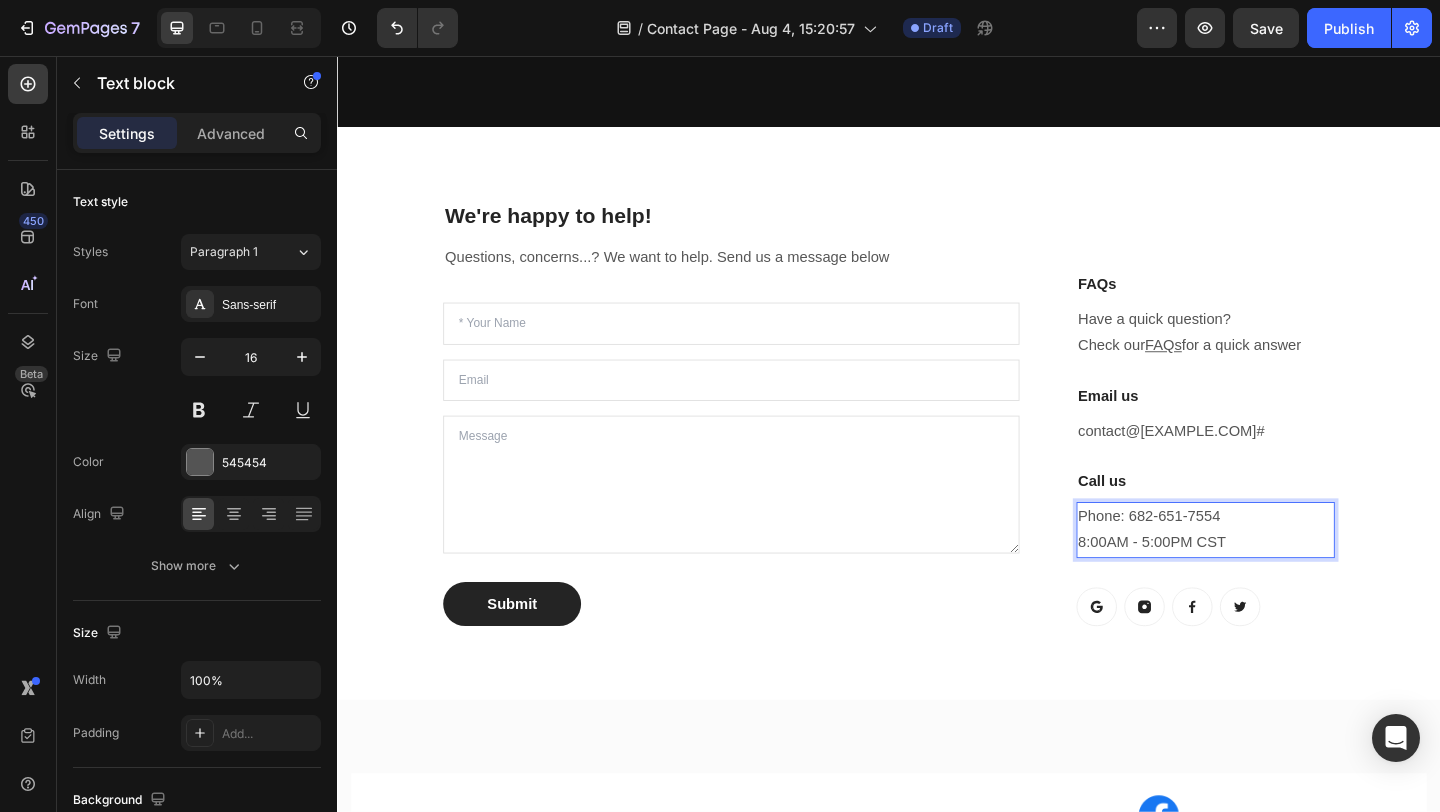 click on "Phone: 682-651-7554  8:00AM - 5:00PM CST" at bounding box center (1281, 572) 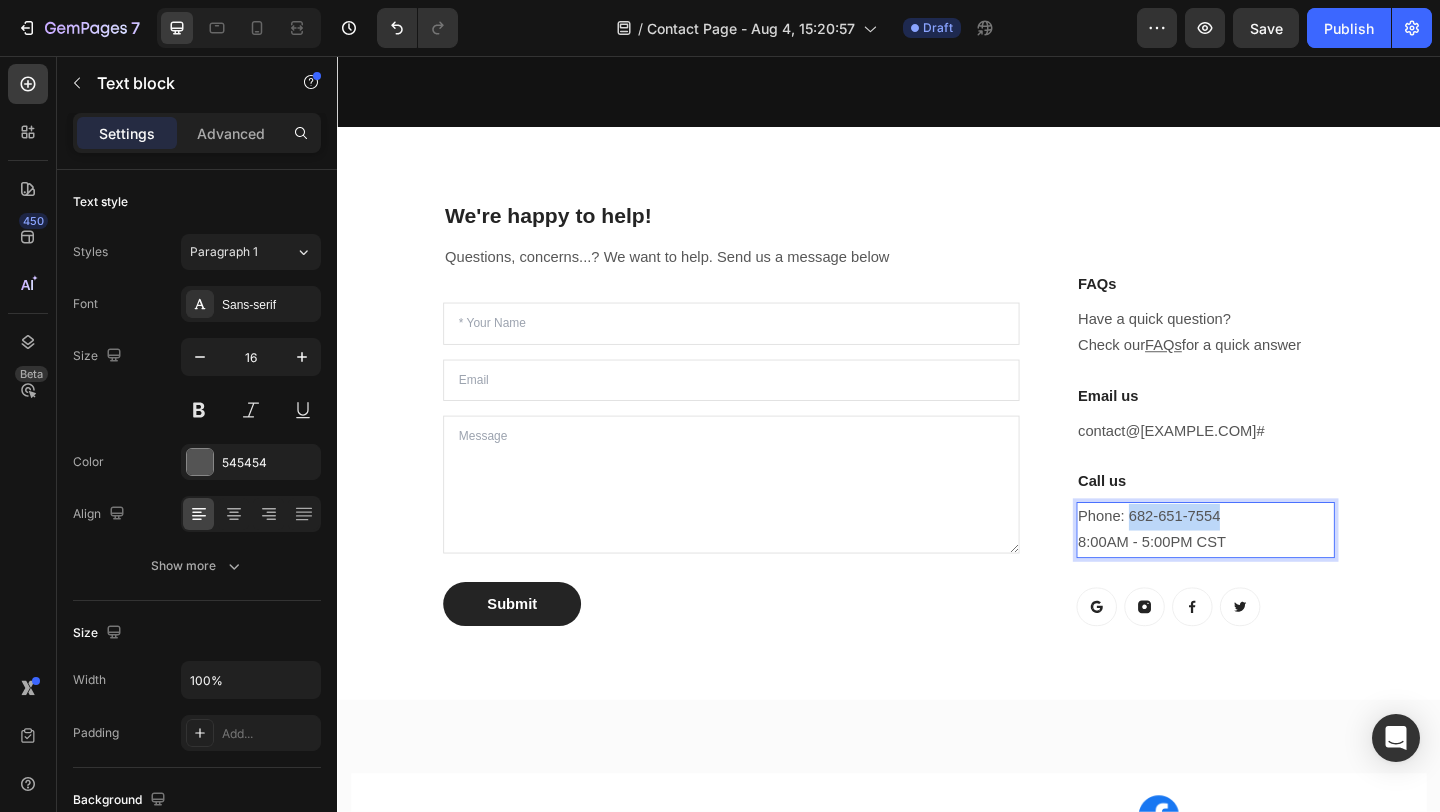 drag, startPoint x: 1294, startPoint y: 551, endPoint x: 1201, endPoint y: 563, distance: 93.770996 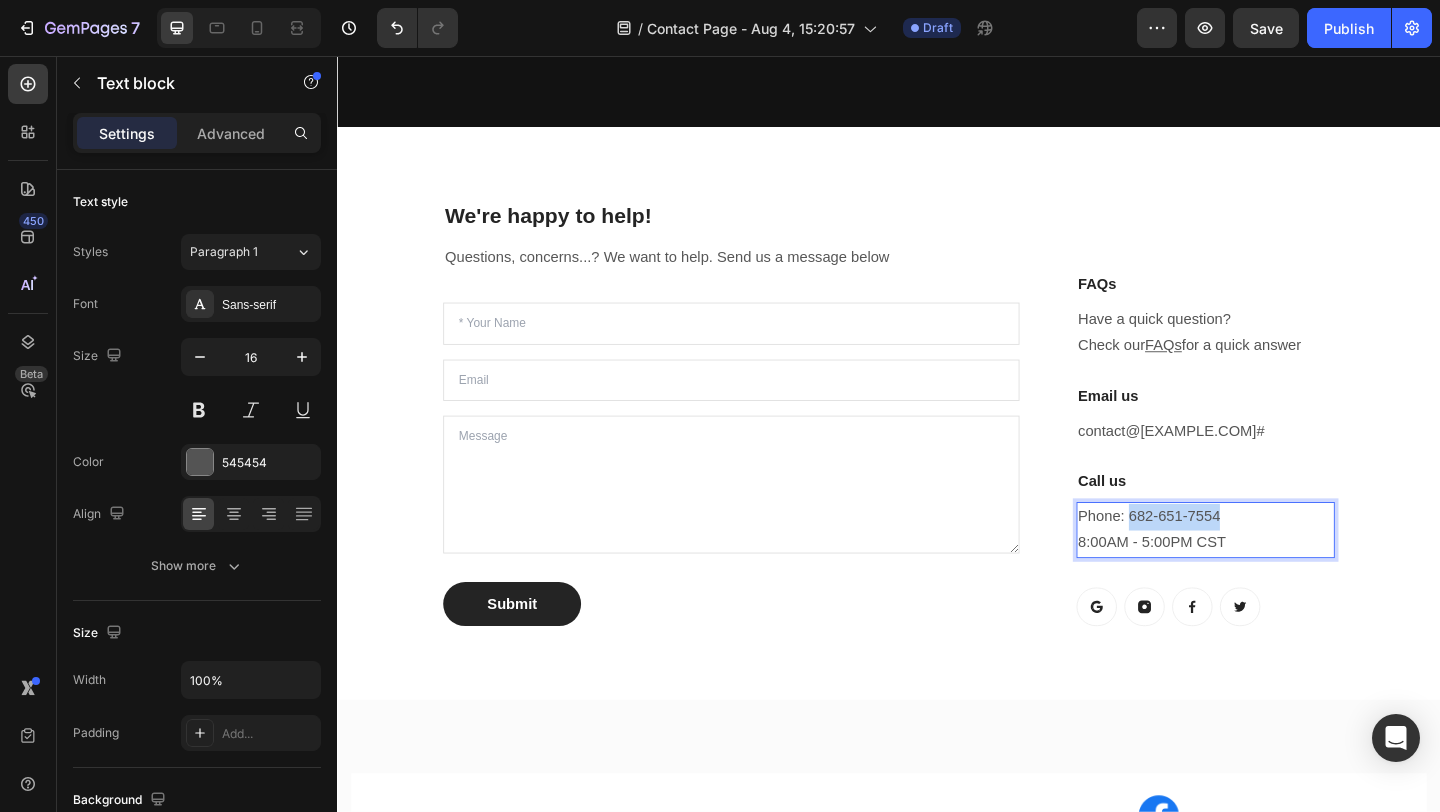 click on "Phone: 682-651-7554  8:00AM - 5:00PM CST" at bounding box center (1281, 572) 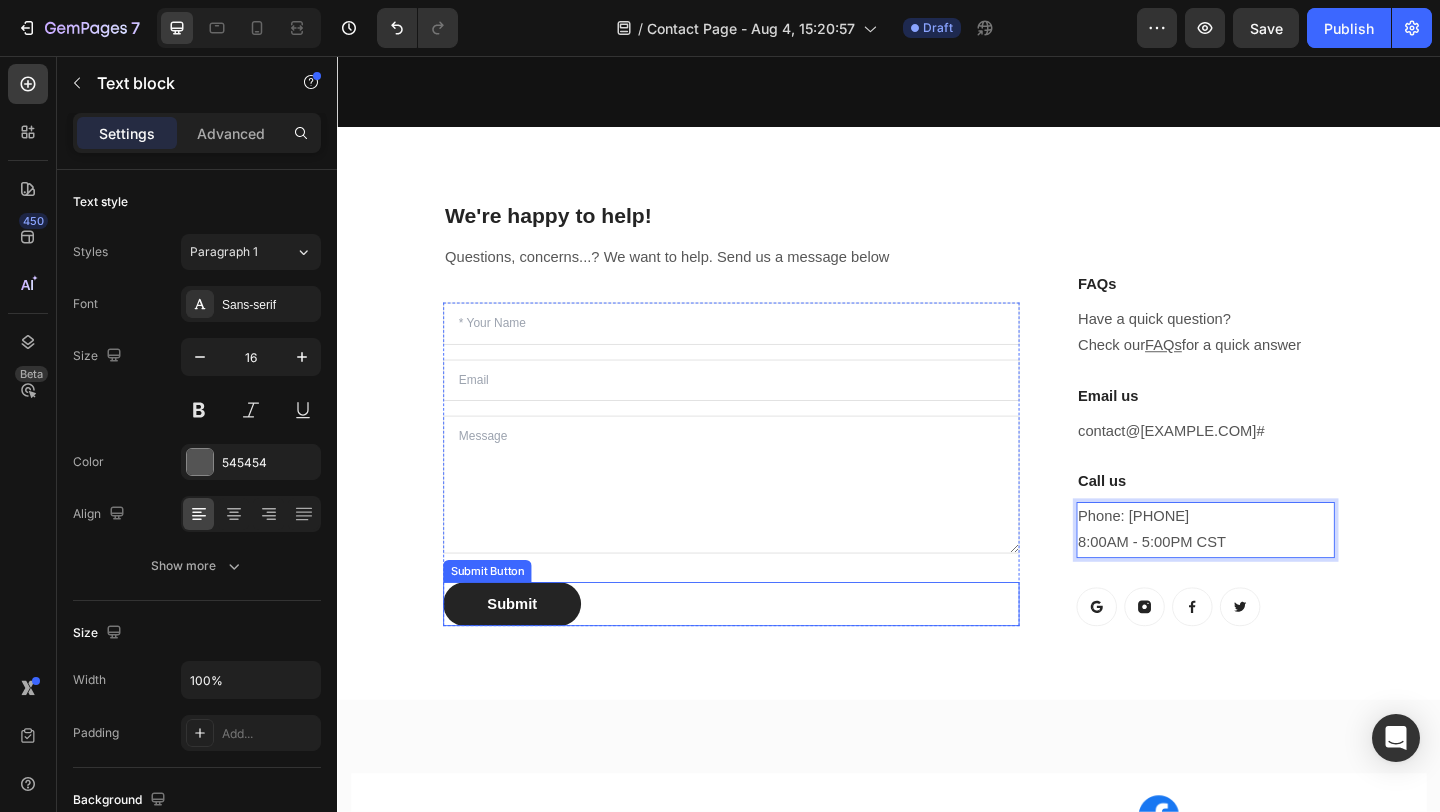 click on "Submit Submit Button" at bounding box center [765, 652] 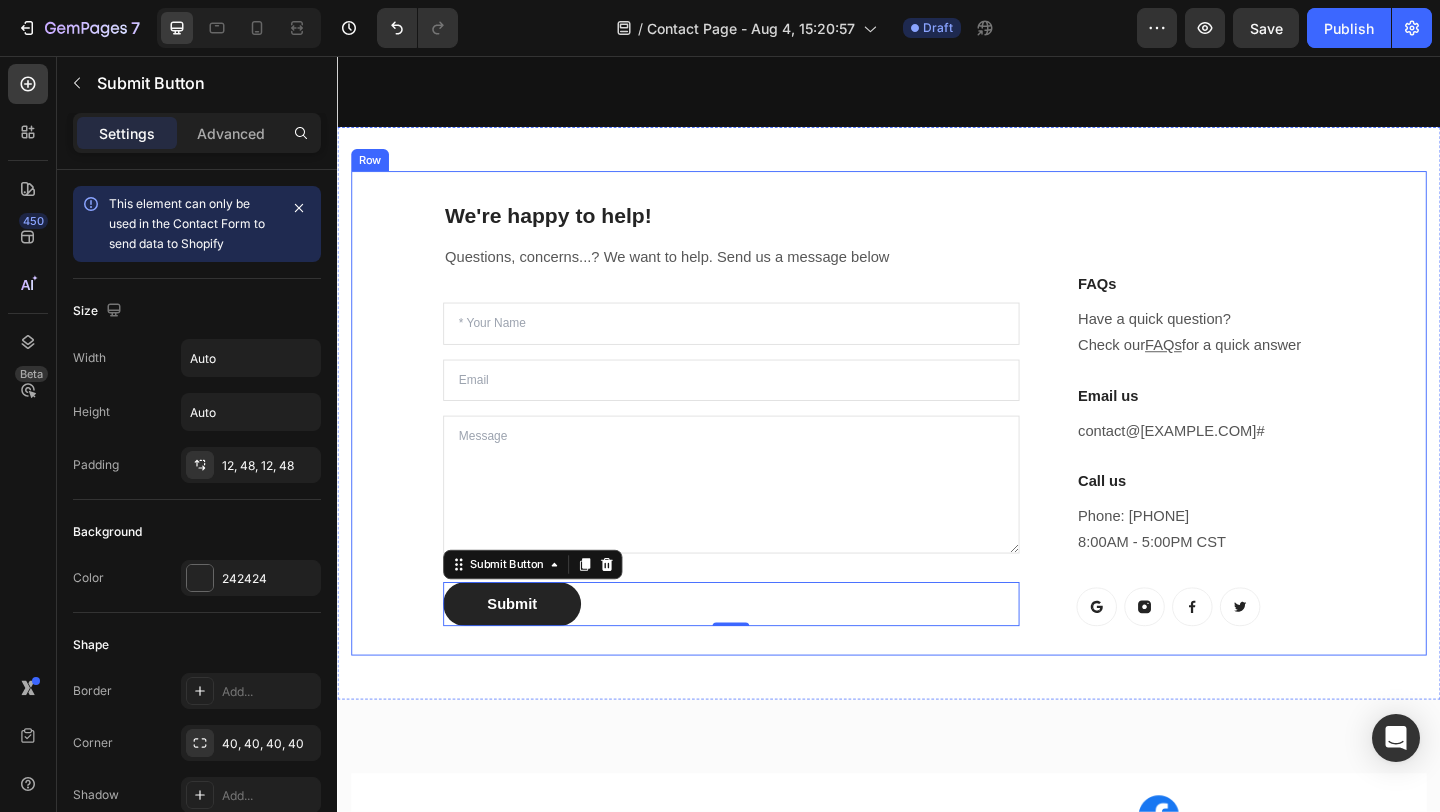 click on "We're happy to help! Heading Questions, concerns...? We want to help. Send us a message below Text block Text Field Email Field Text Area Submit Submit Button   0 Contact Form FAQs Heading Have a quick question? Check our  FAQs  for a quick answer Text block Email us Heading contact@velare.com.au # Text block Call us Heading Phone: 0410144853  8:00AM - 5:00PM CST Text block           Button     Button     Button     Button Row Row Row" at bounding box center (937, 444) 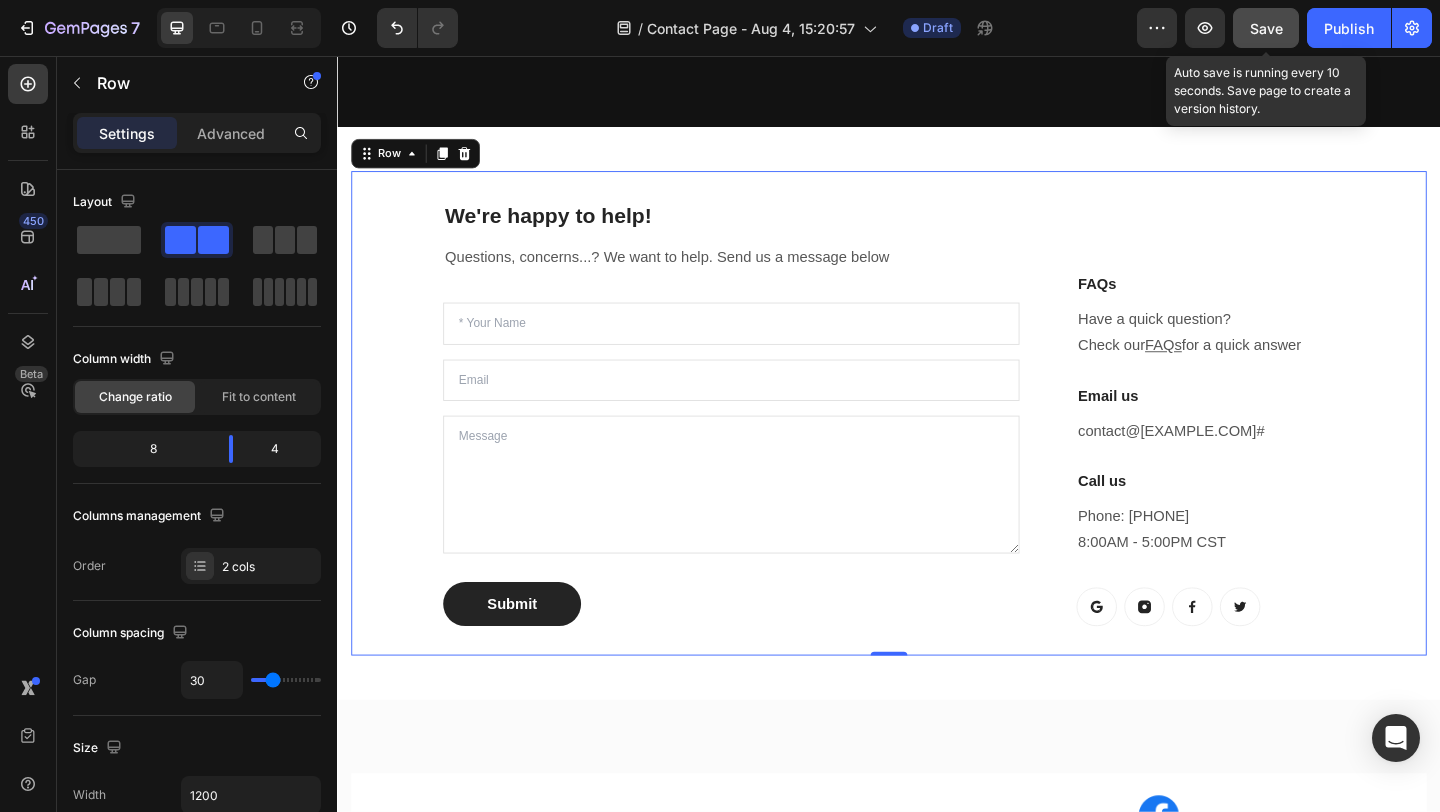 click on "Save" at bounding box center (1266, 28) 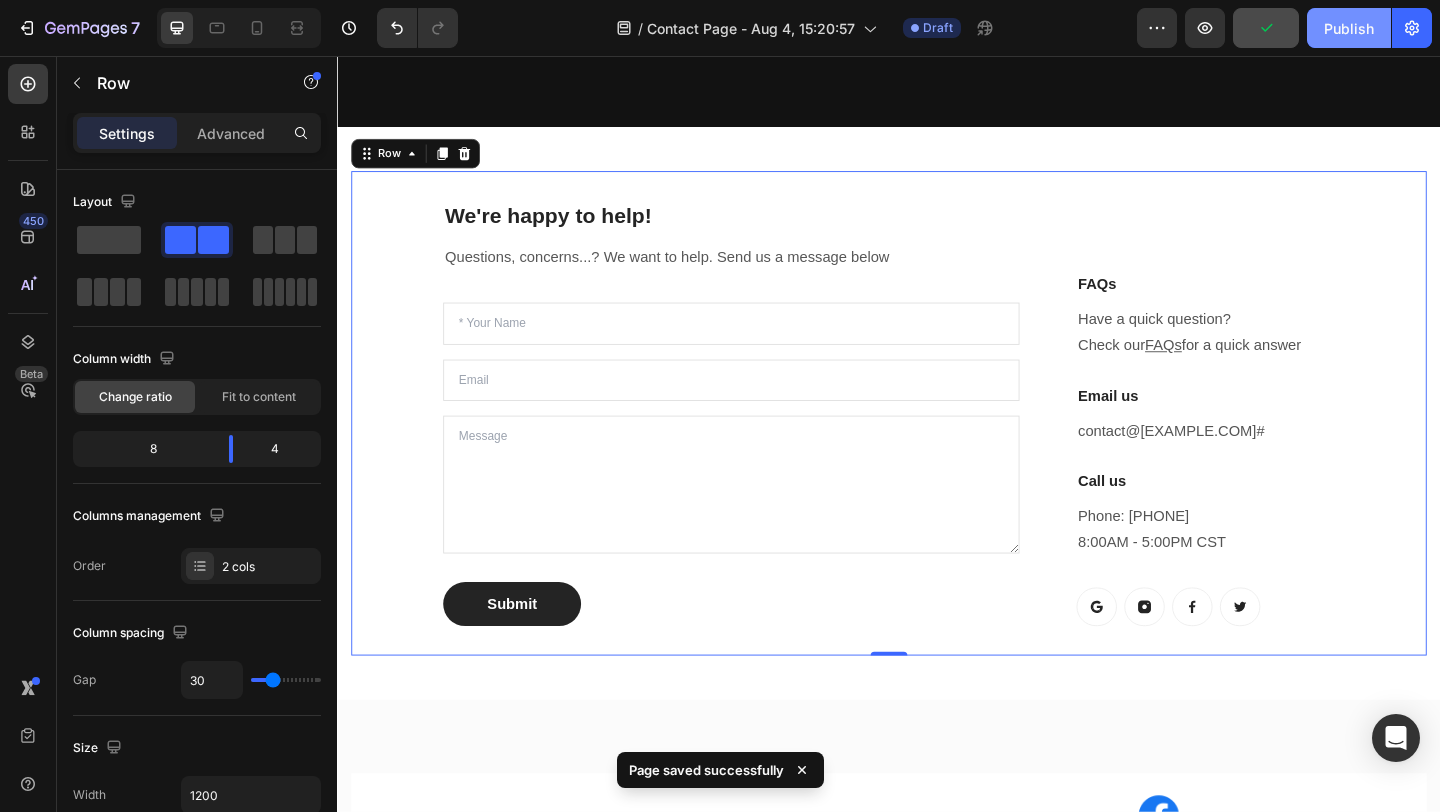 click on "Publish" at bounding box center (1349, 28) 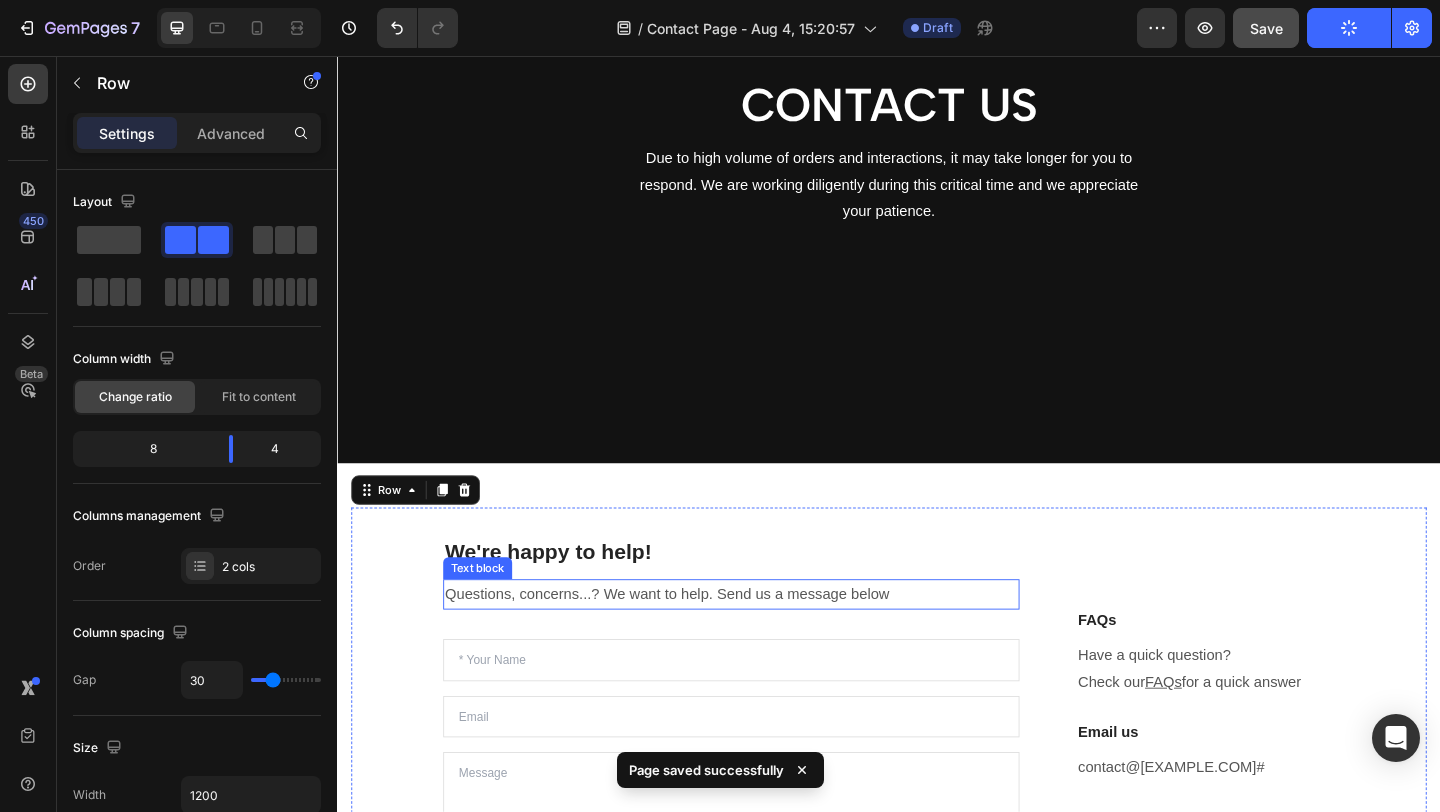 scroll, scrollTop: 0, scrollLeft: 0, axis: both 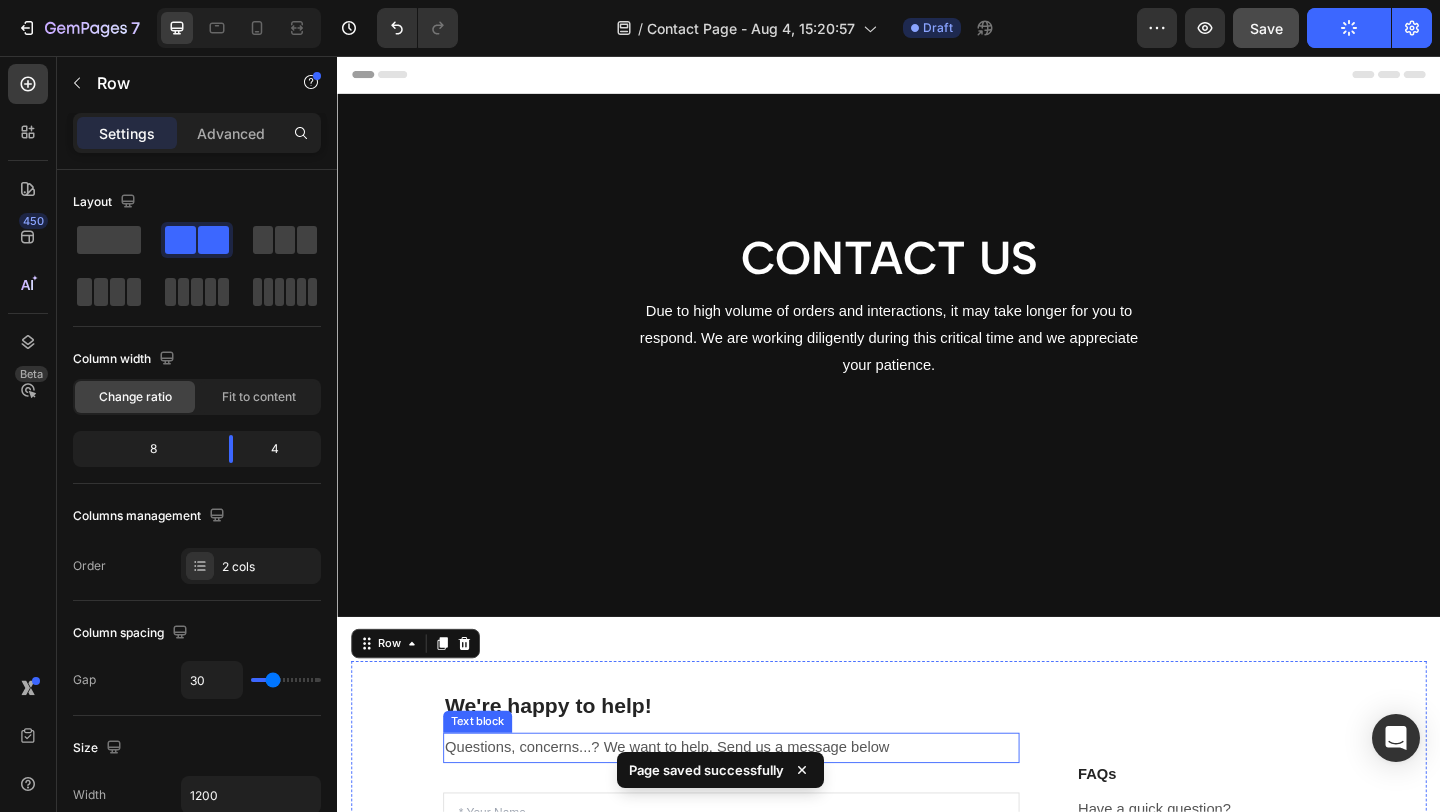 type 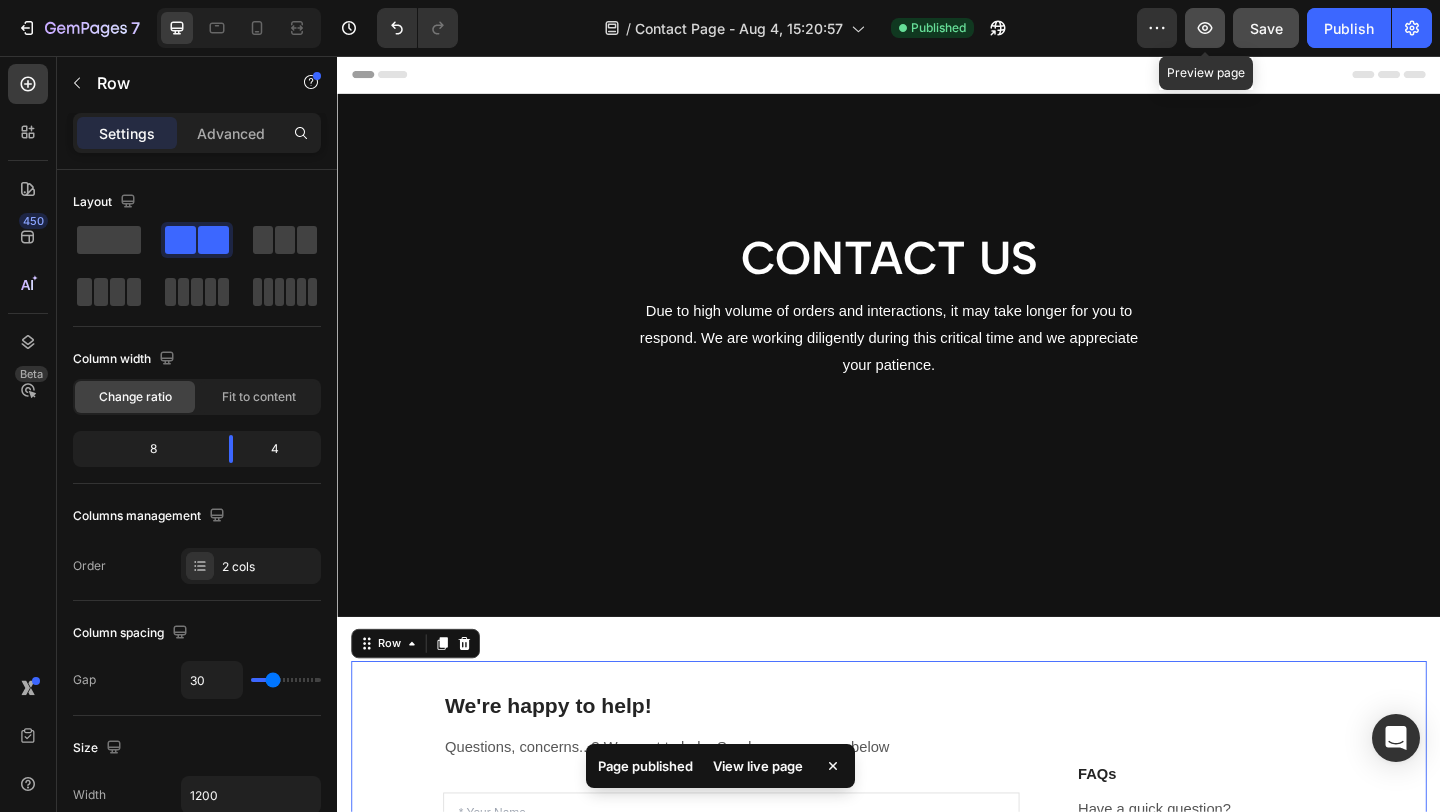 click 